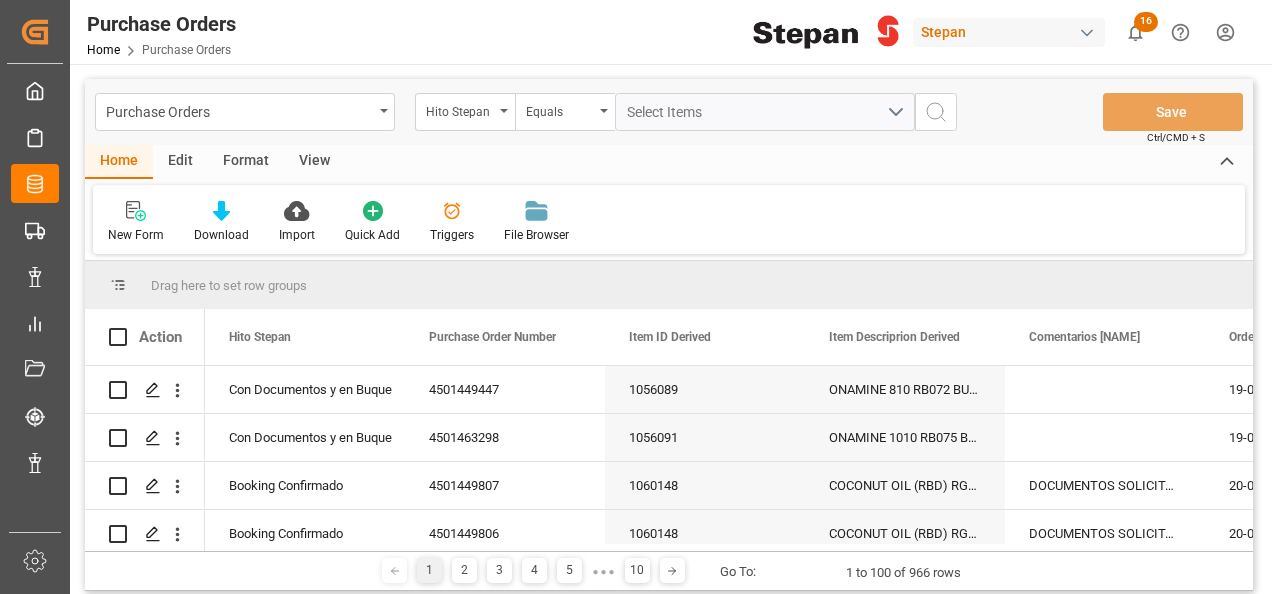 scroll, scrollTop: 0, scrollLeft: 0, axis: both 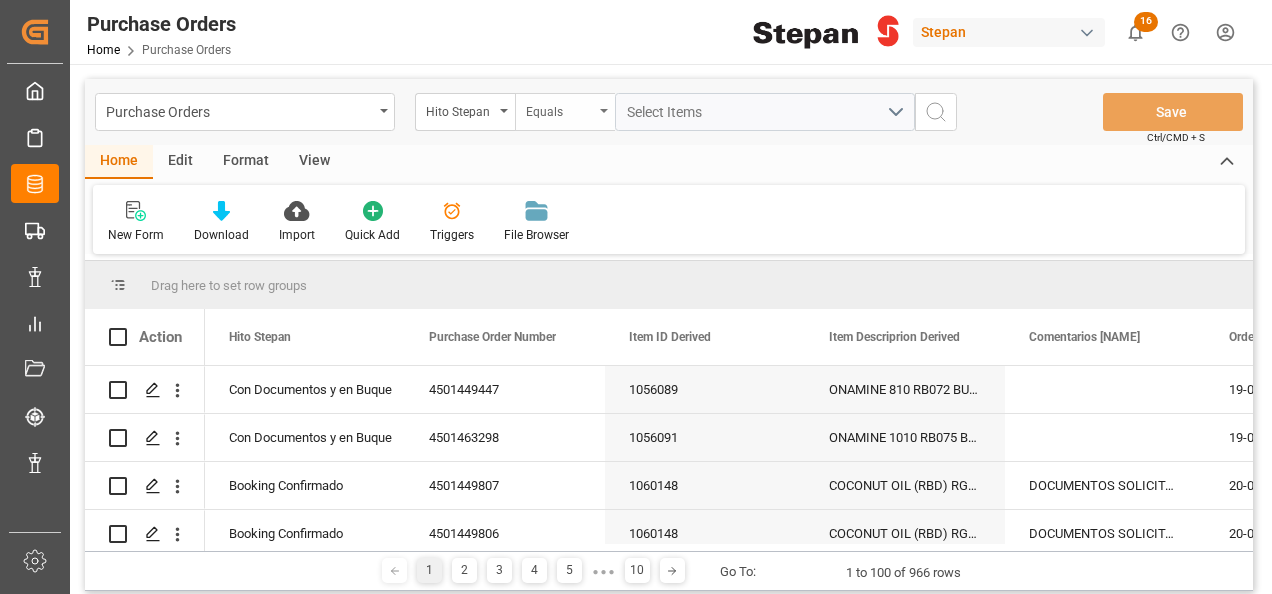 click on "Equals" at bounding box center [565, 112] 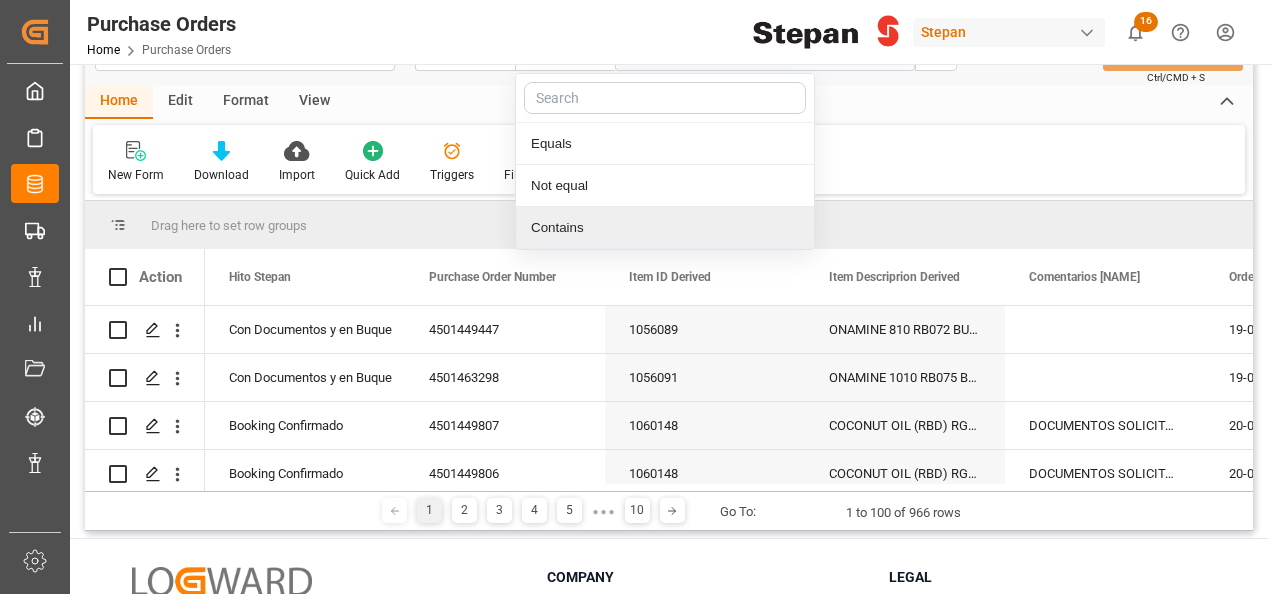 scroll, scrollTop: 100, scrollLeft: 0, axis: vertical 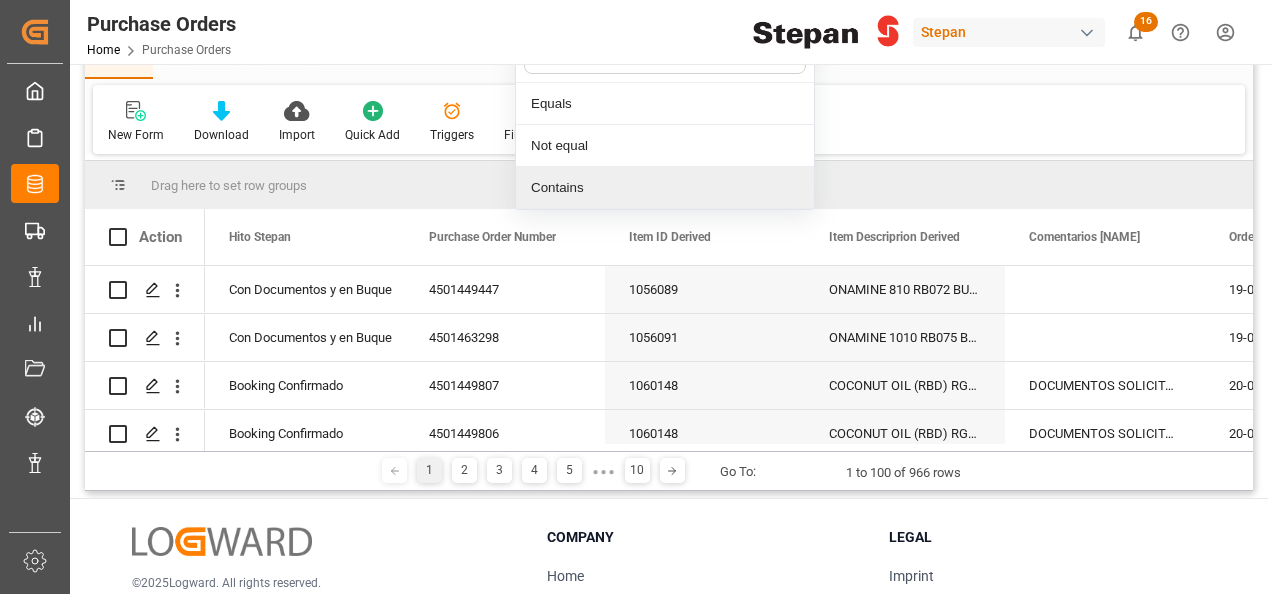 click on "Contains" at bounding box center [665, 188] 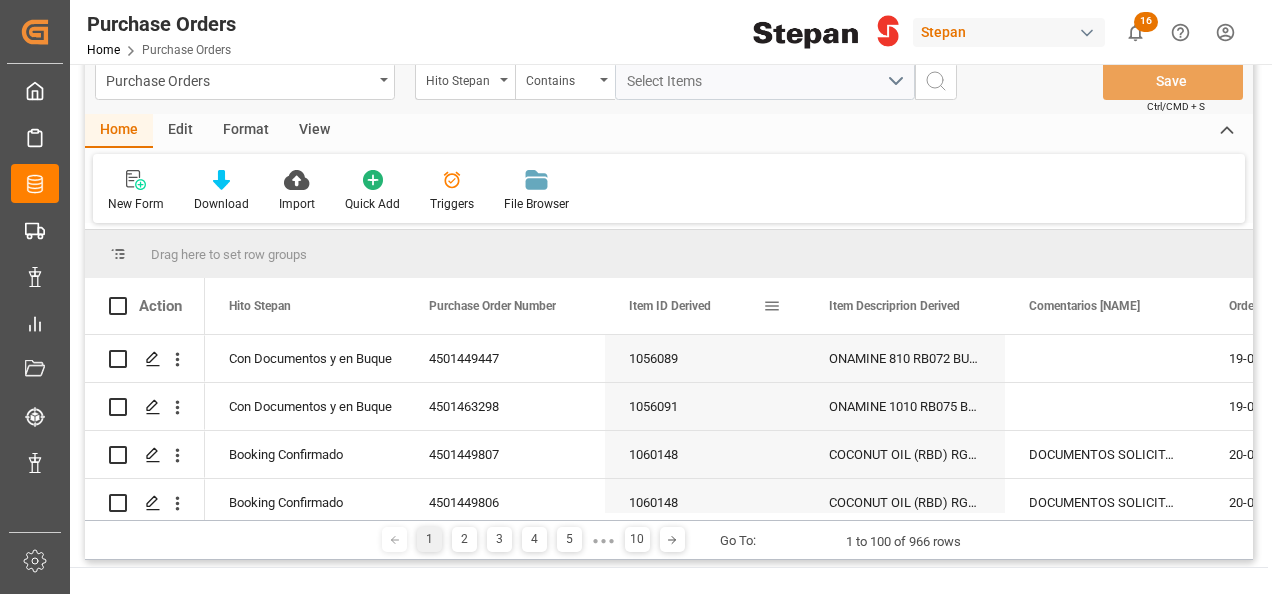scroll, scrollTop: 0, scrollLeft: 0, axis: both 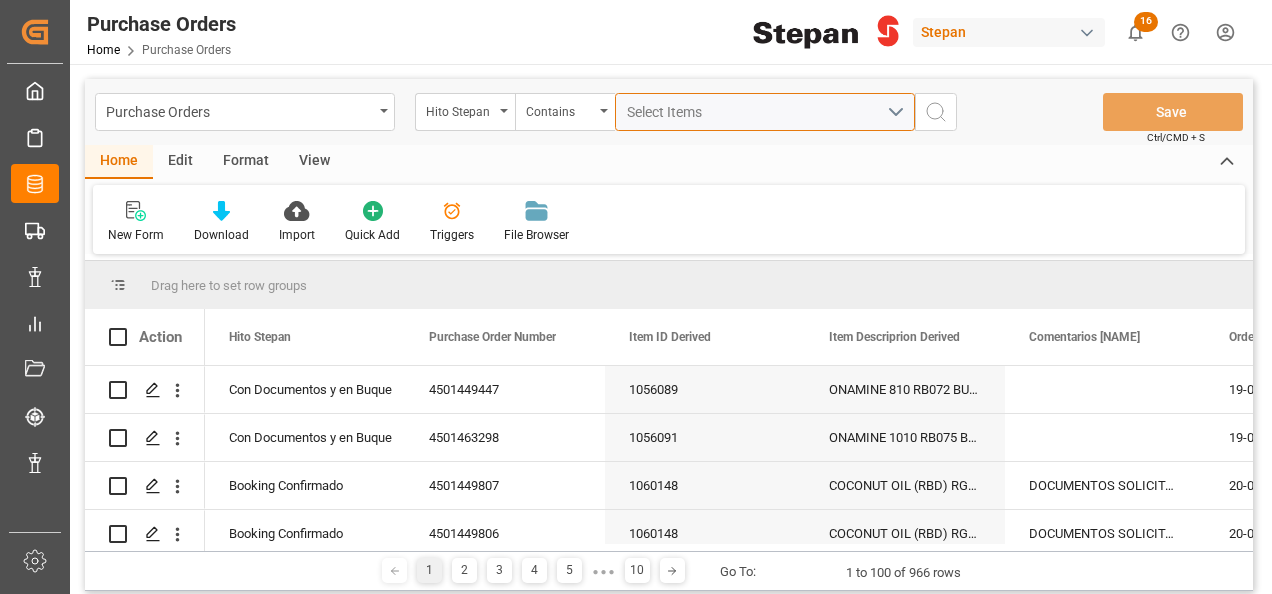 click on "Select Items" at bounding box center [669, 112] 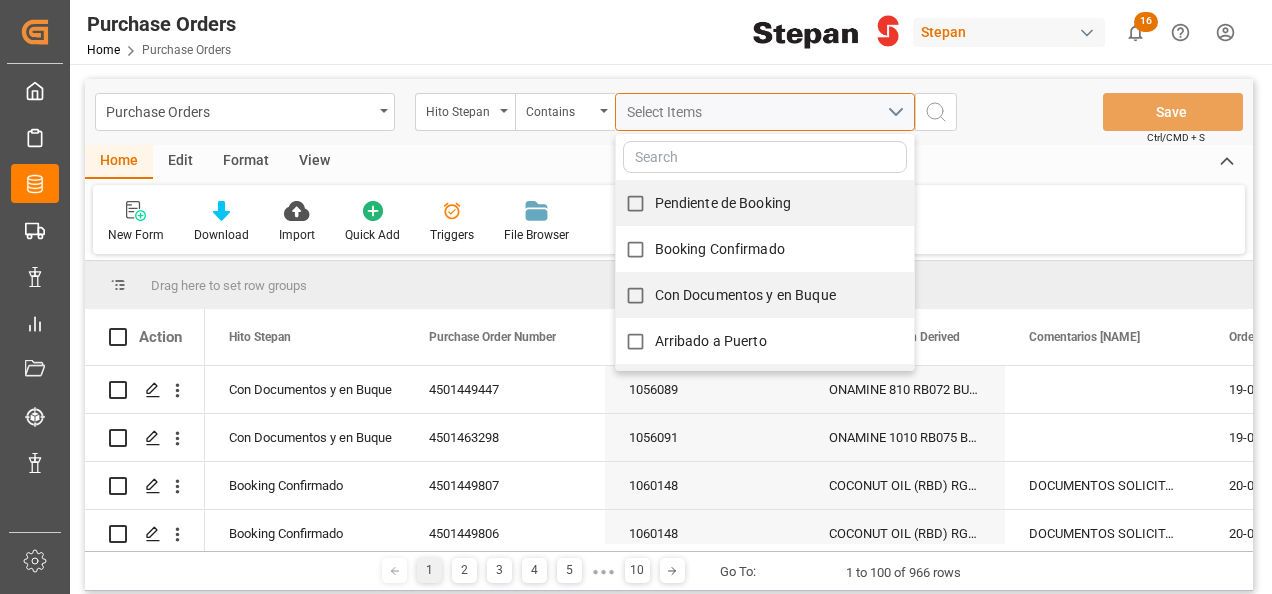 click on "Select Items" at bounding box center [669, 112] 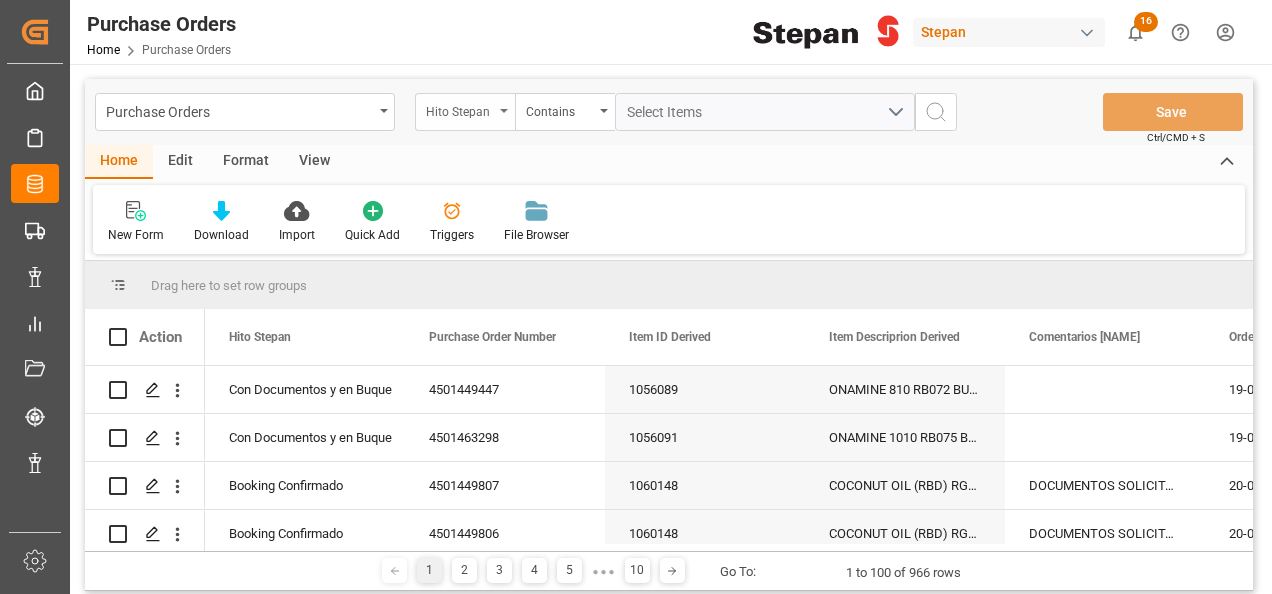 click on "Hito Stepan" at bounding box center (465, 112) 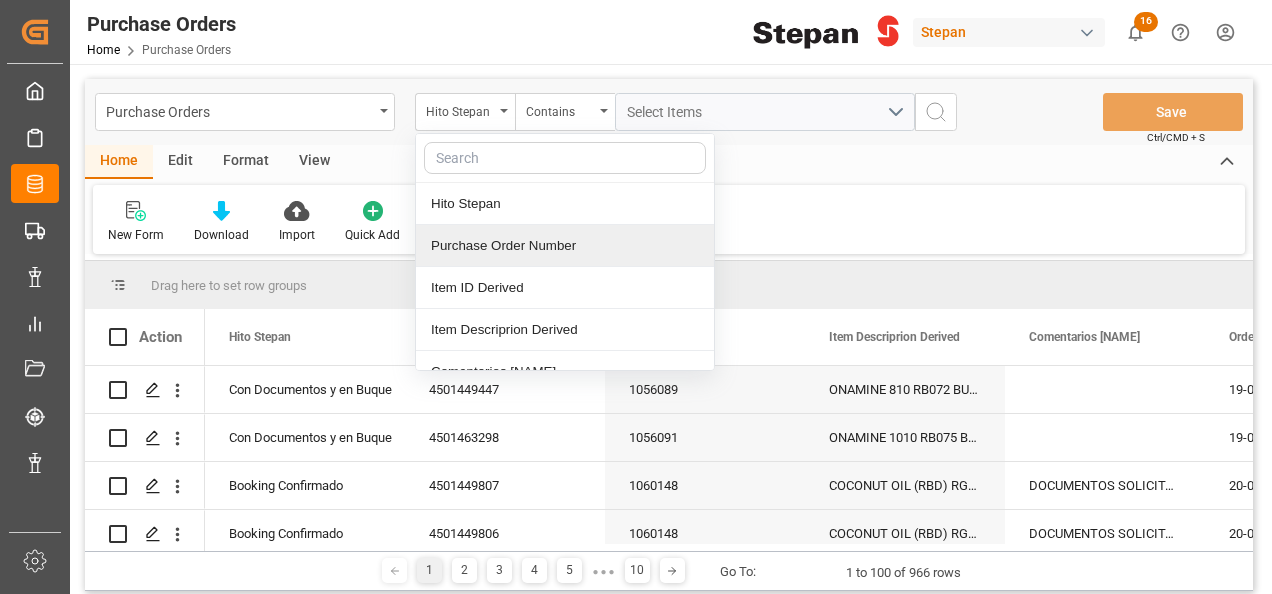 click on "Purchase Order Number" at bounding box center [565, 246] 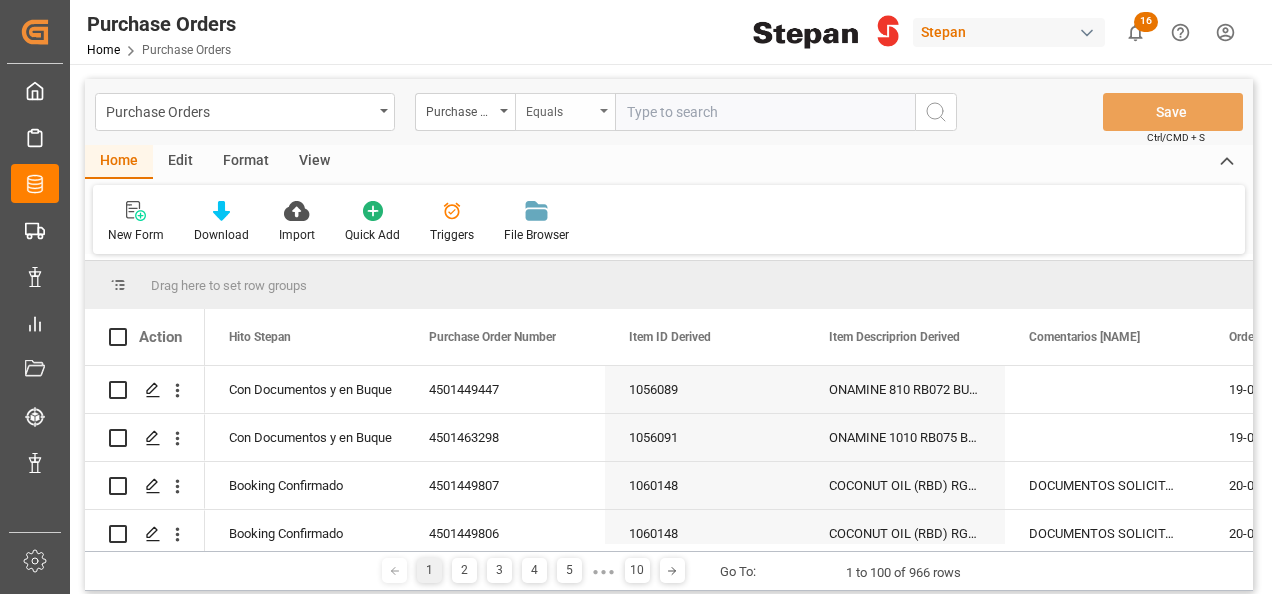 click on "Equals" at bounding box center [565, 112] 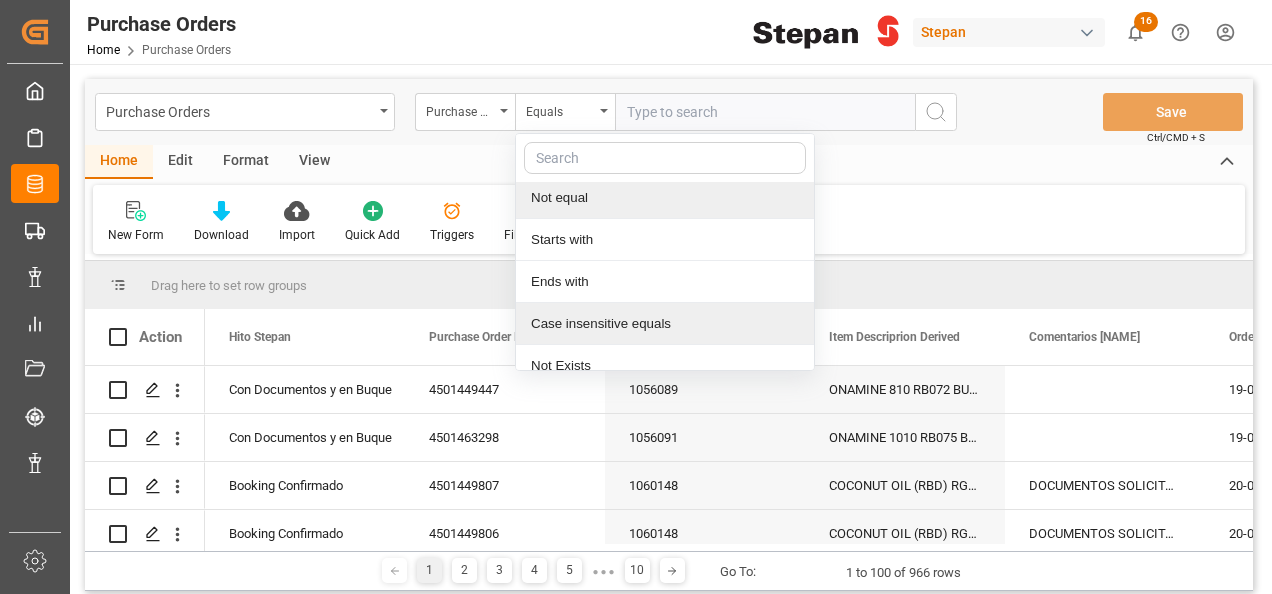 scroll, scrollTop: 146, scrollLeft: 0, axis: vertical 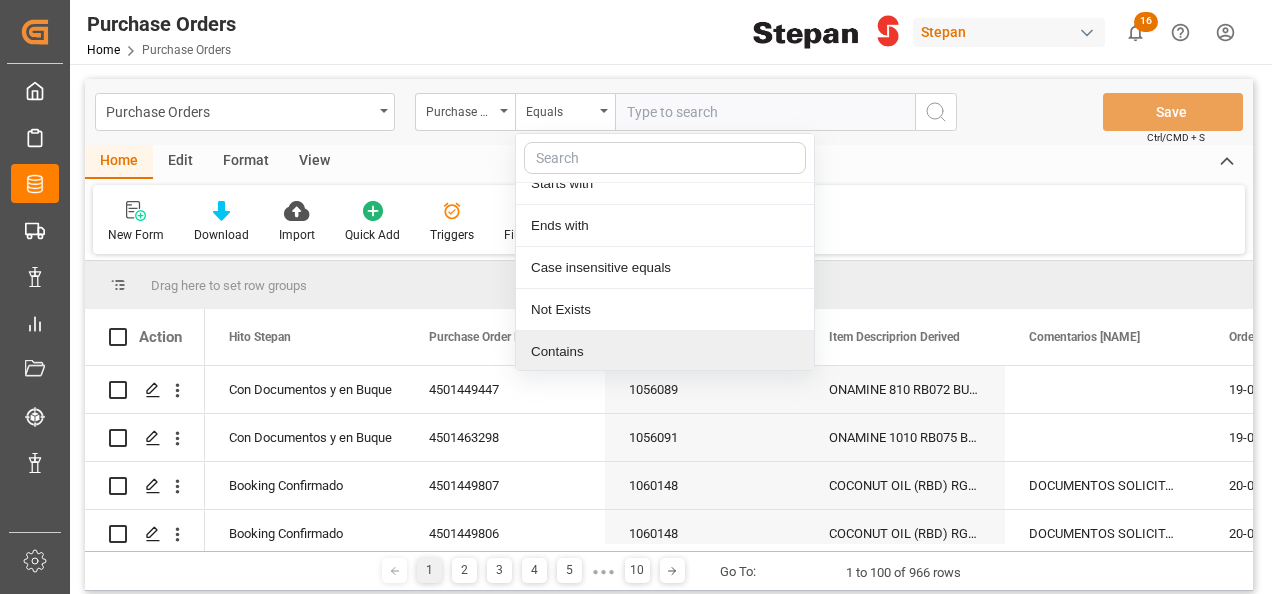 click on "Contains" at bounding box center (665, 352) 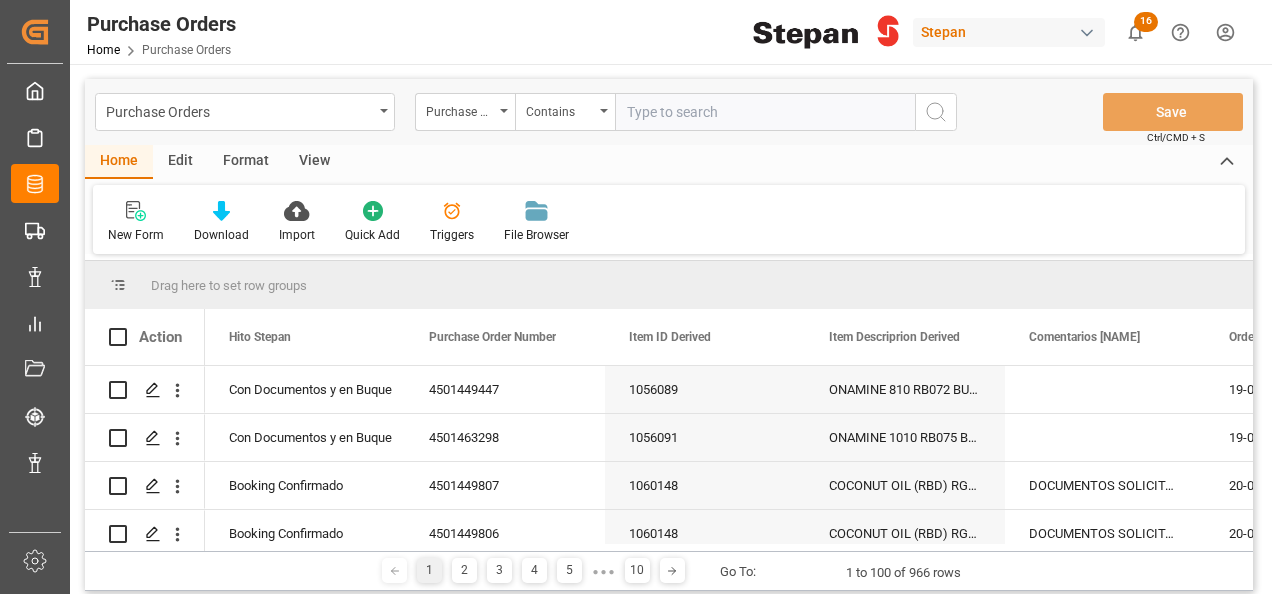 paste on "[NUMBER] [NUMBER]" 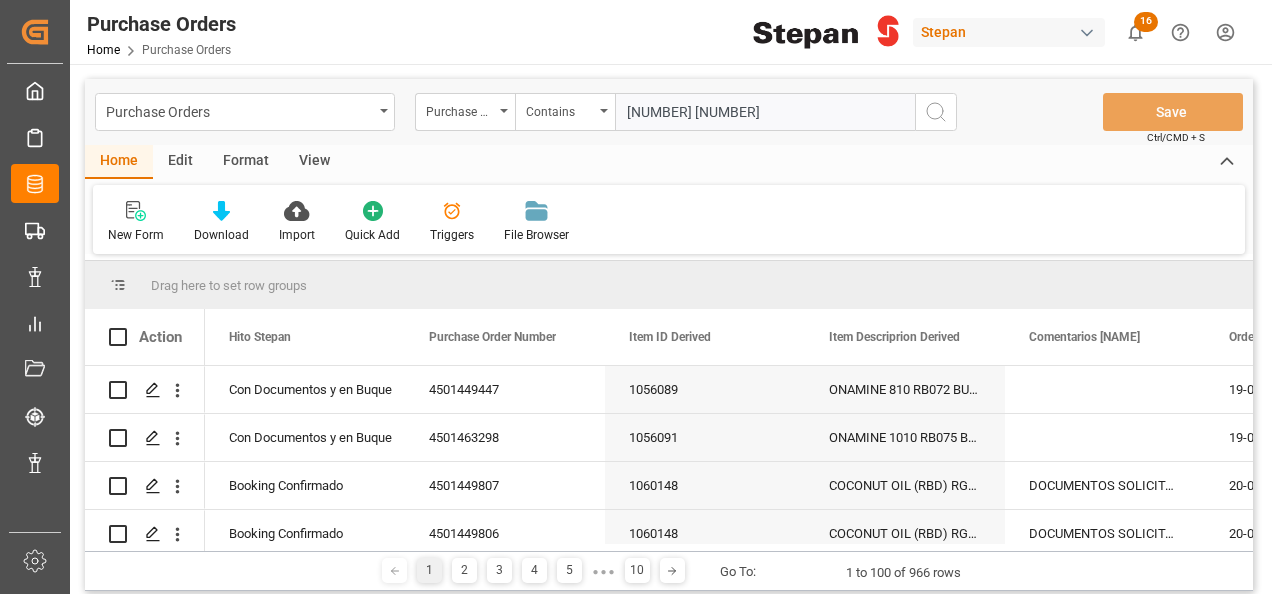 click on "[NUMBER] [NUMBER]" at bounding box center [765, 112] 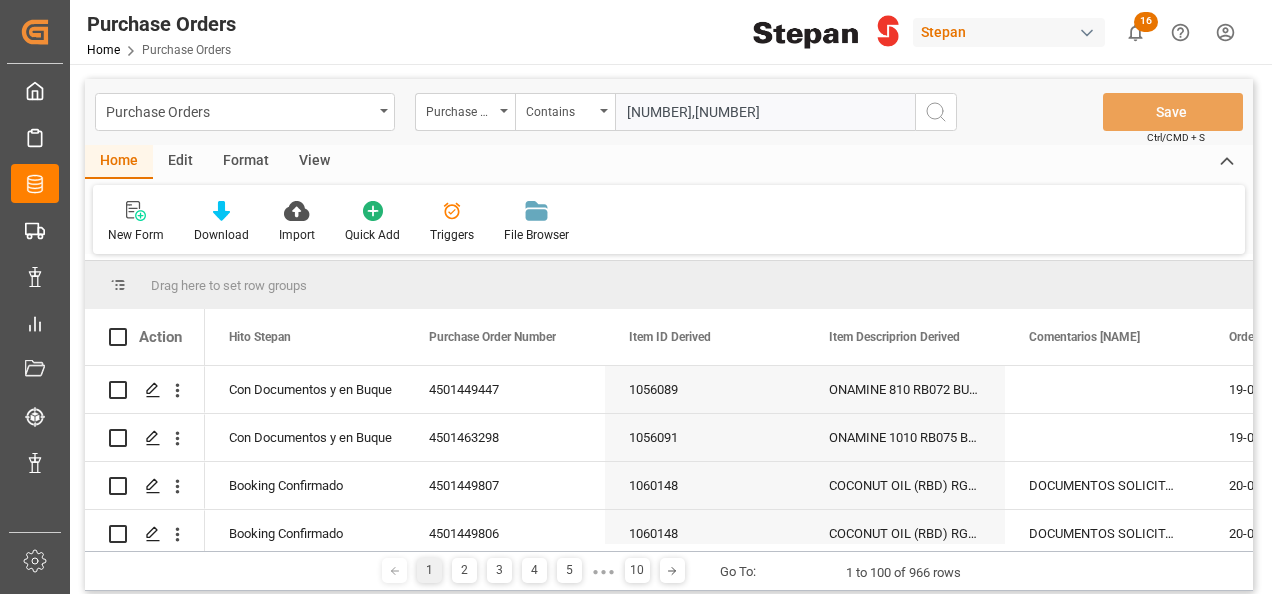 type on "[NUMBER],[NUMBER]" 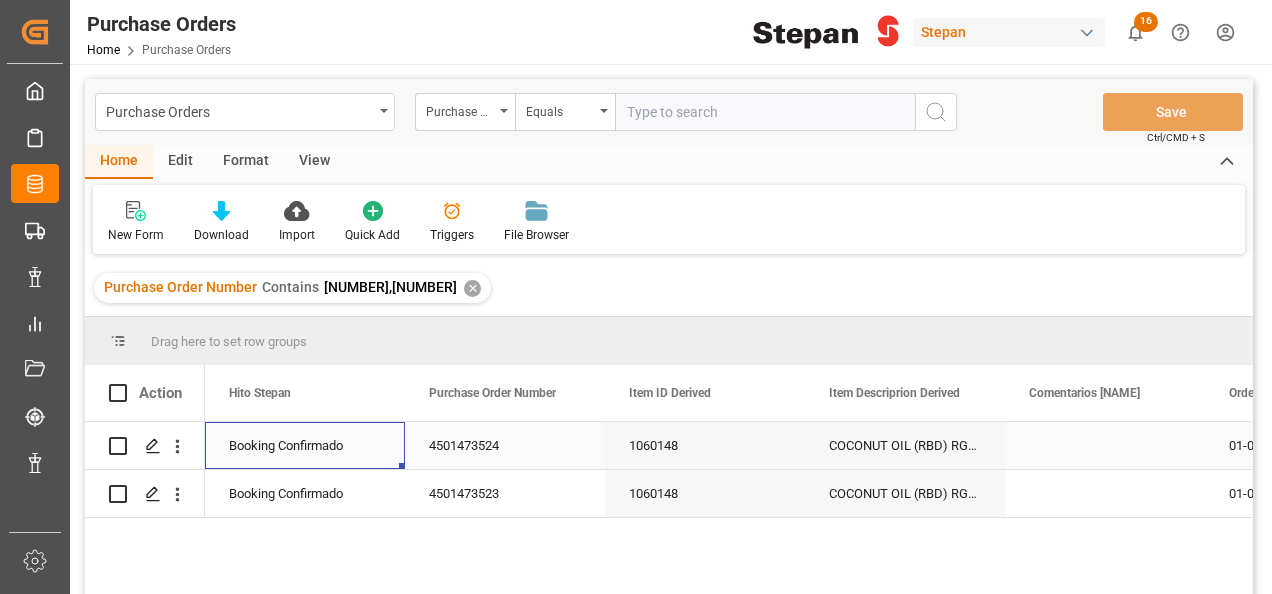 click on "Booking Confirmado" at bounding box center [305, 446] 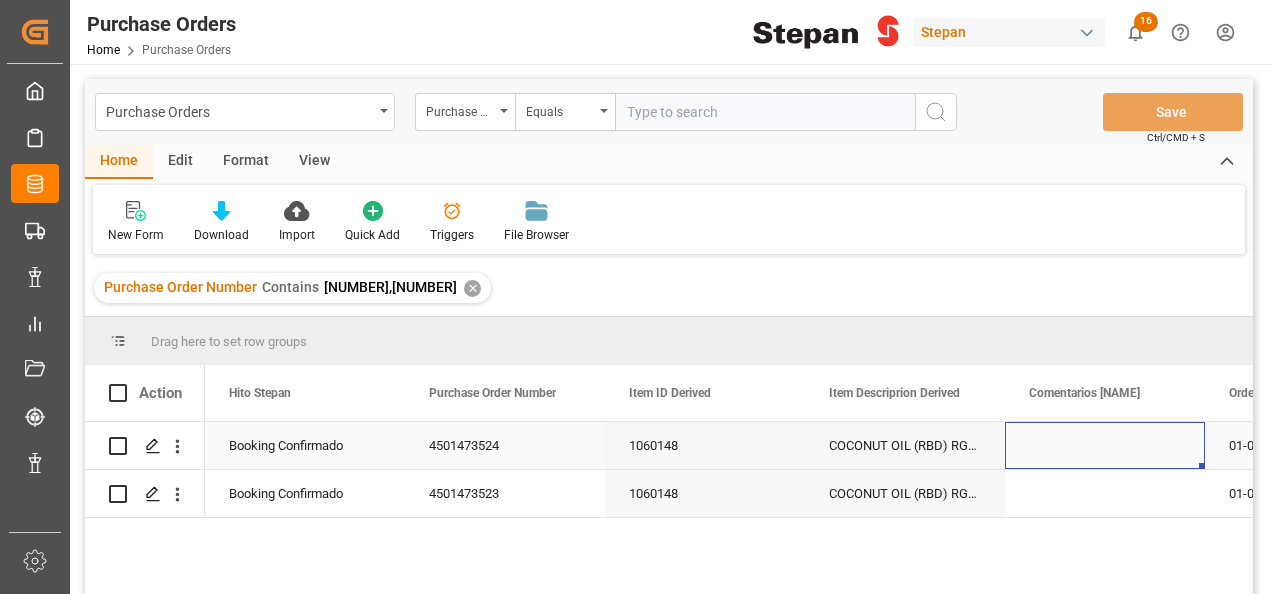 scroll, scrollTop: 0, scrollLeft: 158, axis: horizontal 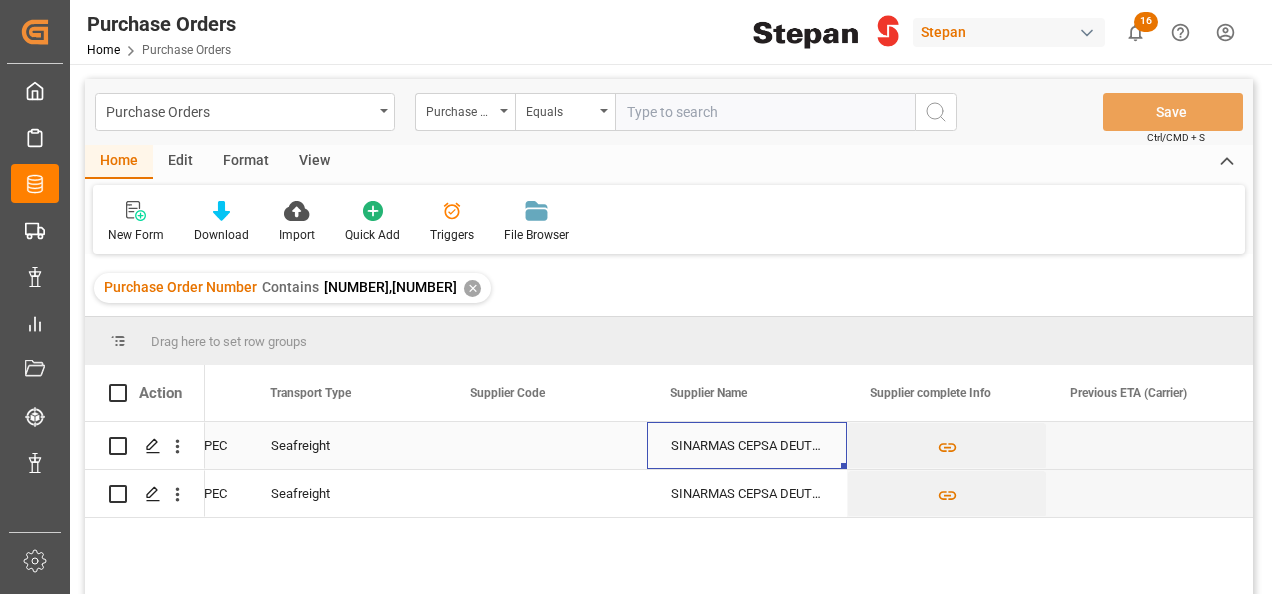 click on "SINARMAS CEPSA DEUTSCHLAND GMBH" at bounding box center [747, 445] 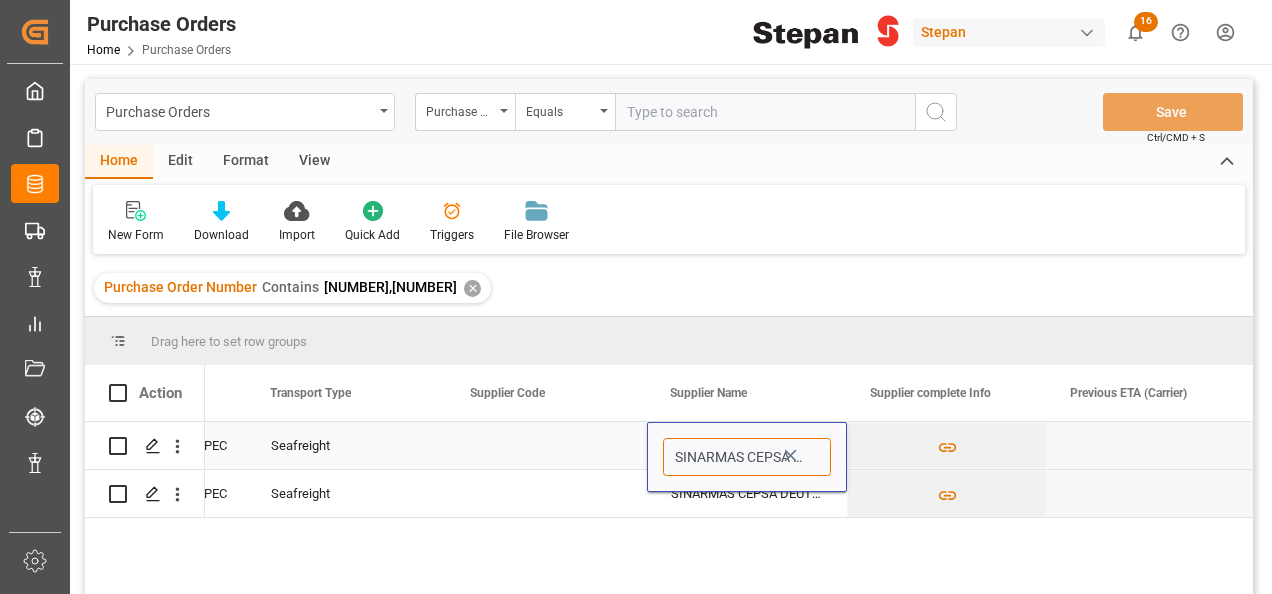 click on "SINARMAS CEPSA DEUTSCHLAND GMBH" at bounding box center (747, 457) 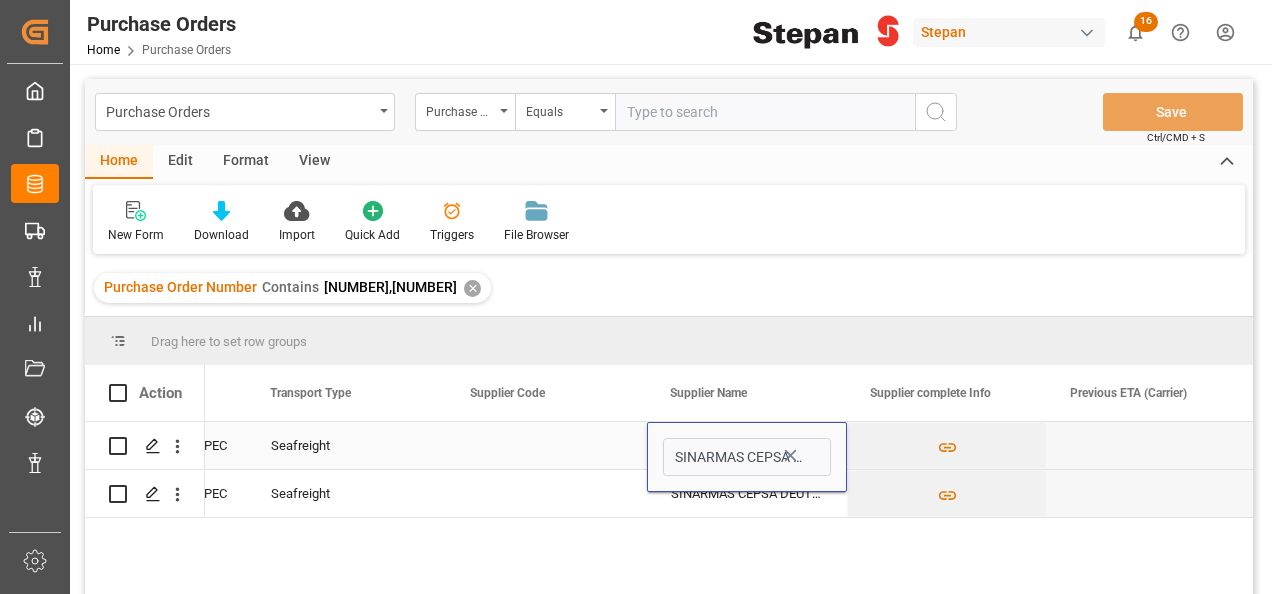 click 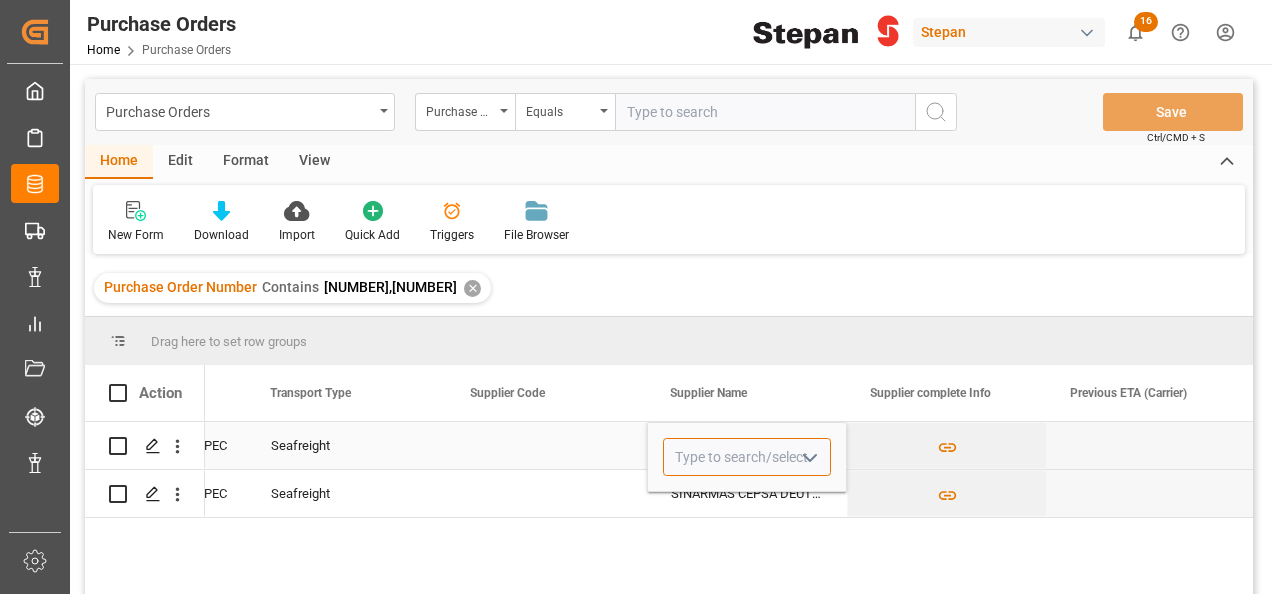 click at bounding box center (747, 457) 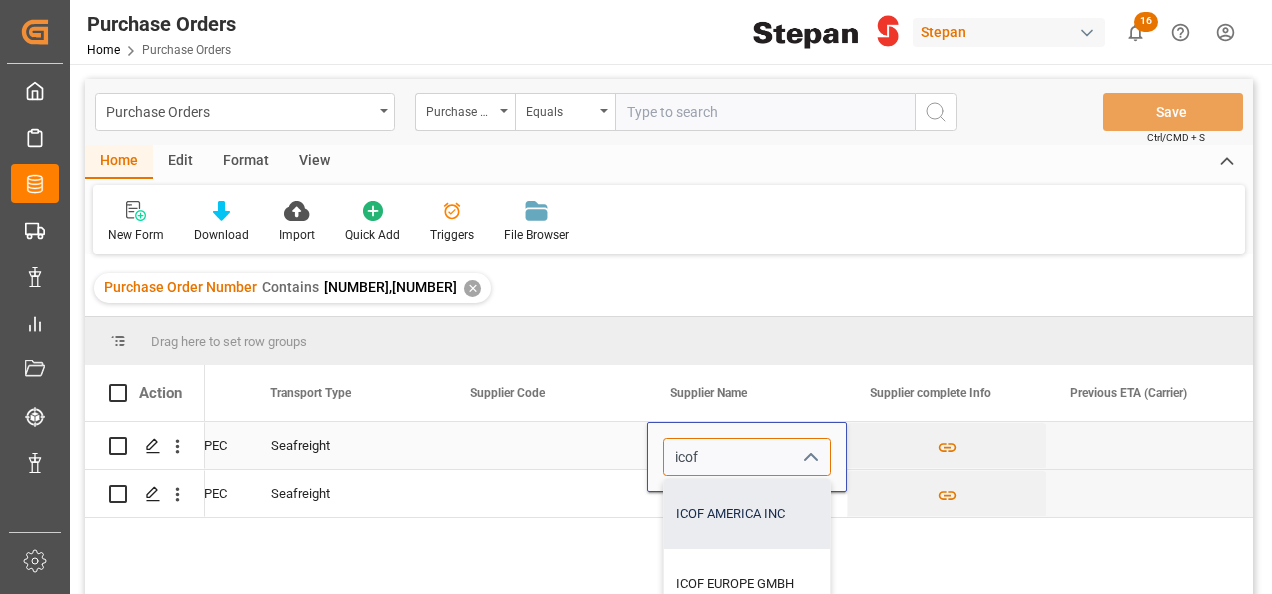 click on "ICOF AMERICA INC" at bounding box center [747, 514] 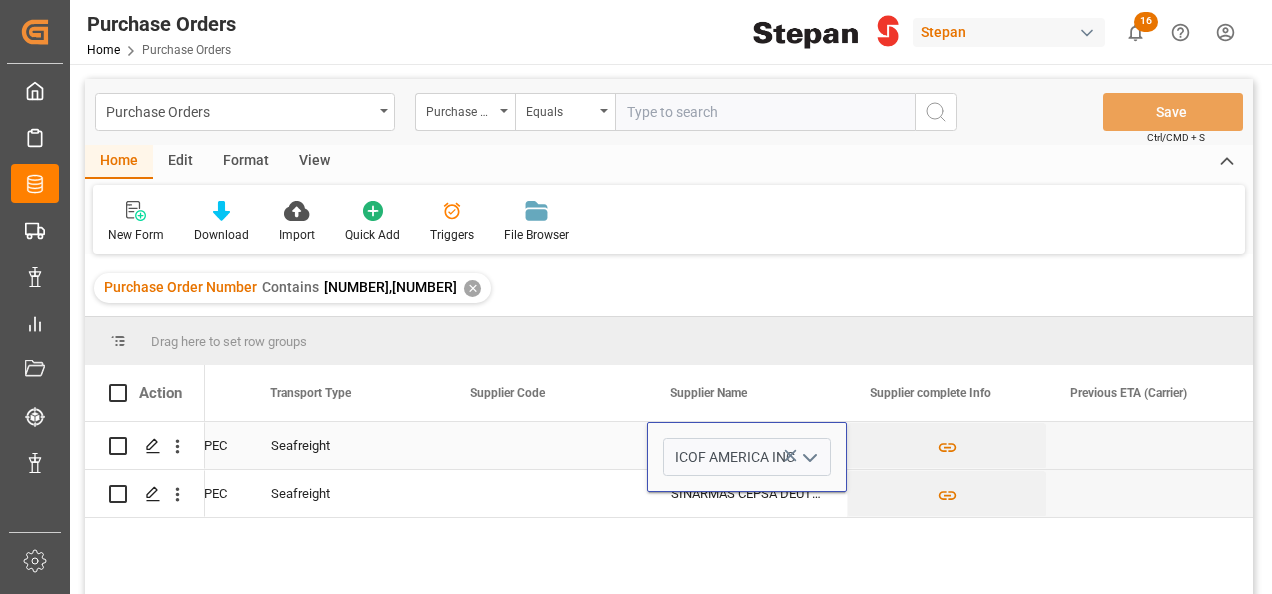 click at bounding box center (547, 445) 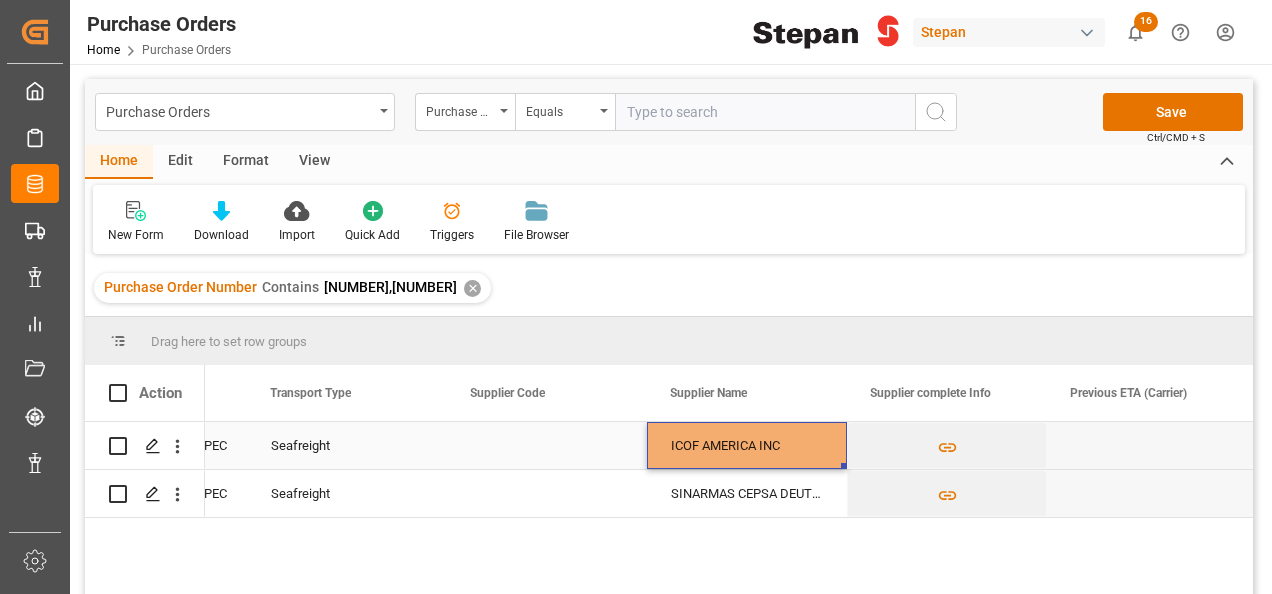 click on "ICOF AMERICA INC" at bounding box center (747, 445) 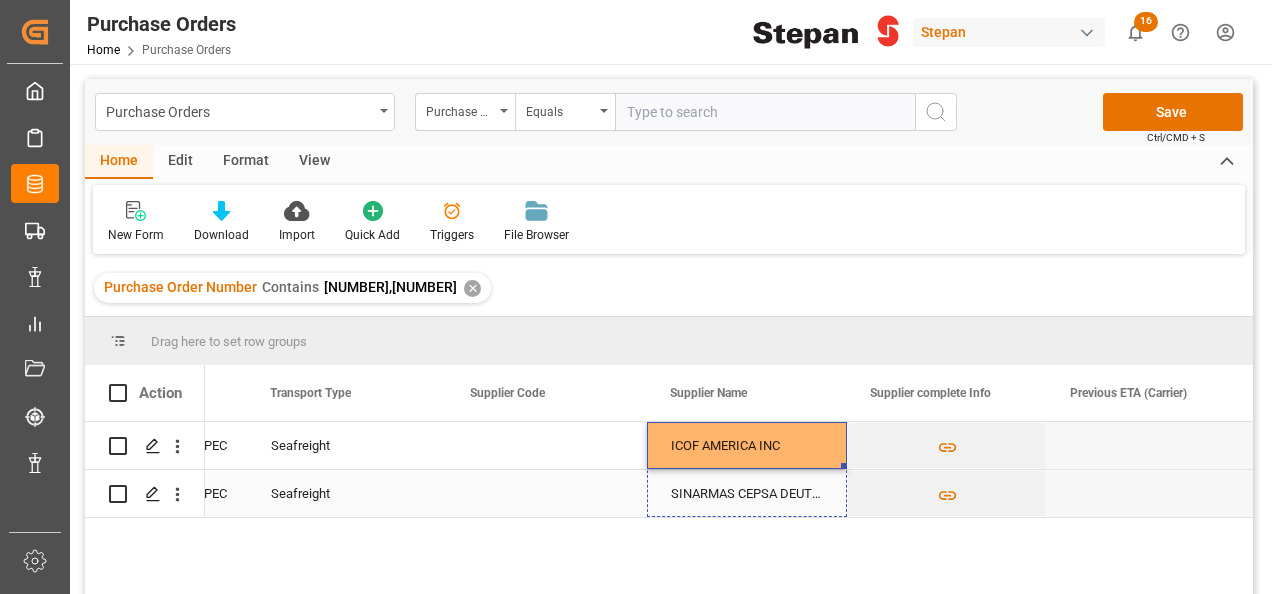 drag, startPoint x: 844, startPoint y: 467, endPoint x: 838, endPoint y: 496, distance: 29.614185 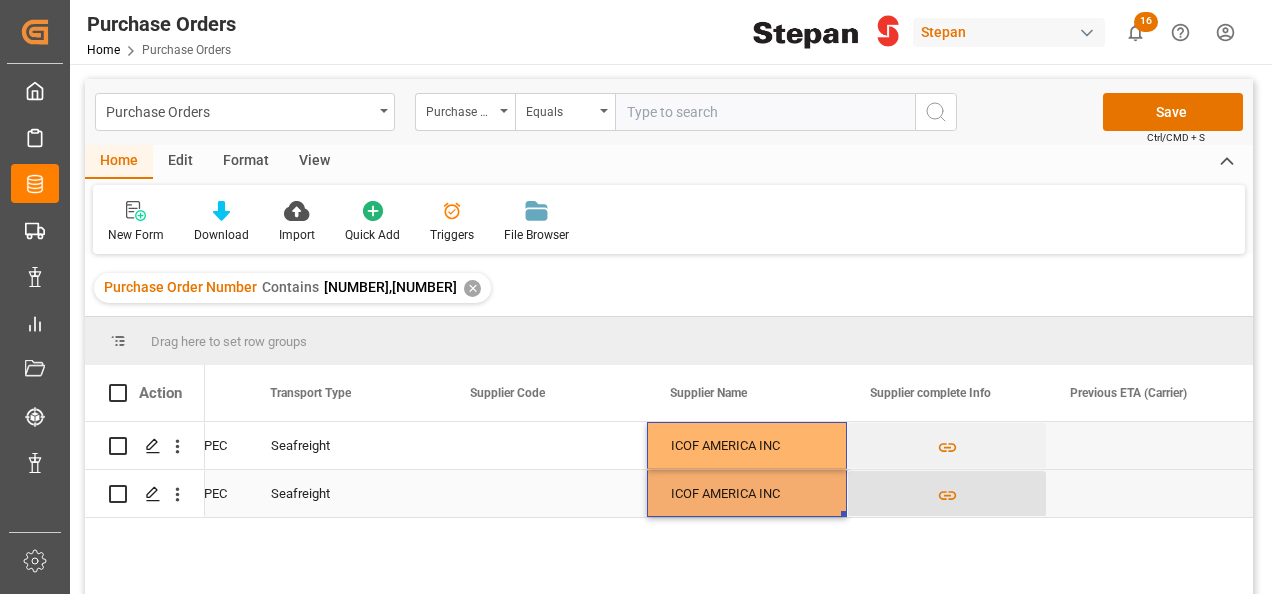 click at bounding box center [947, 494] 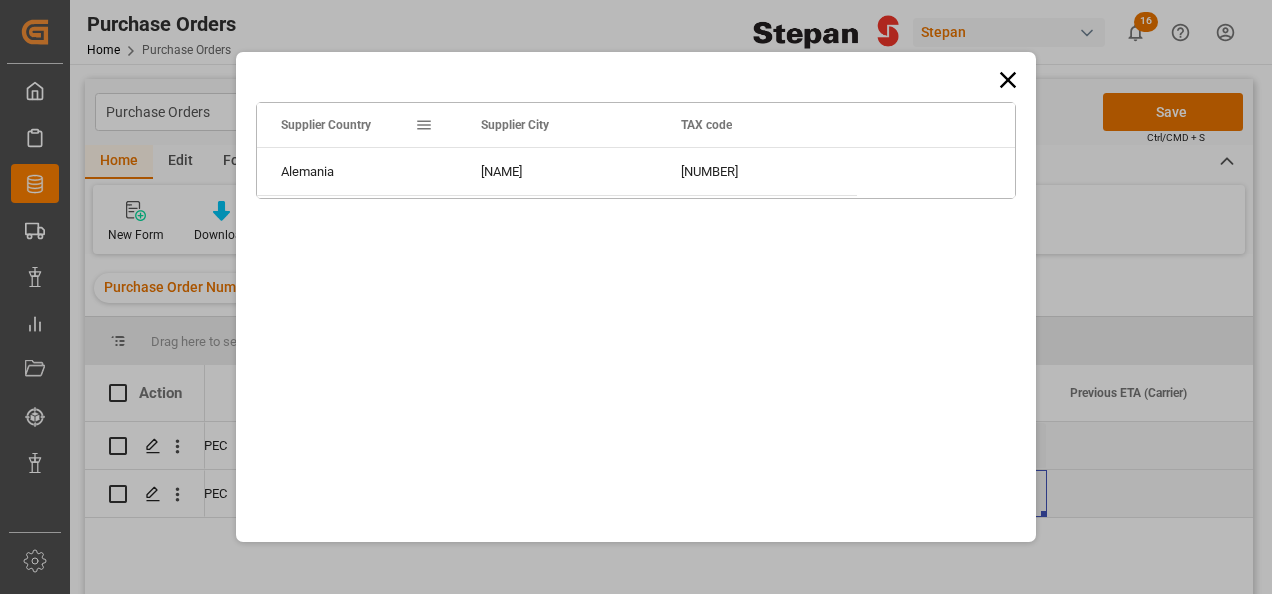 click on "Drag here to set row groups Drag here to set column labels
Supplier Country
Supplier City
TAX code
[NAME]" at bounding box center [636, 297] 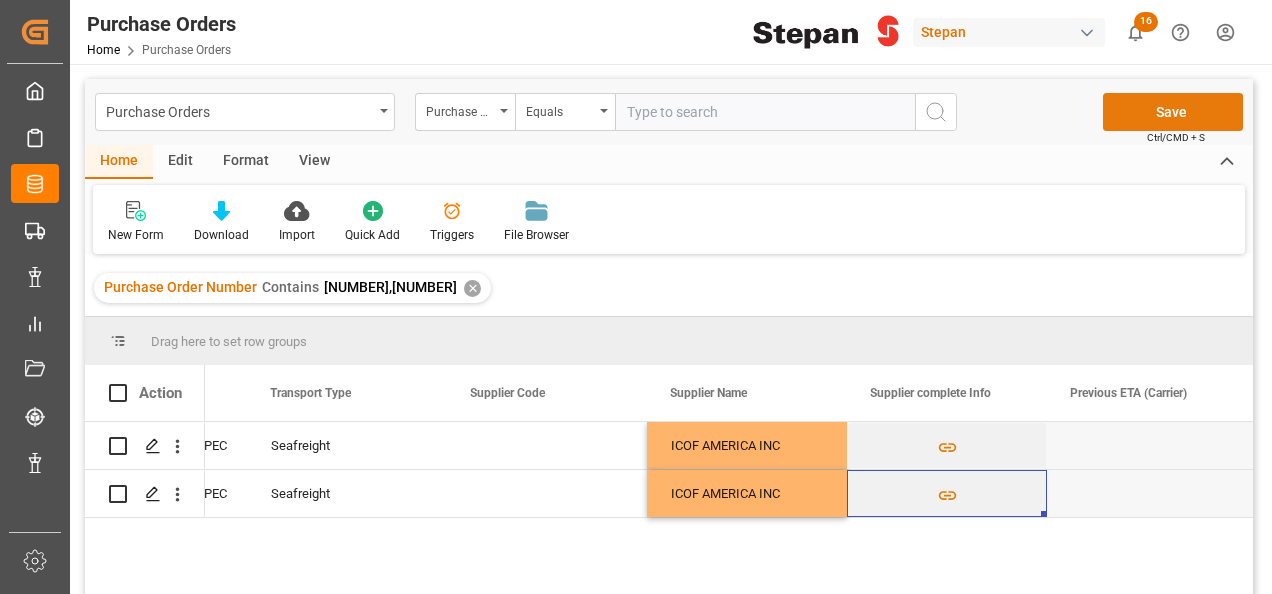 click on "Save" at bounding box center [1173, 112] 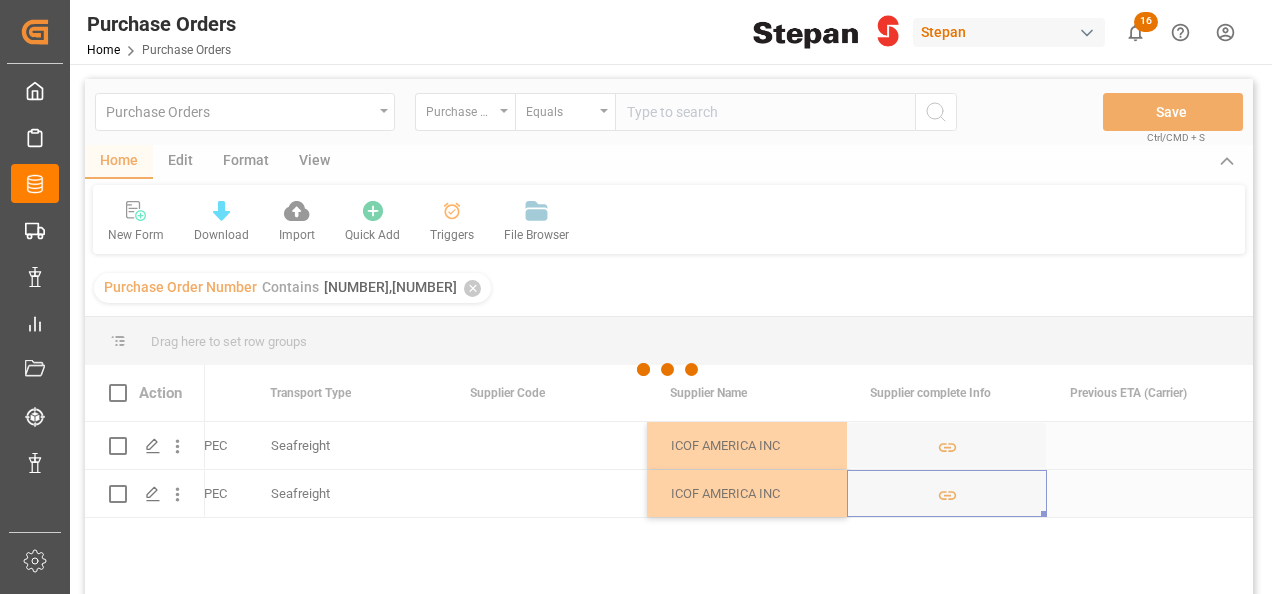 type 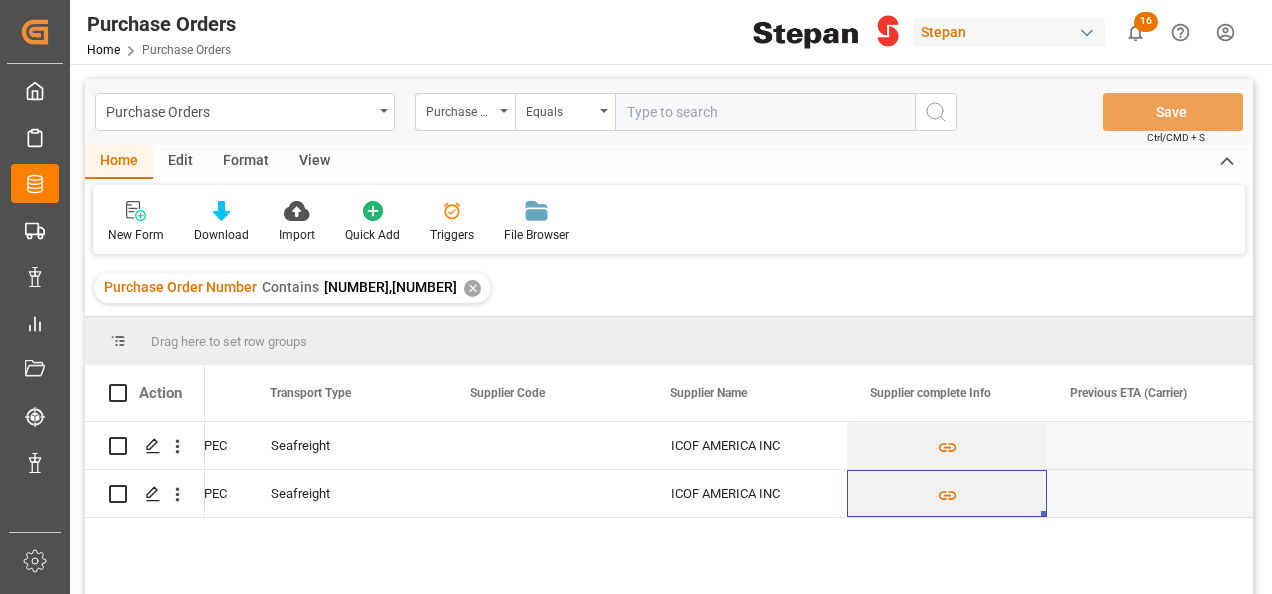 click on "✕" at bounding box center (472, 288) 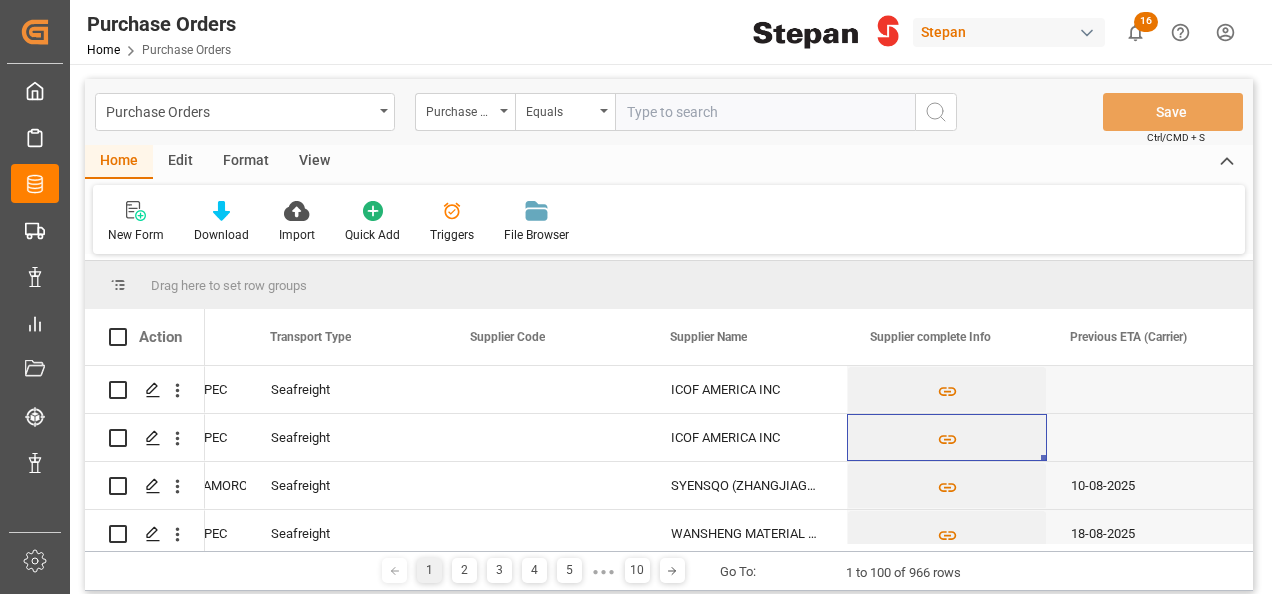 scroll, scrollTop: 0, scrollLeft: 4159, axis: horizontal 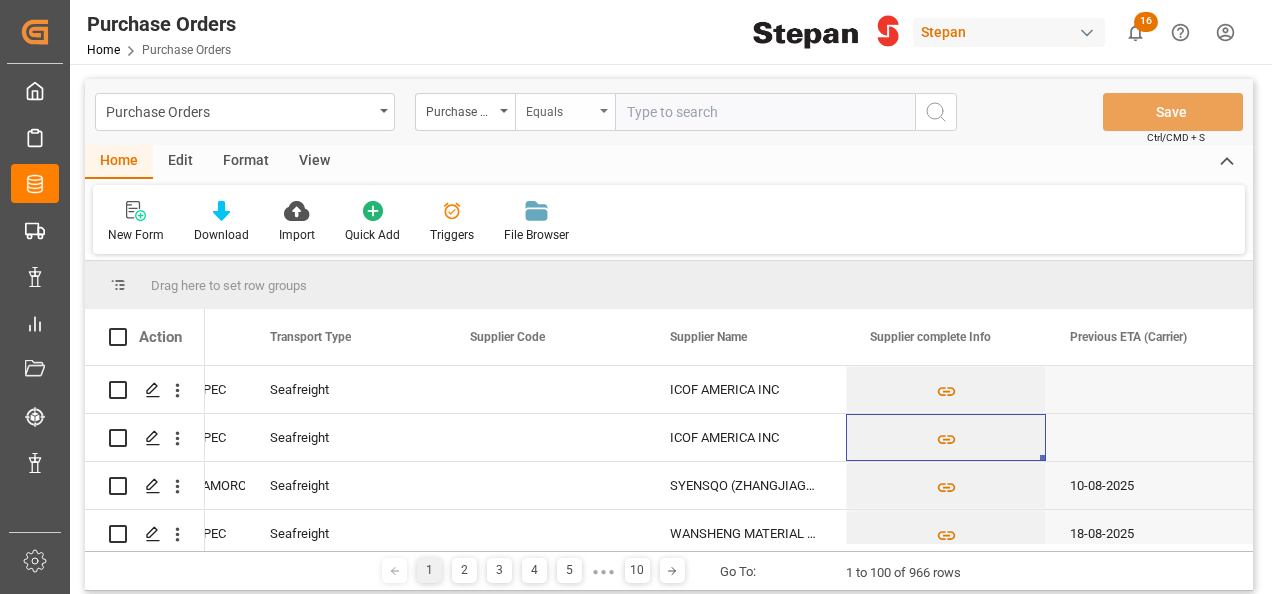 click on "Equals" at bounding box center (565, 112) 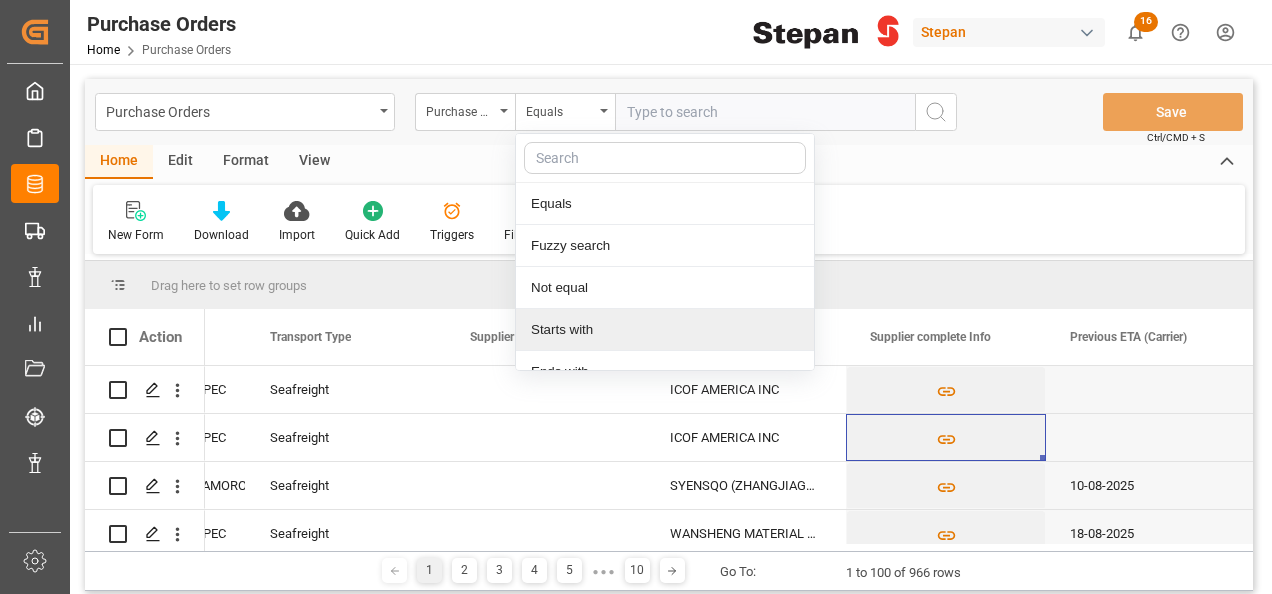 scroll, scrollTop: 146, scrollLeft: 0, axis: vertical 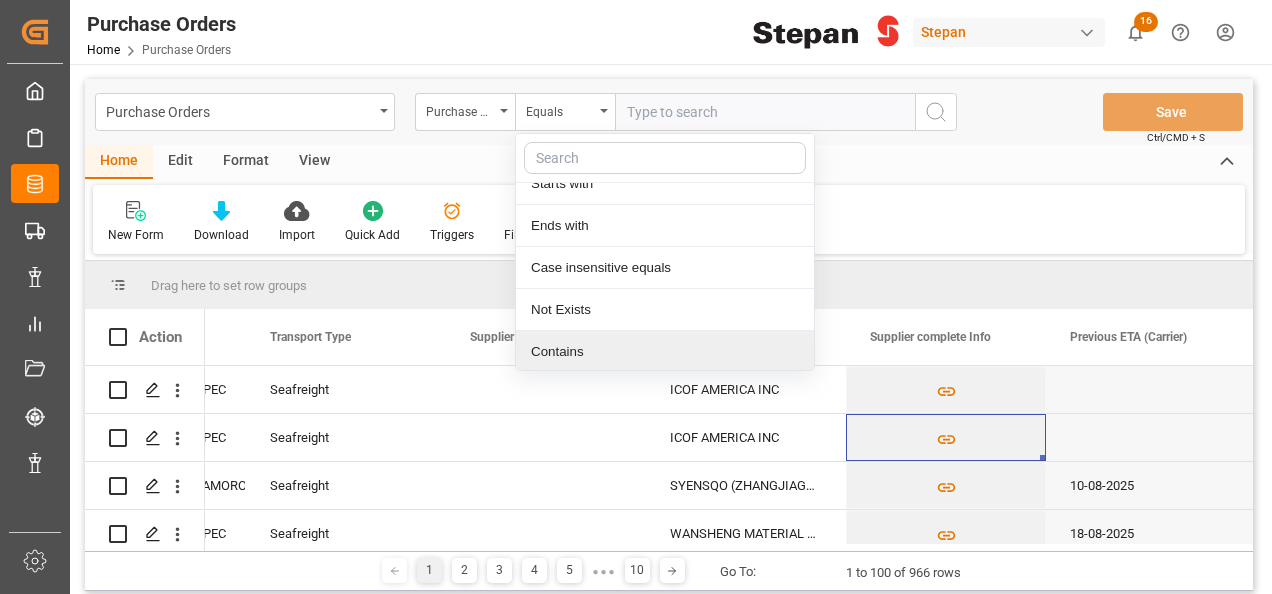 click on "Contains" at bounding box center [665, 352] 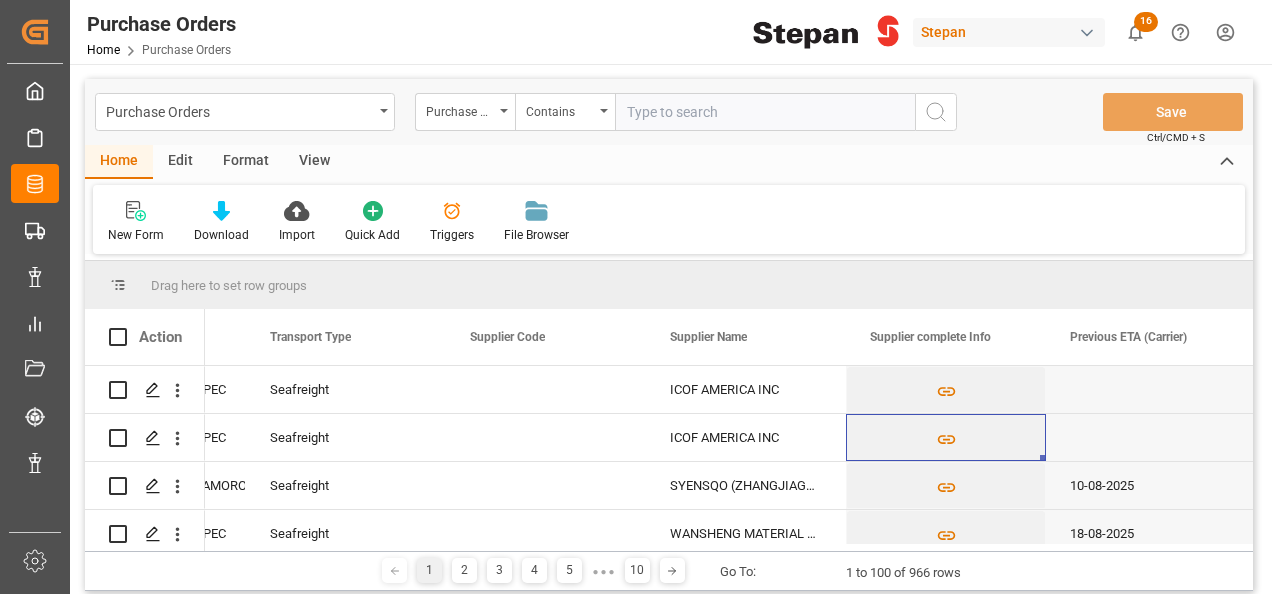 paste on "[NUMBER] [NUMBER] [NUMBER] [NUMBER] [NUMBER] [NUMBER] [NUMBER] [NUMBER]" 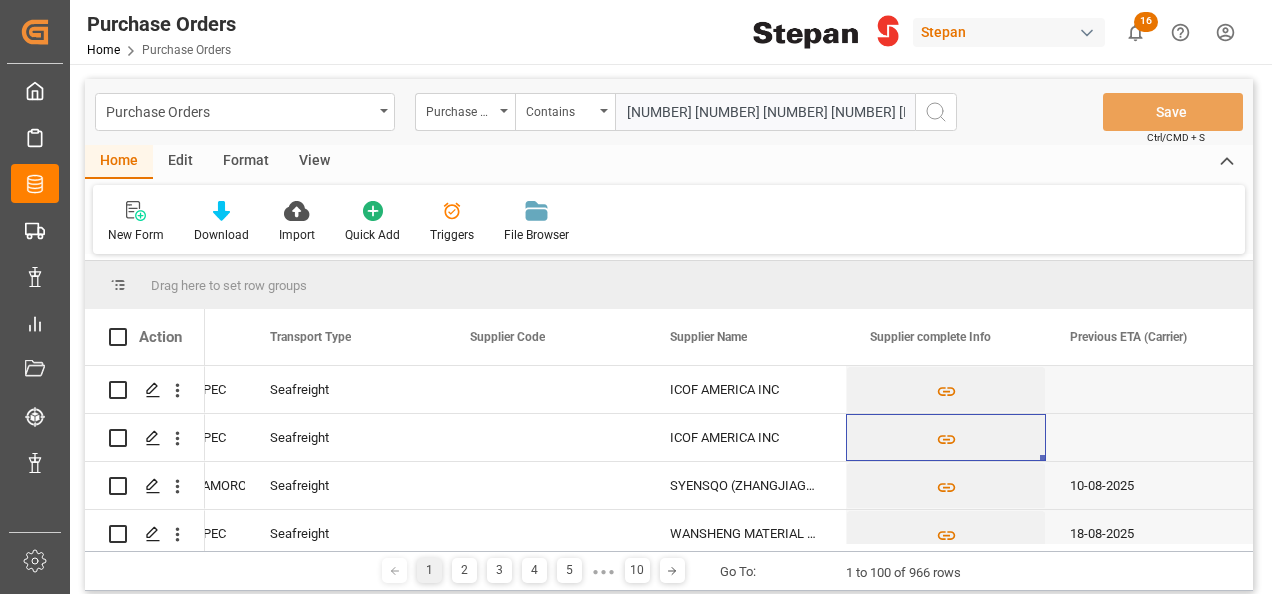 scroll, scrollTop: 0, scrollLeft: 292, axis: horizontal 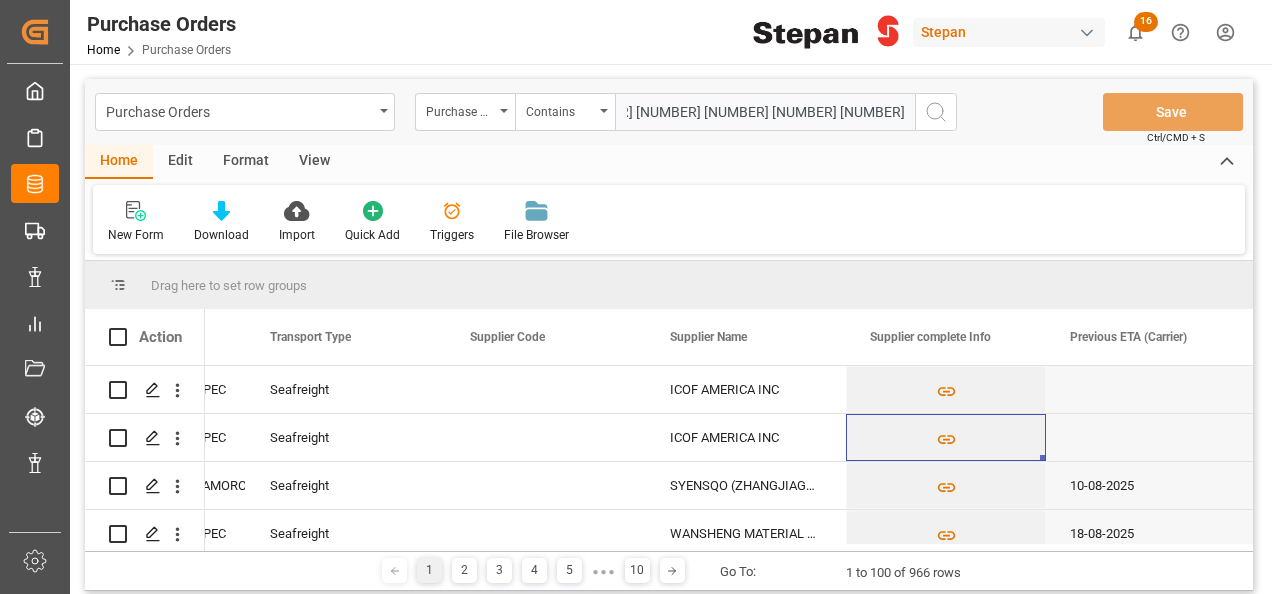 click on "[NUMBER] [NUMBER] [NUMBER] [NUMBER] [NUMBER] [NUMBER] [NUMBER] [NUMBER]" at bounding box center (765, 112) 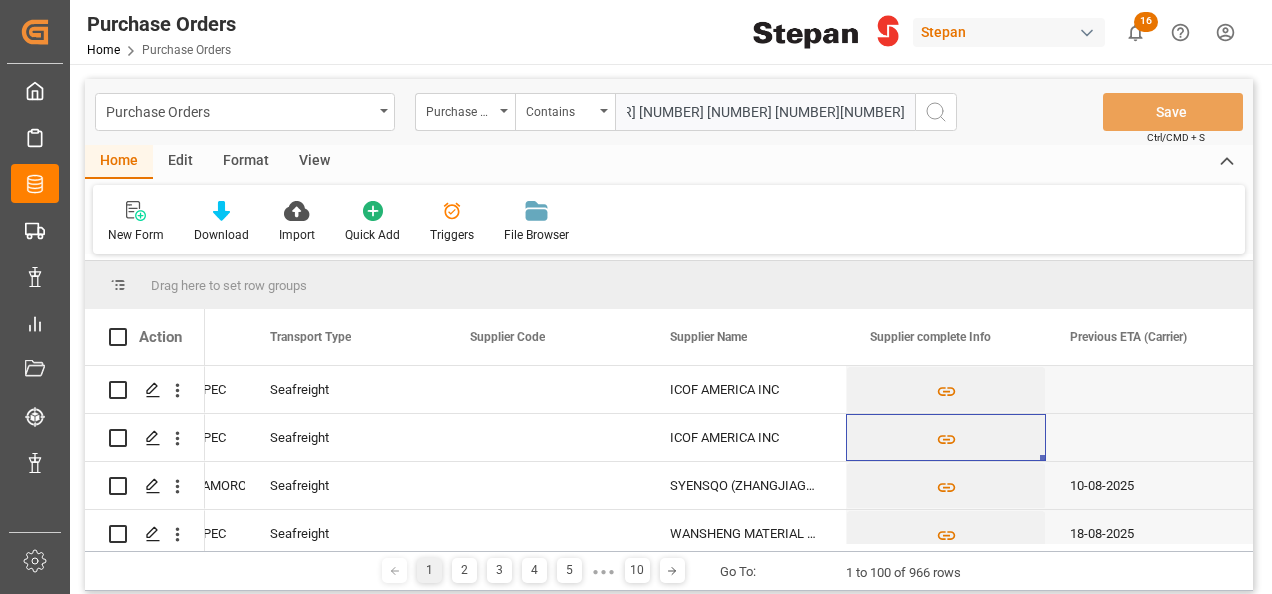 scroll, scrollTop: 0, scrollLeft: 289, axis: horizontal 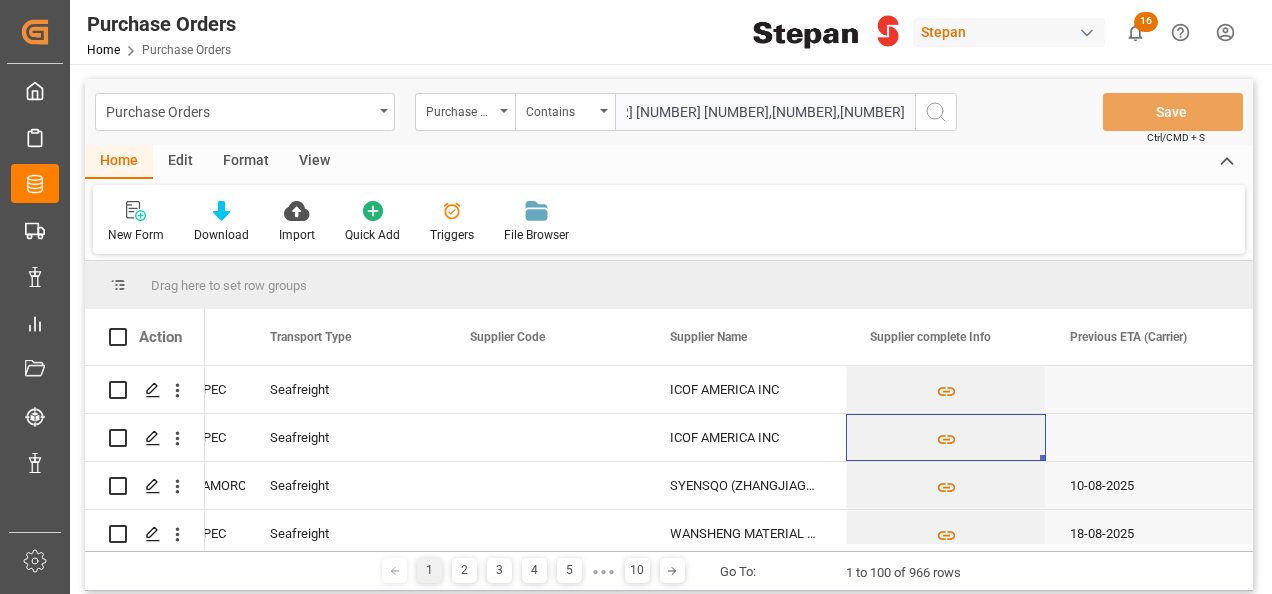 click on "[NUMBER] [NUMBER] [NUMBER] [NUMBER] [NUMBER] [NUMBER],[NUMBER],[NUMBER]" at bounding box center (765, 112) 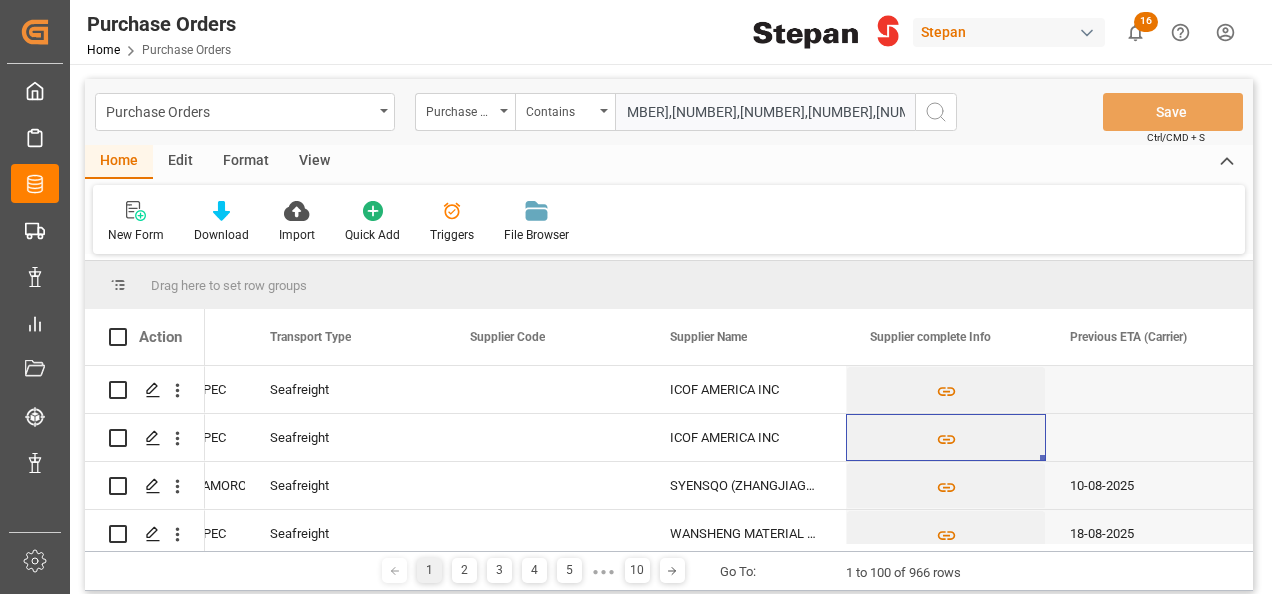scroll, scrollTop: 0, scrollLeft: 0, axis: both 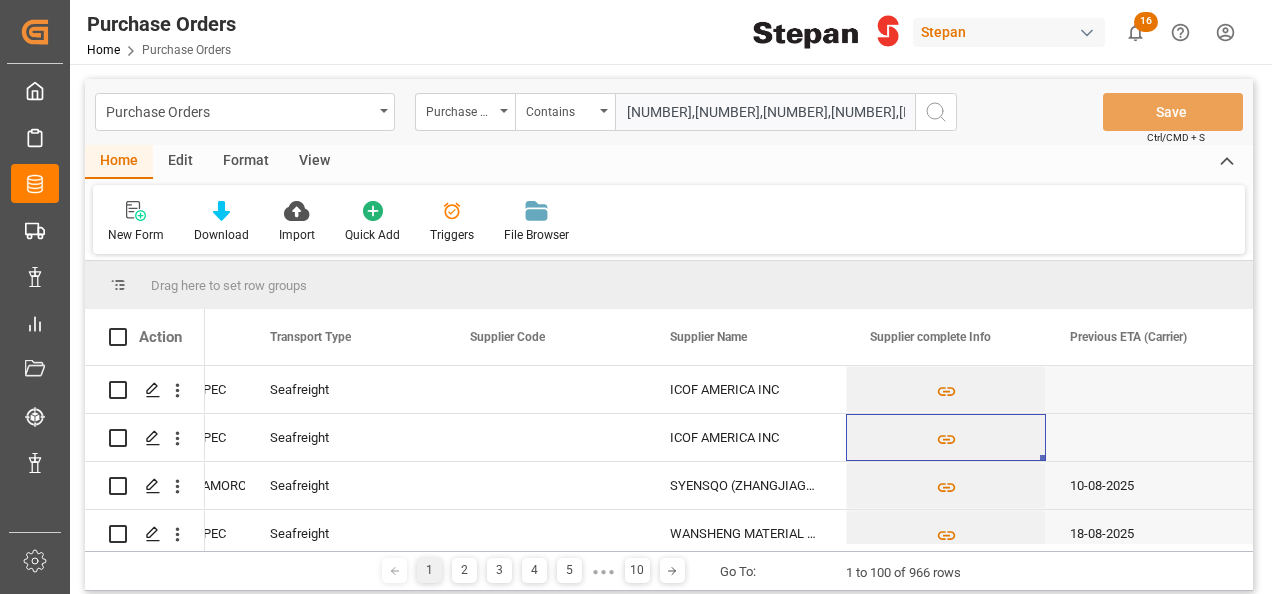 type on "[NUMBER],[NUMBER],[NUMBER],[NUMBER],[NUMBER],[NUMBER],[NUMBER]" 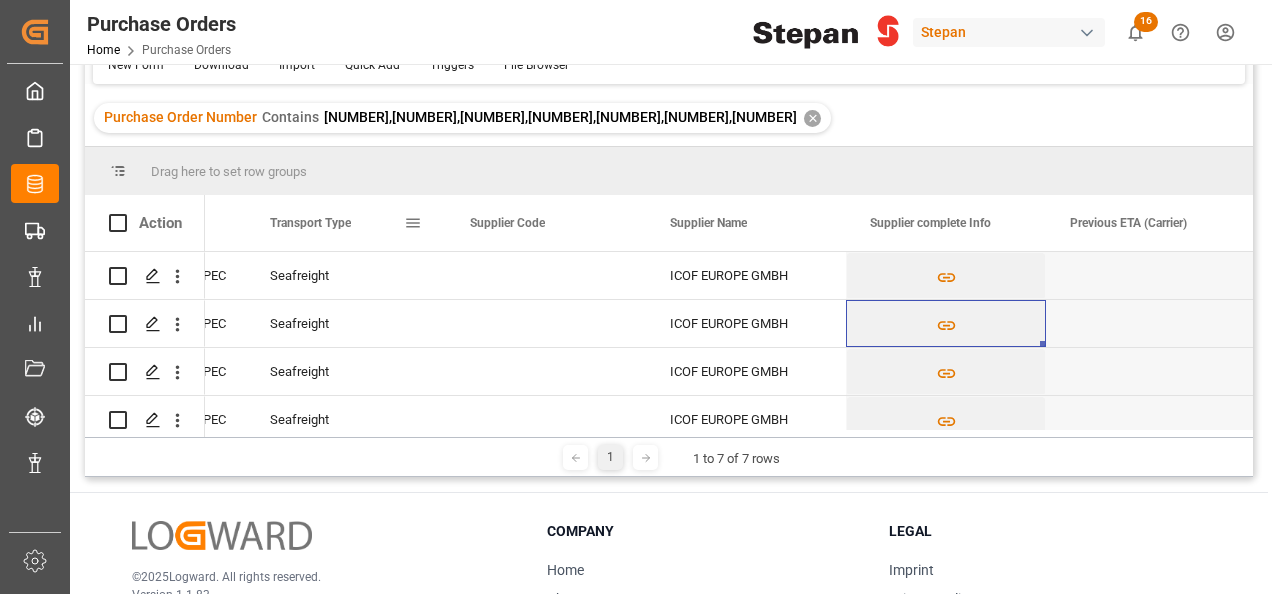 scroll, scrollTop: 200, scrollLeft: 0, axis: vertical 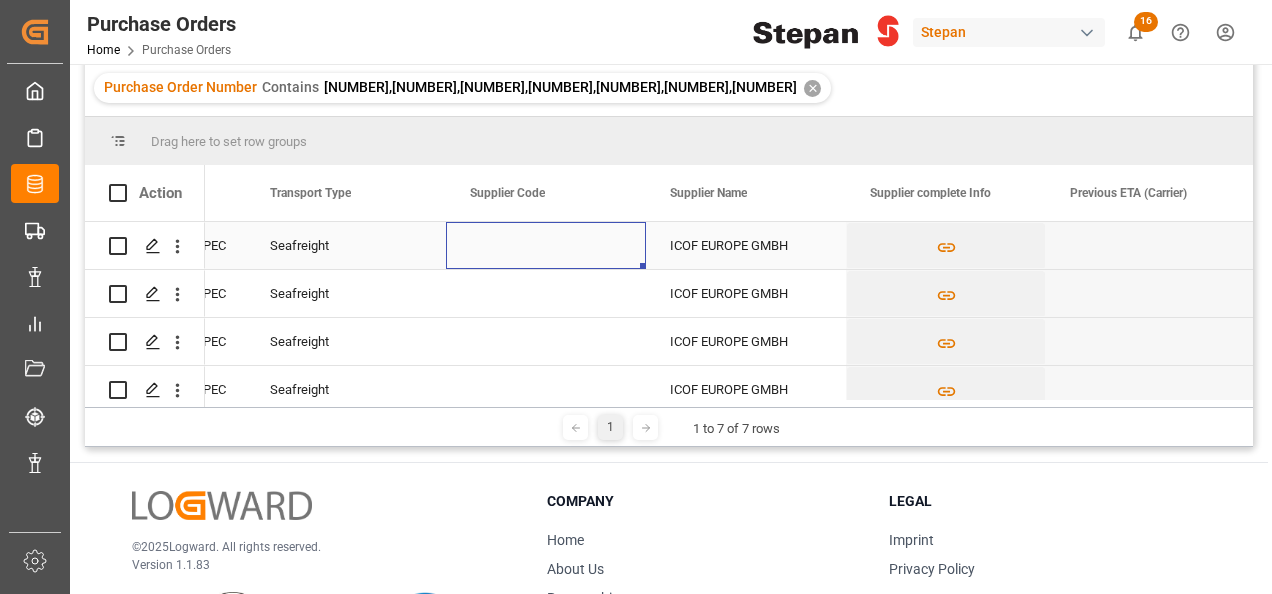 click at bounding box center [546, 245] 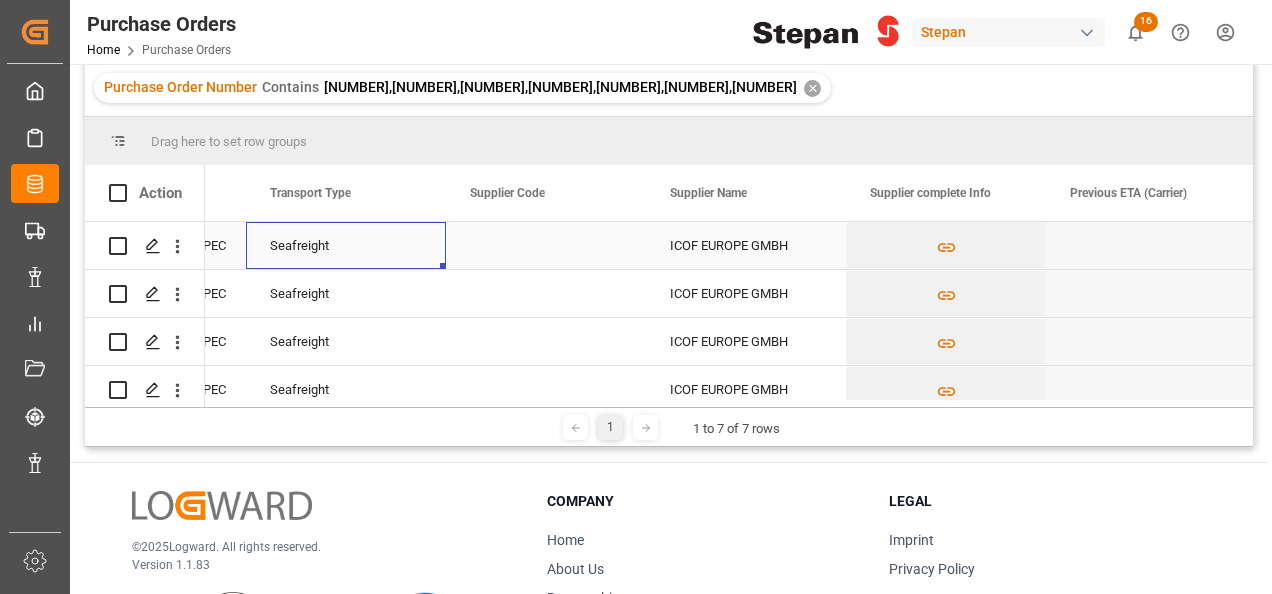 scroll, scrollTop: 0, scrollLeft: 3400, axis: horizontal 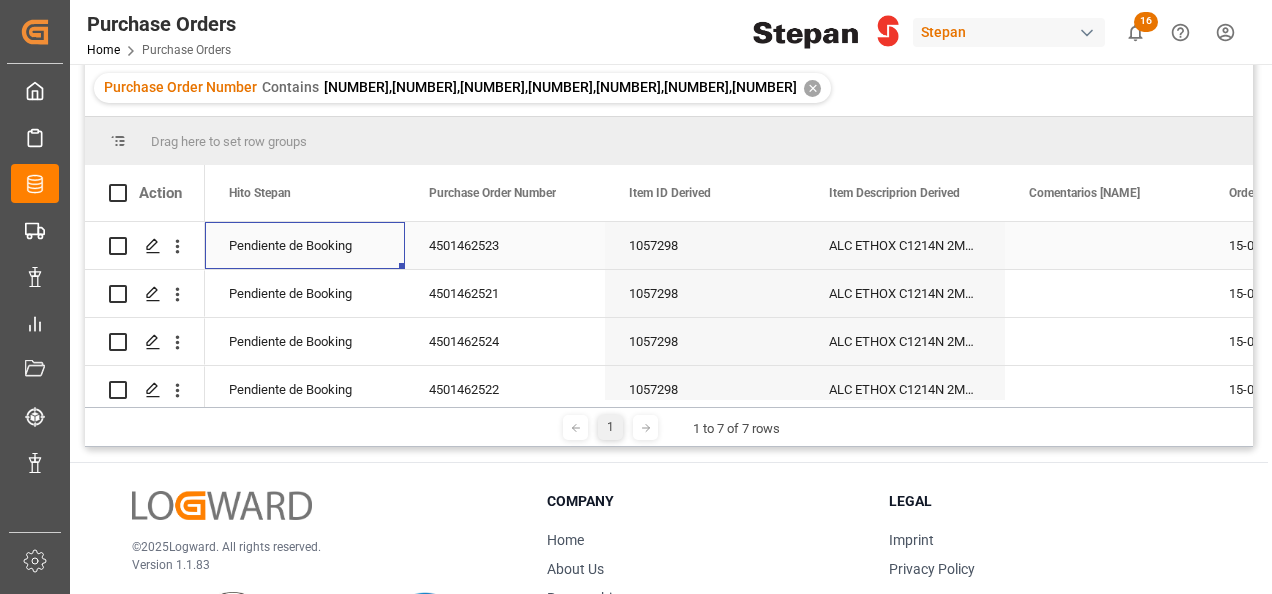 click on "Pendiente de Booking" at bounding box center (305, 246) 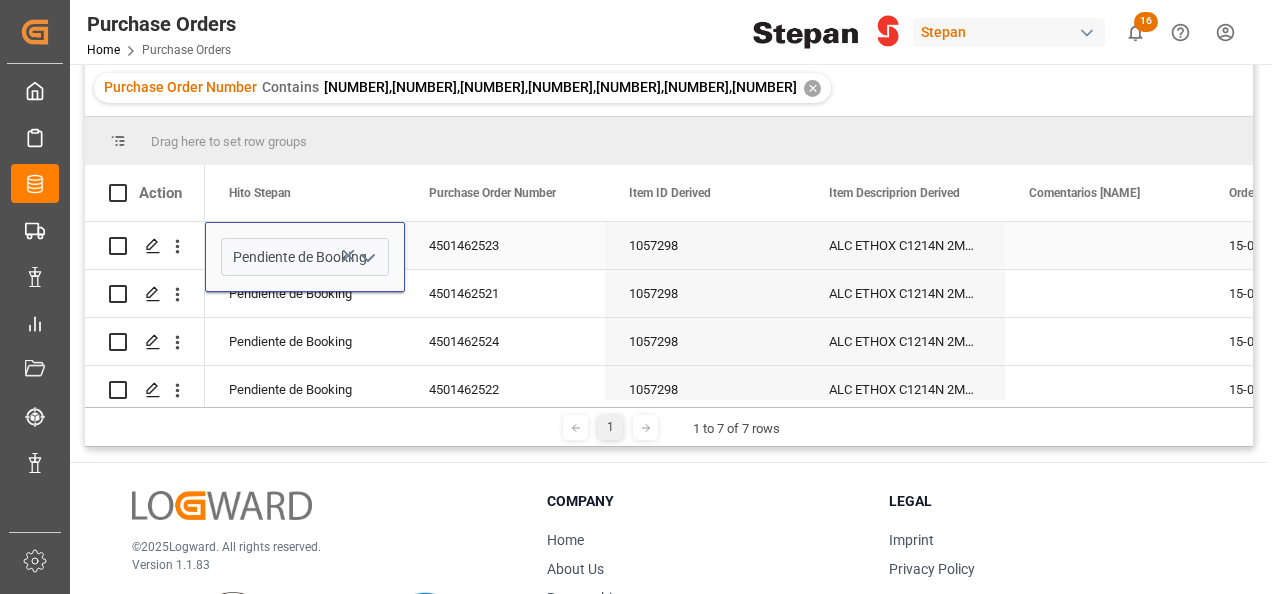 click 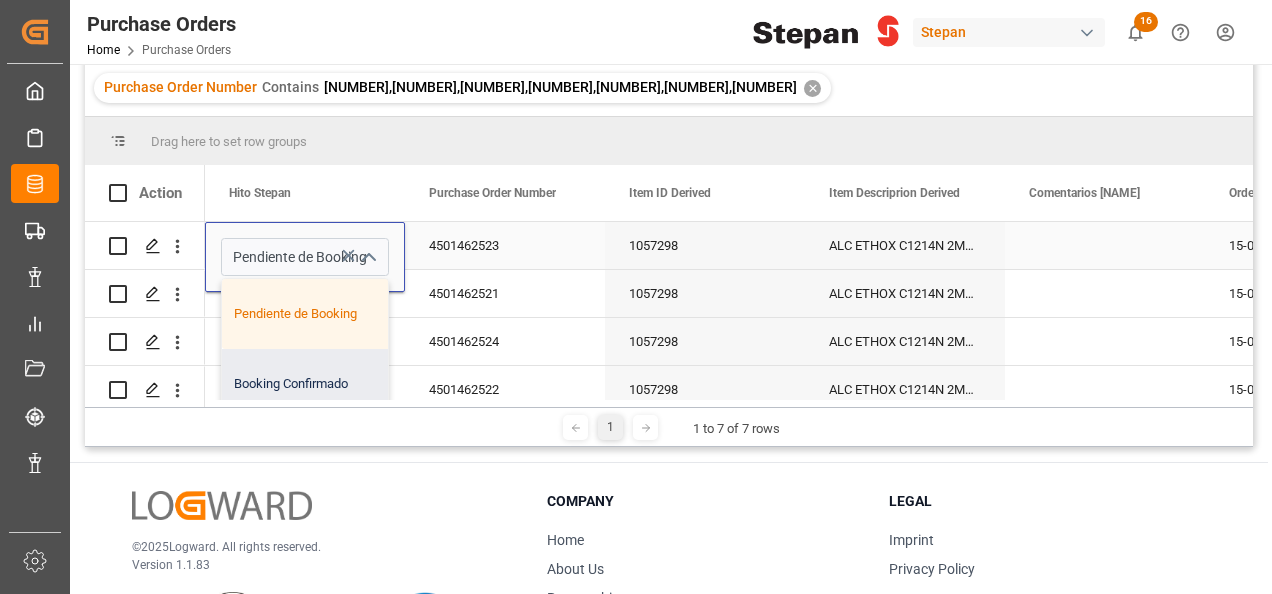 click on "Booking Confirmado" at bounding box center (320, 384) 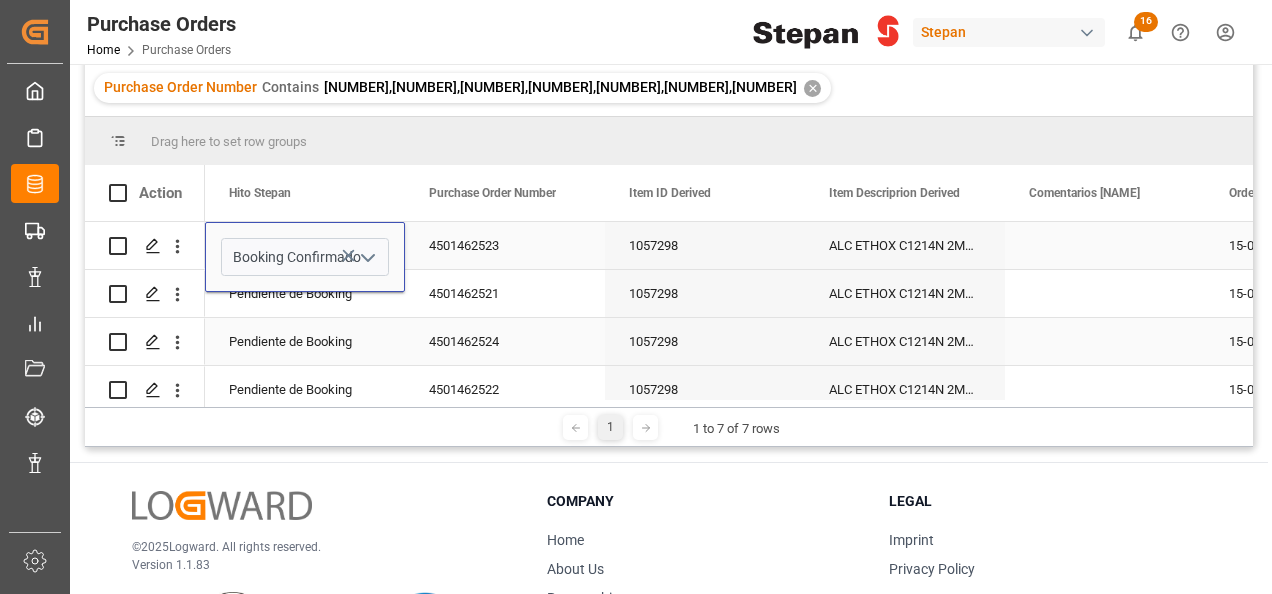 click on "Pendiente de Booking" at bounding box center (305, 342) 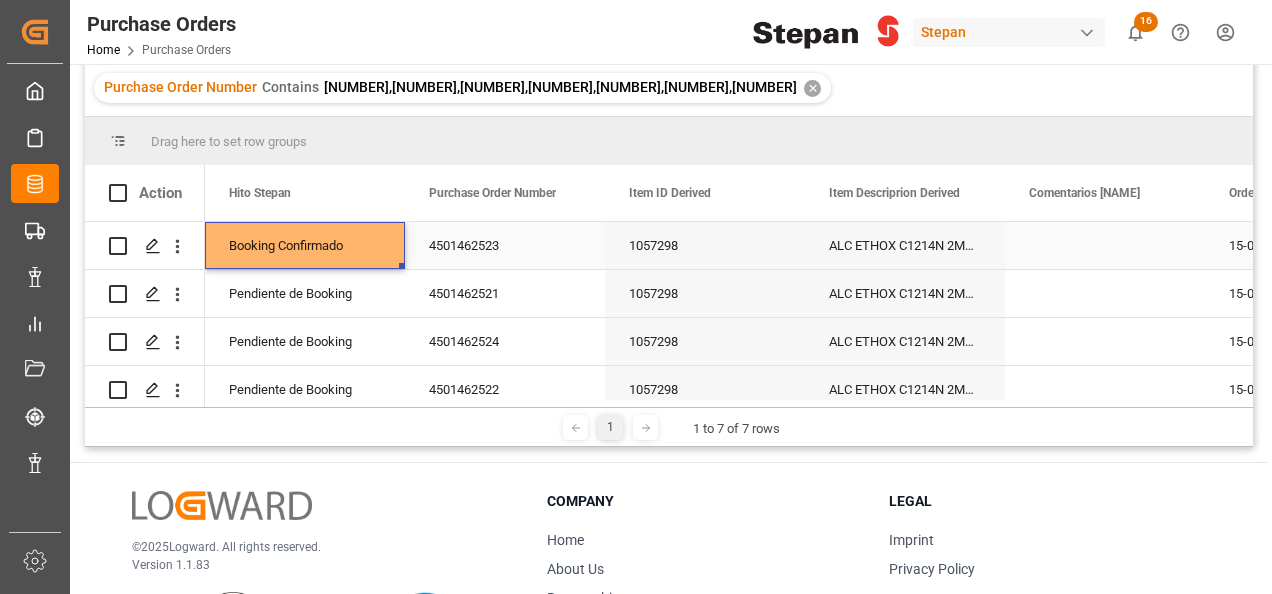 click on "Booking Confirmado" at bounding box center (305, 246) 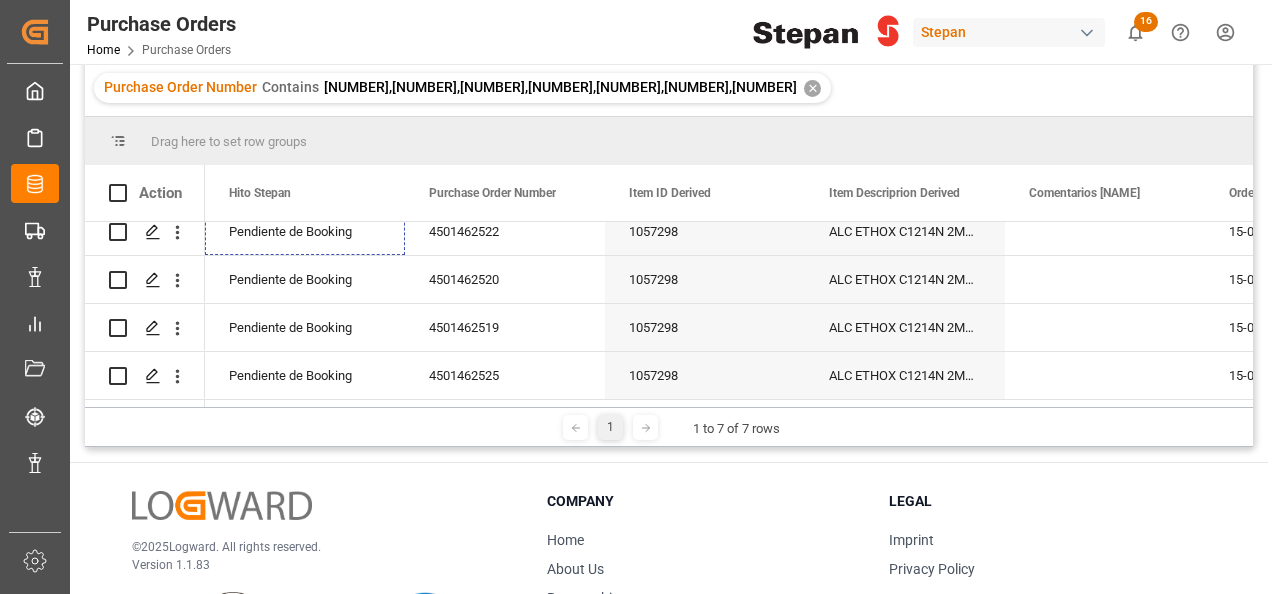 scroll, scrollTop: 164, scrollLeft: 0, axis: vertical 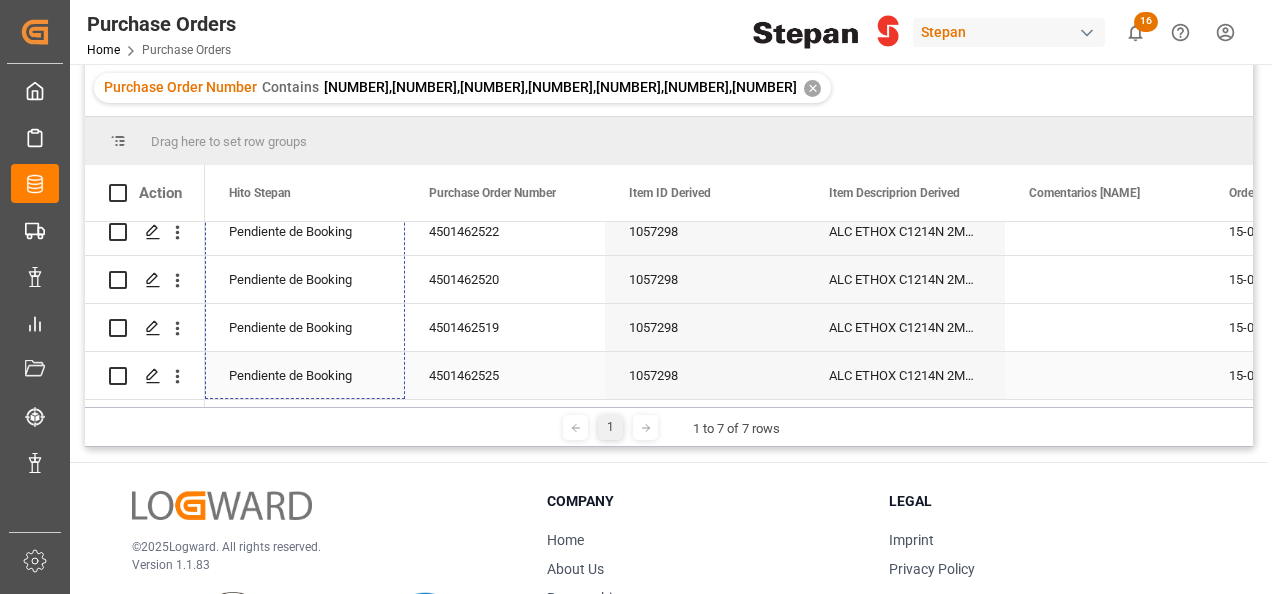 drag, startPoint x: 400, startPoint y: 265, endPoint x: 345, endPoint y: 362, distance: 111.50785 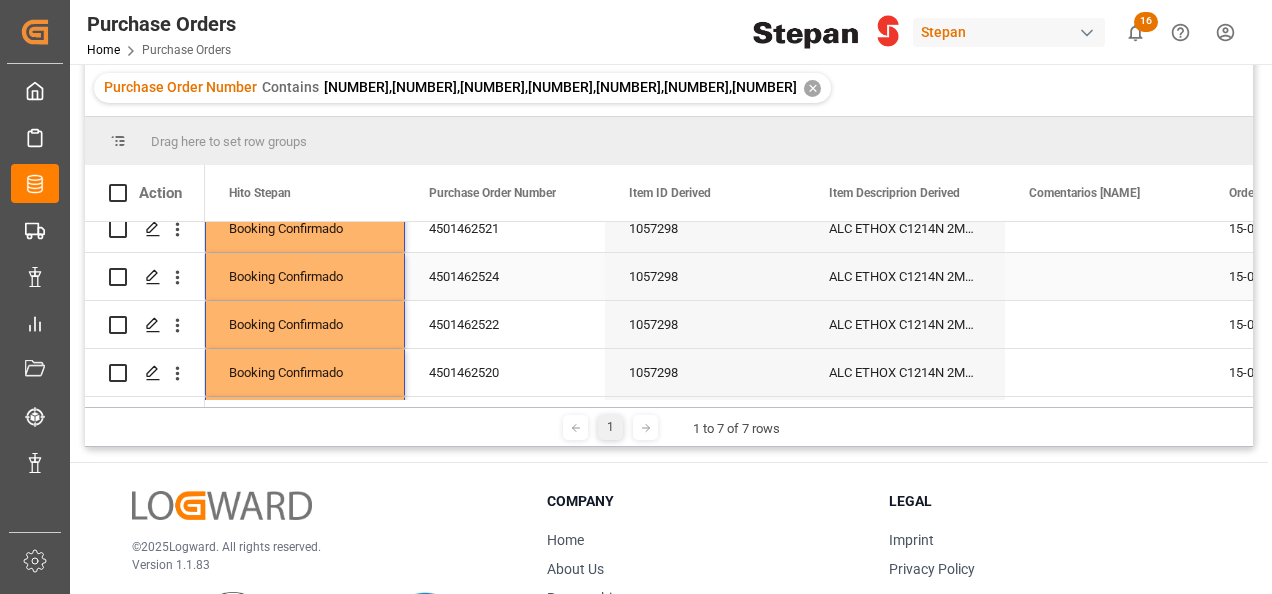 scroll, scrollTop: 0, scrollLeft: 0, axis: both 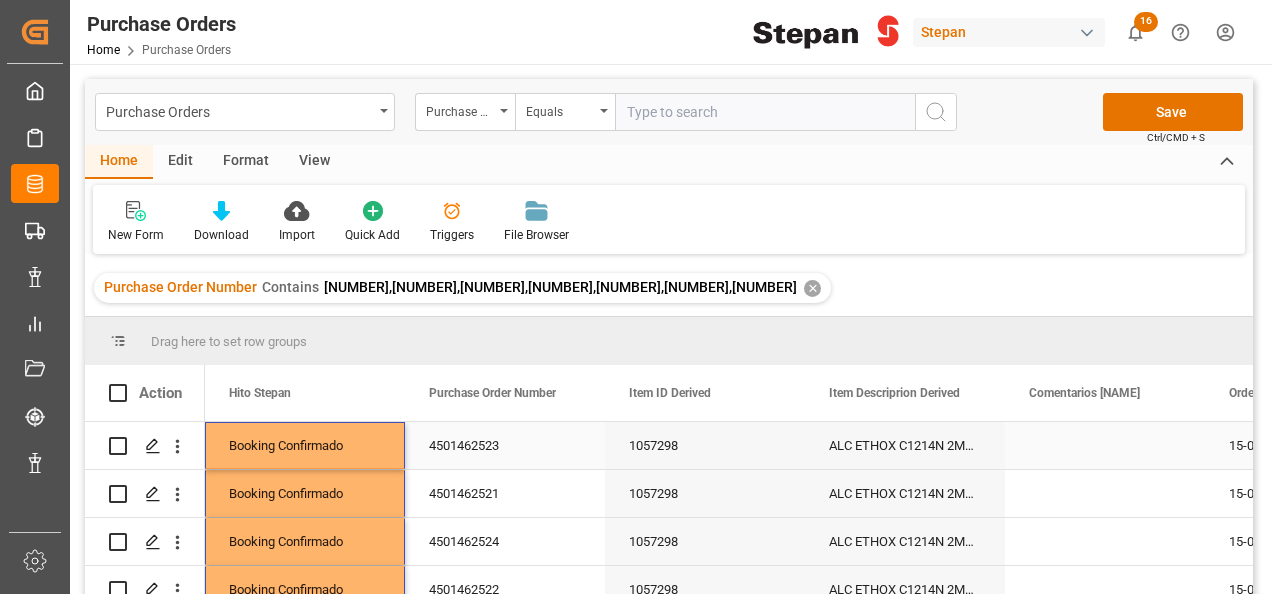 click on "4501462523" at bounding box center [505, 445] 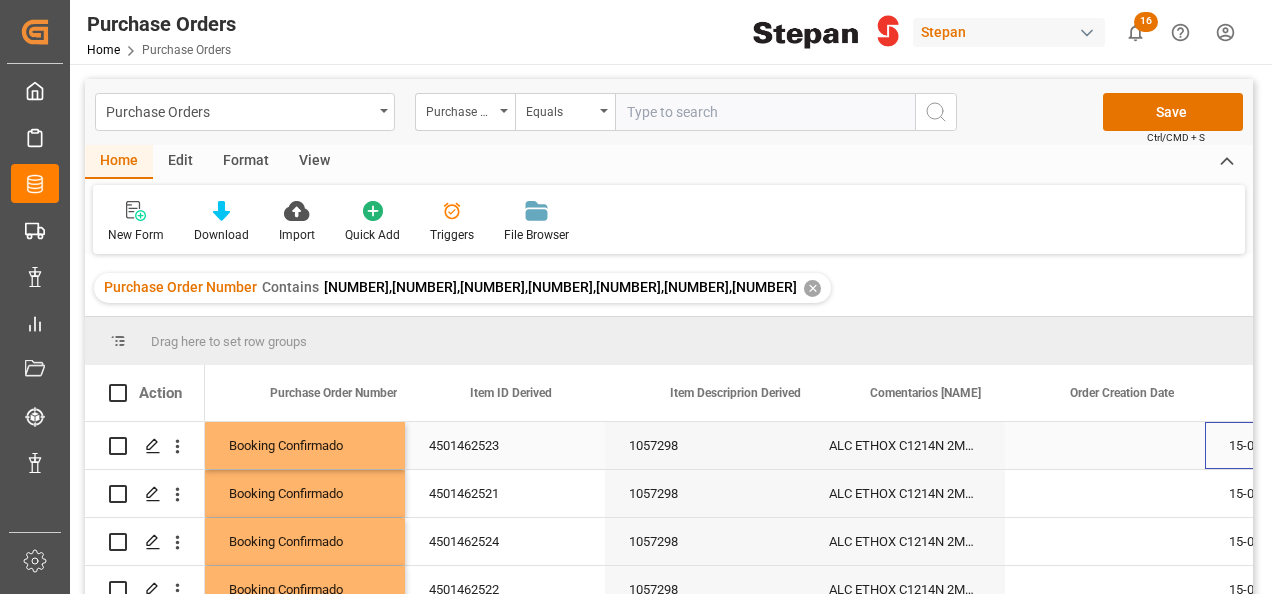 scroll, scrollTop: 0, scrollLeft: 158, axis: horizontal 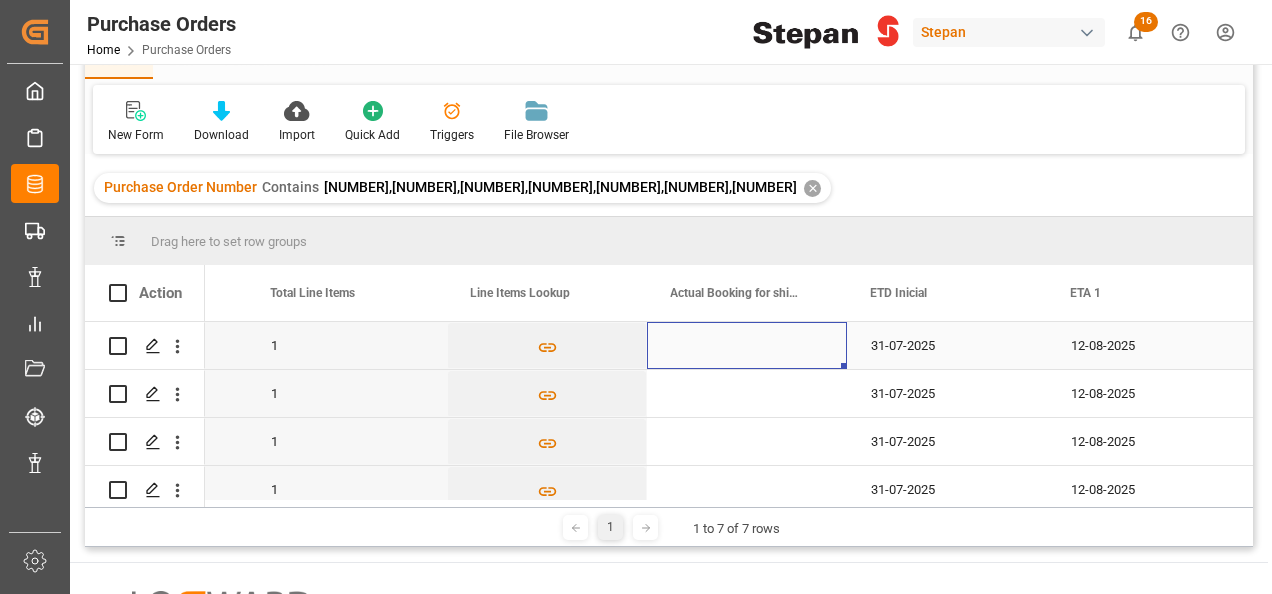 click at bounding box center [747, 345] 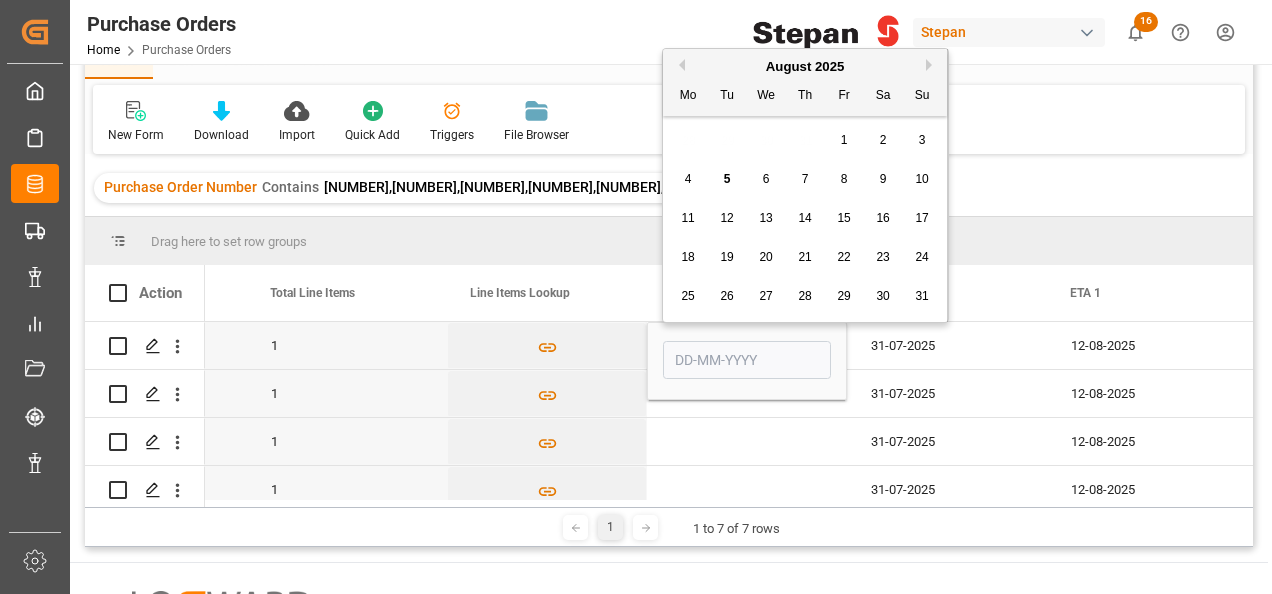 click on "Previous Month" at bounding box center [679, 65] 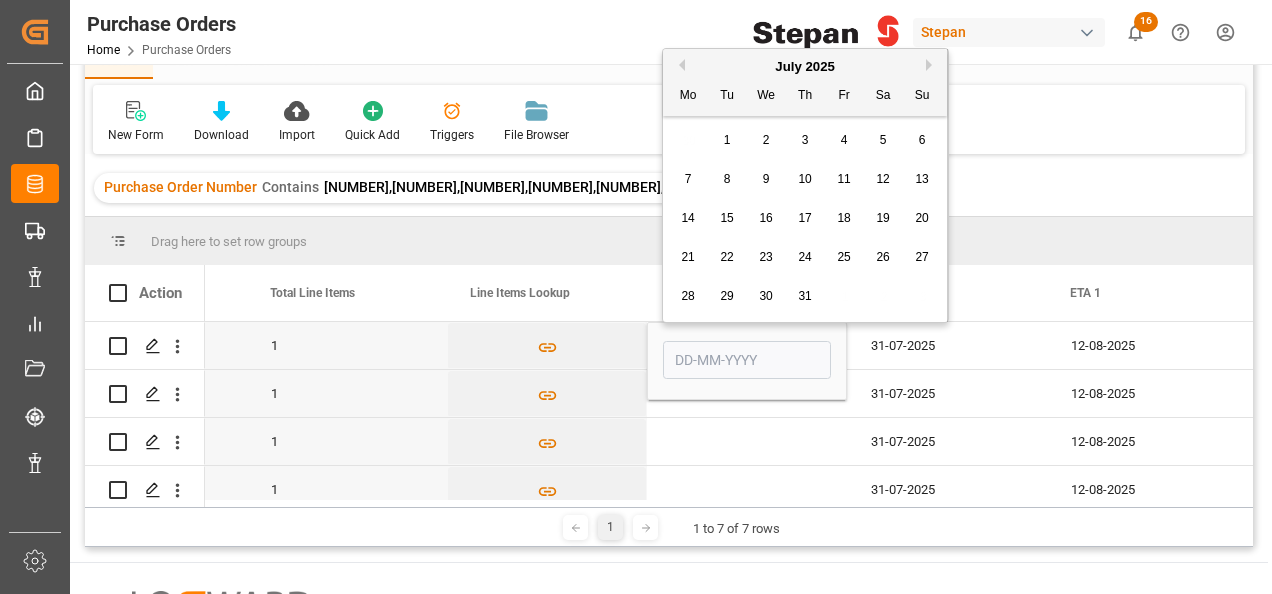 click on "18" at bounding box center [844, 219] 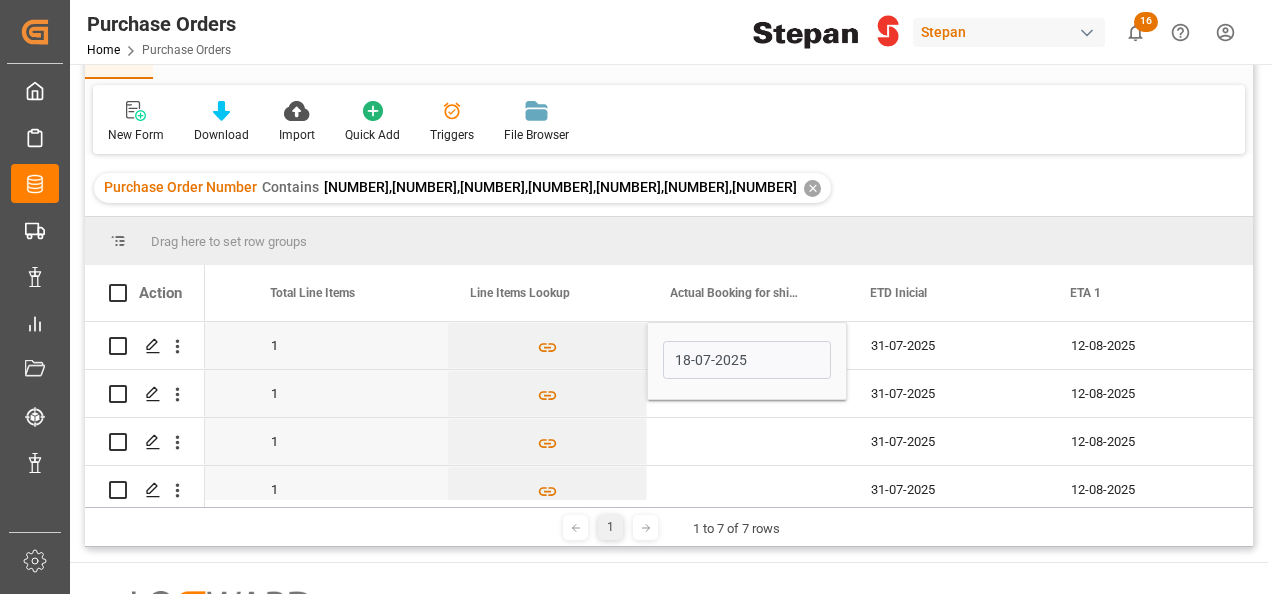type on "18-07-2025" 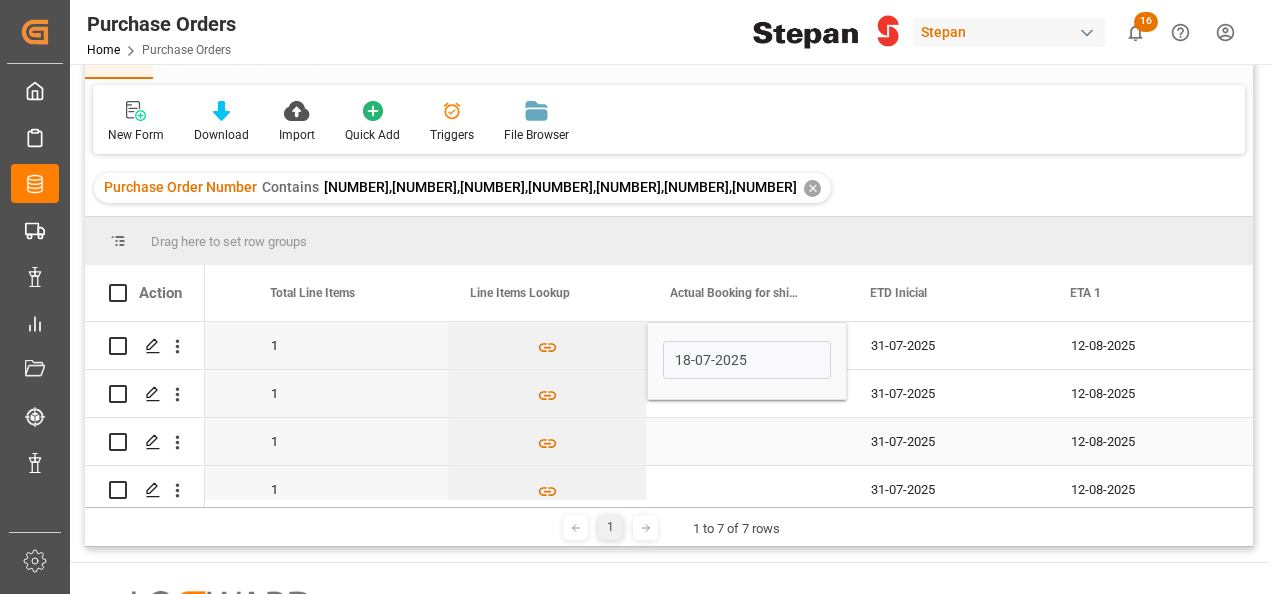 drag, startPoint x: 760, startPoint y: 422, endPoint x: 757, endPoint y: 408, distance: 14.3178215 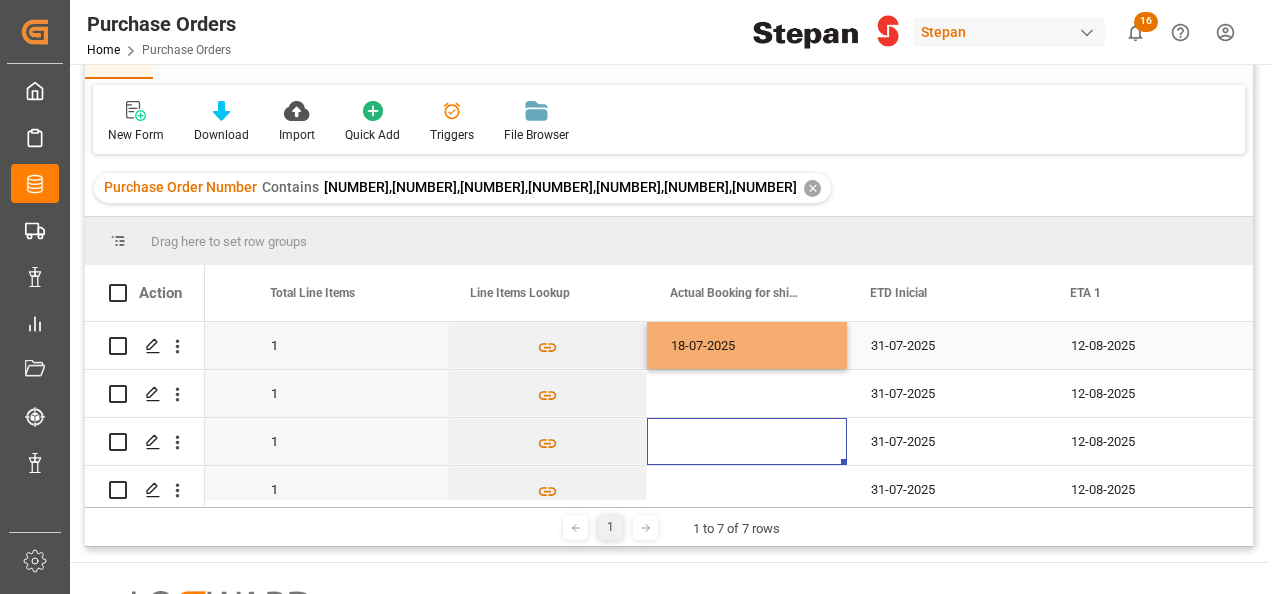click on "18-07-2025" at bounding box center (747, 345) 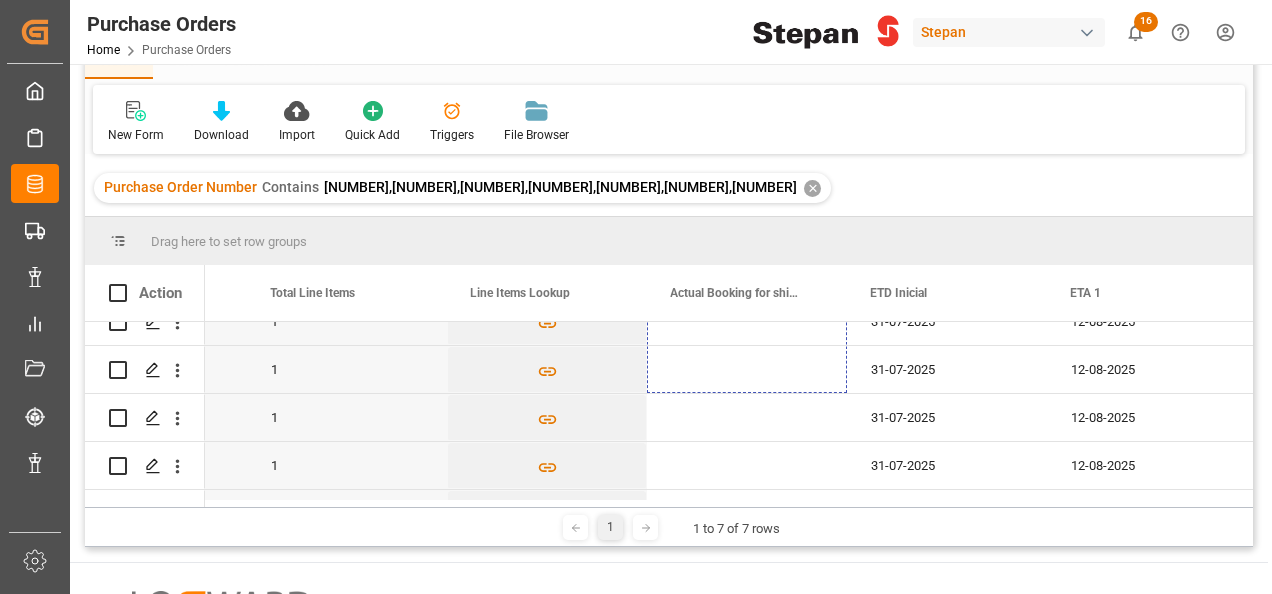scroll, scrollTop: 164, scrollLeft: 0, axis: vertical 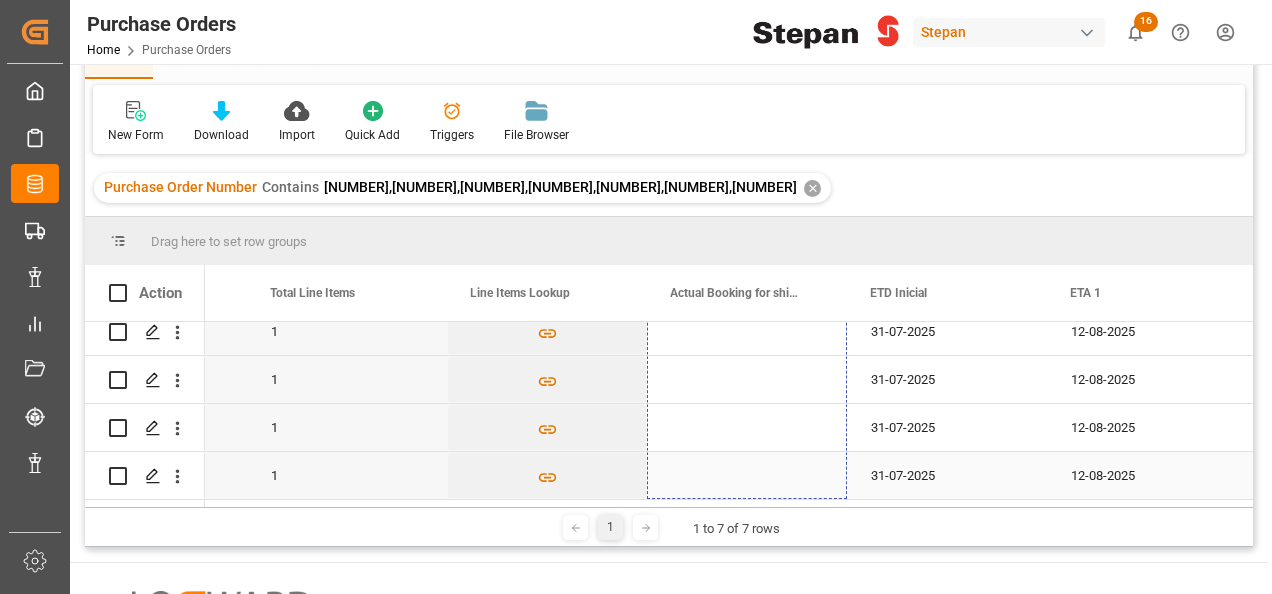 drag, startPoint x: 842, startPoint y: 366, endPoint x: 778, endPoint y: 470, distance: 122.1147 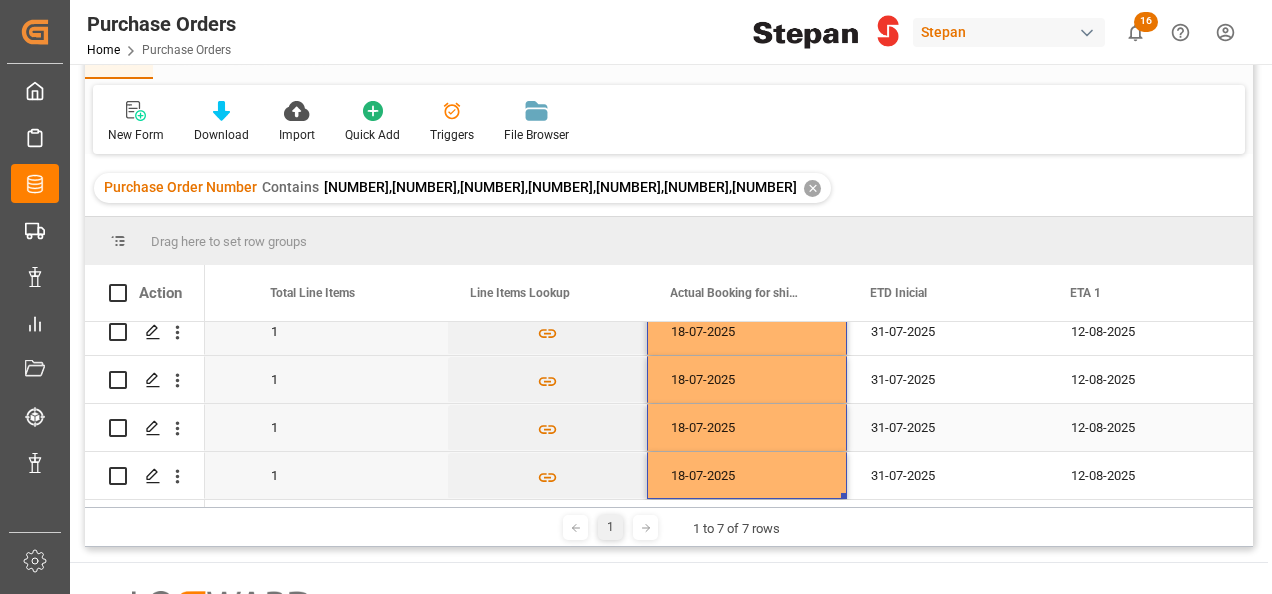 scroll, scrollTop: 0, scrollLeft: 0, axis: both 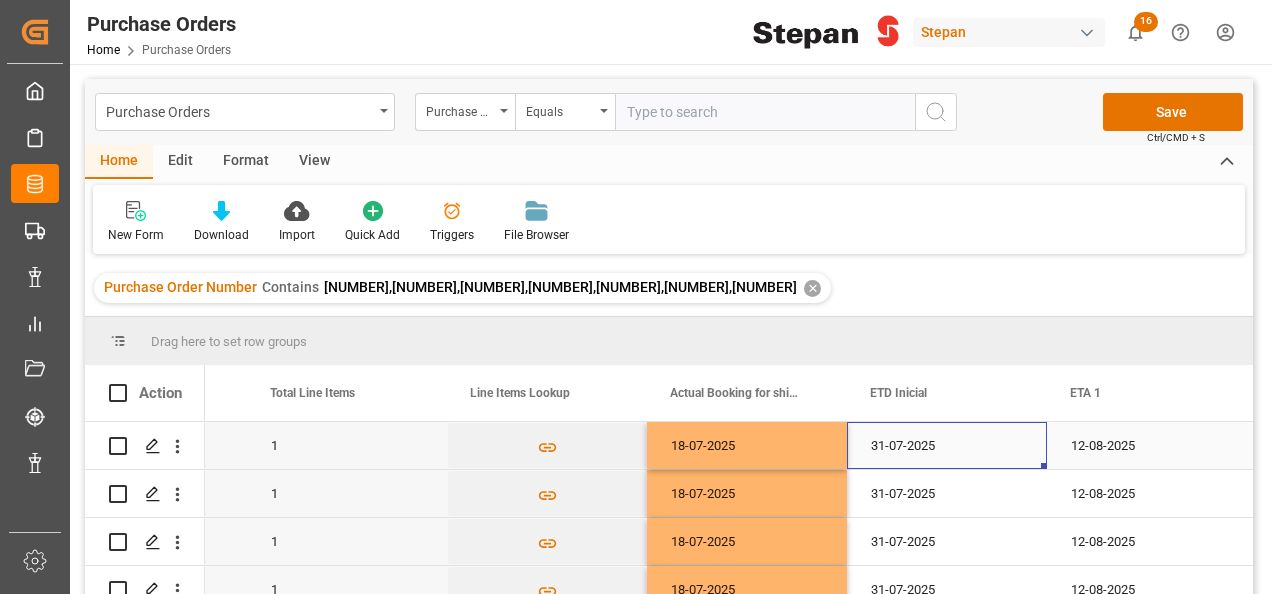 click on "31-07-2025" at bounding box center [947, 445] 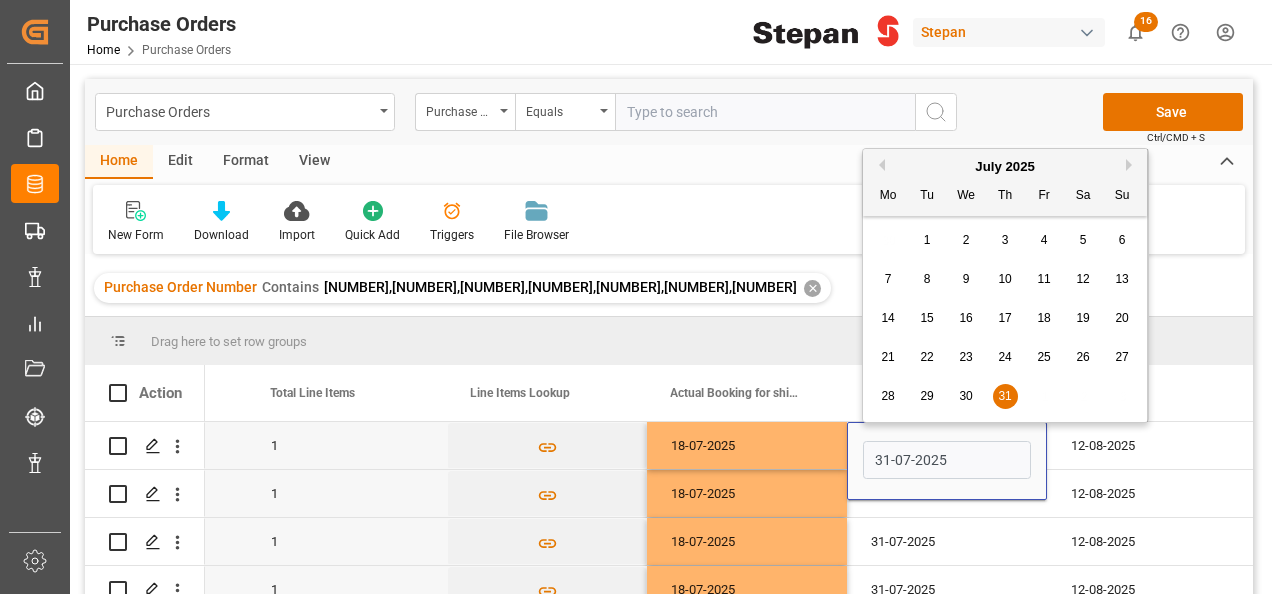 click on "Next Month" at bounding box center (1132, 165) 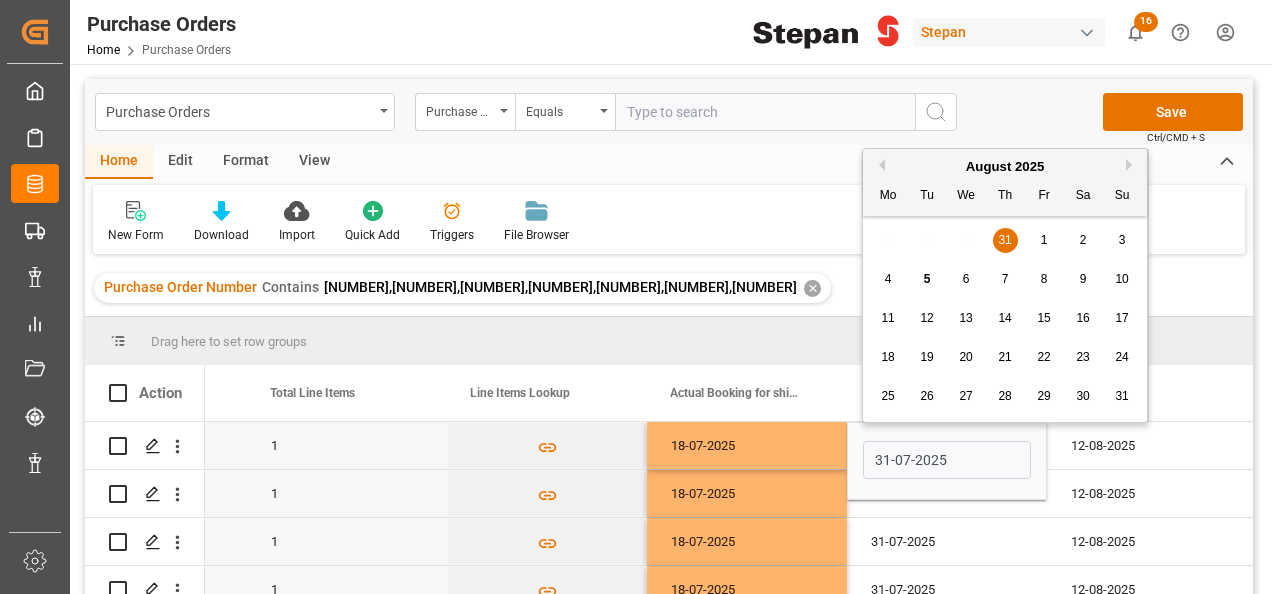 click on "4 5 6 7 8 9 10" at bounding box center (1005, 279) 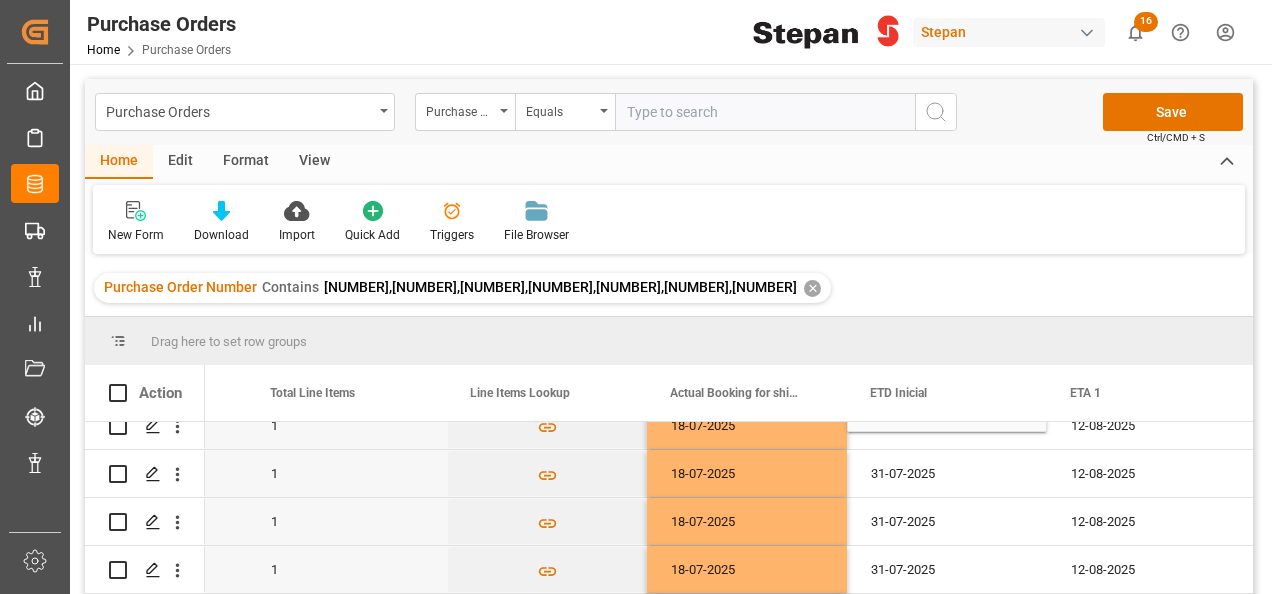 scroll, scrollTop: 100, scrollLeft: 0, axis: vertical 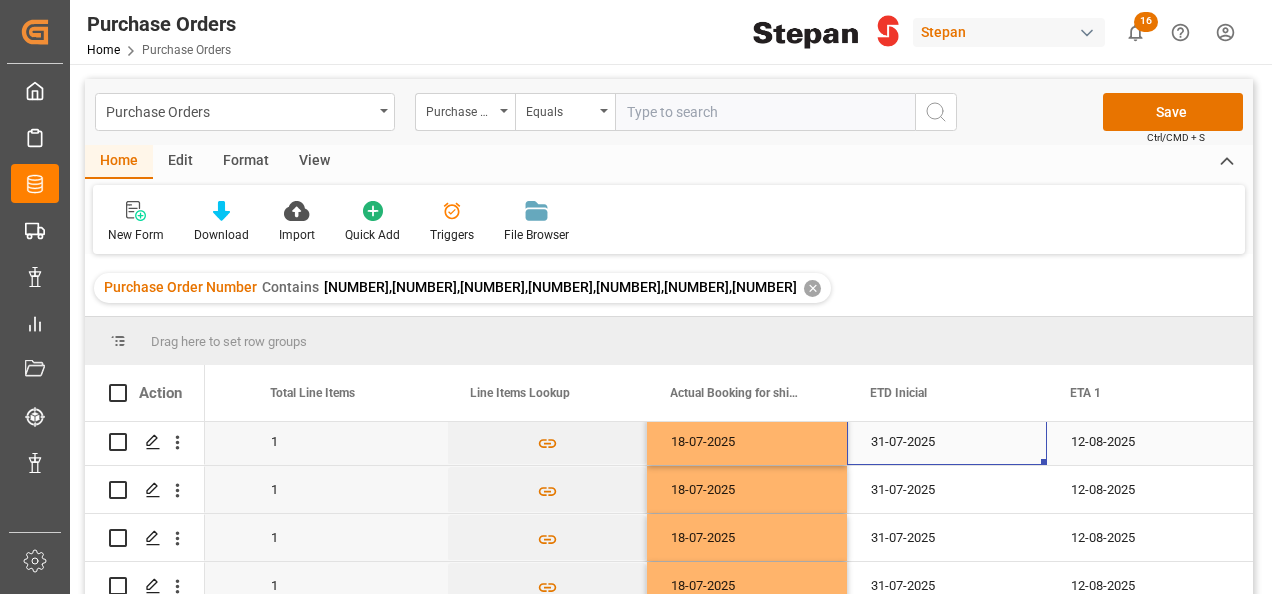 click on "31-07-2025" at bounding box center (947, 441) 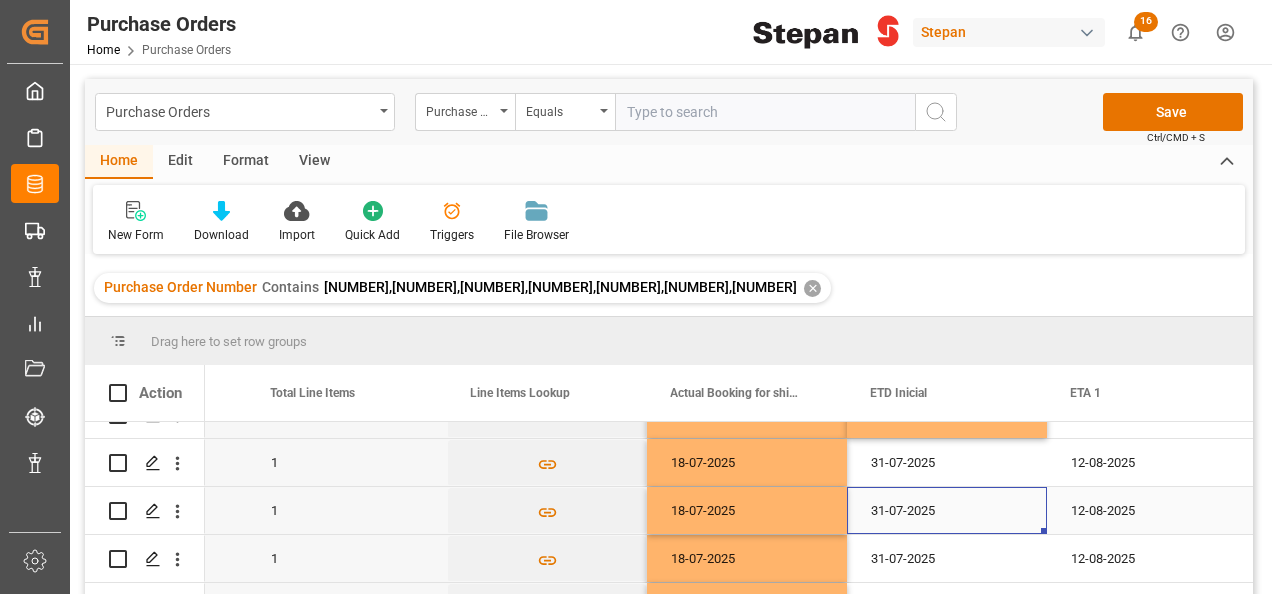 scroll, scrollTop: 0, scrollLeft: 0, axis: both 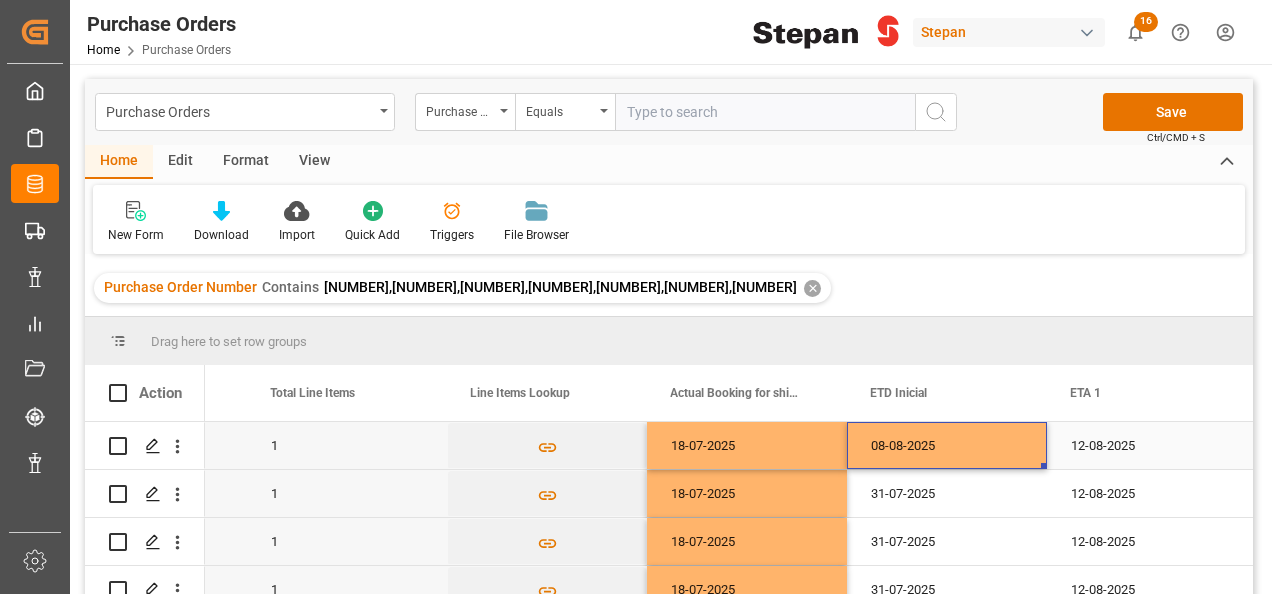 click on "08-08-2025" at bounding box center (947, 445) 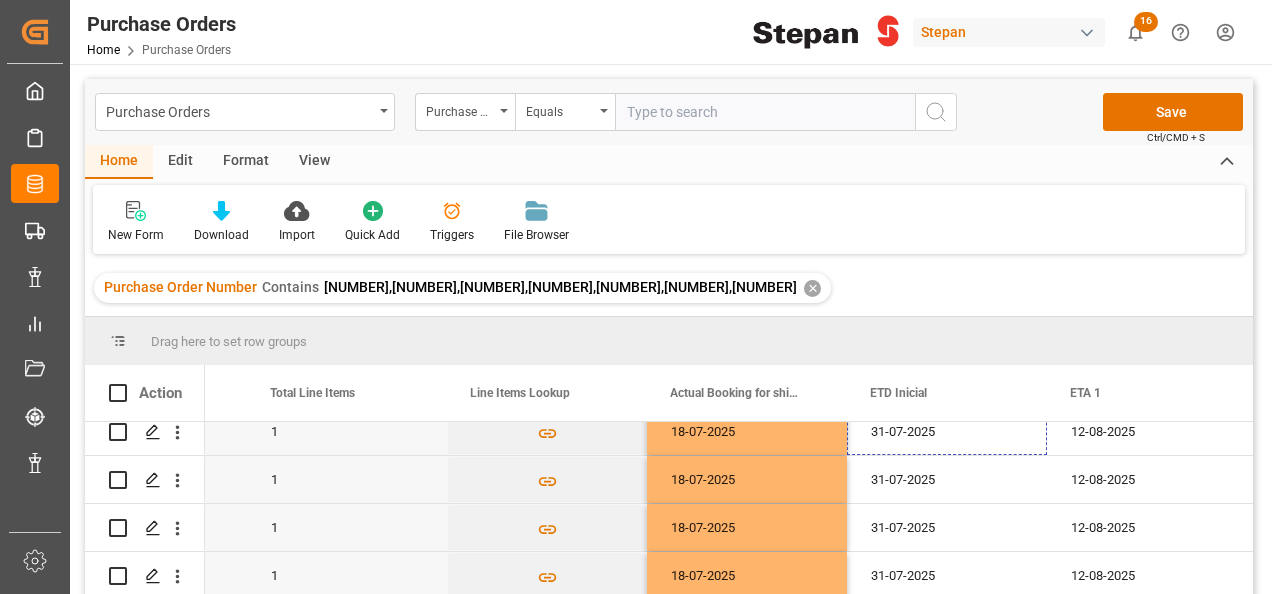 scroll, scrollTop: 164, scrollLeft: 0, axis: vertical 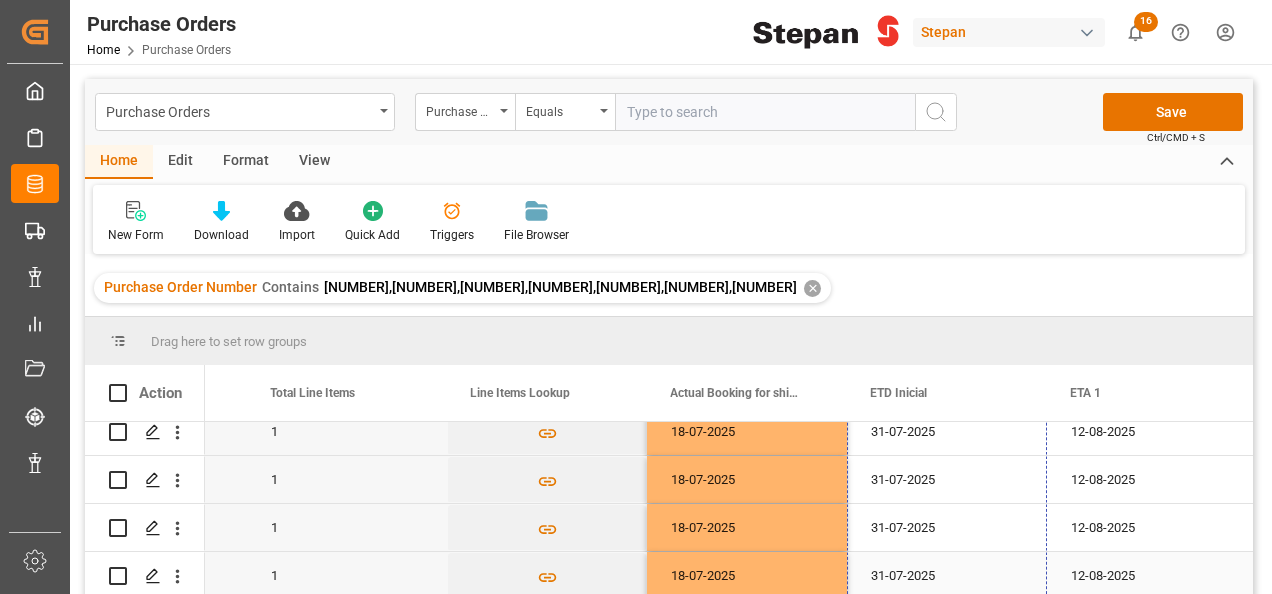 drag, startPoint x: 1044, startPoint y: 466, endPoint x: 998, endPoint y: 574, distance: 117.388245 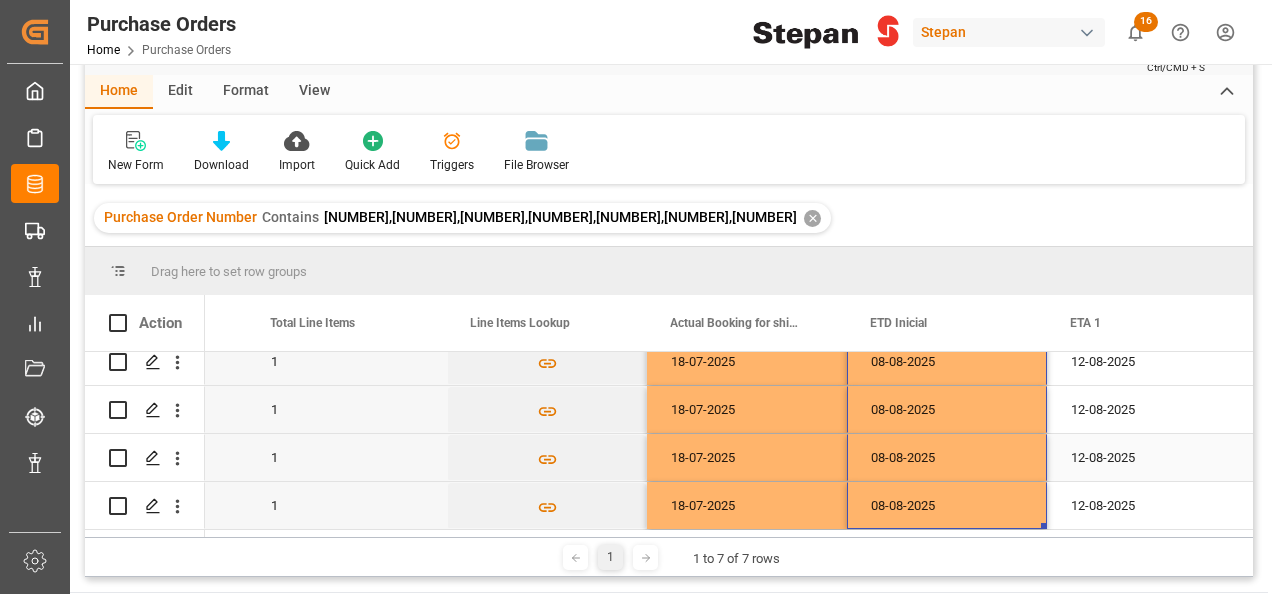 scroll, scrollTop: 100, scrollLeft: 0, axis: vertical 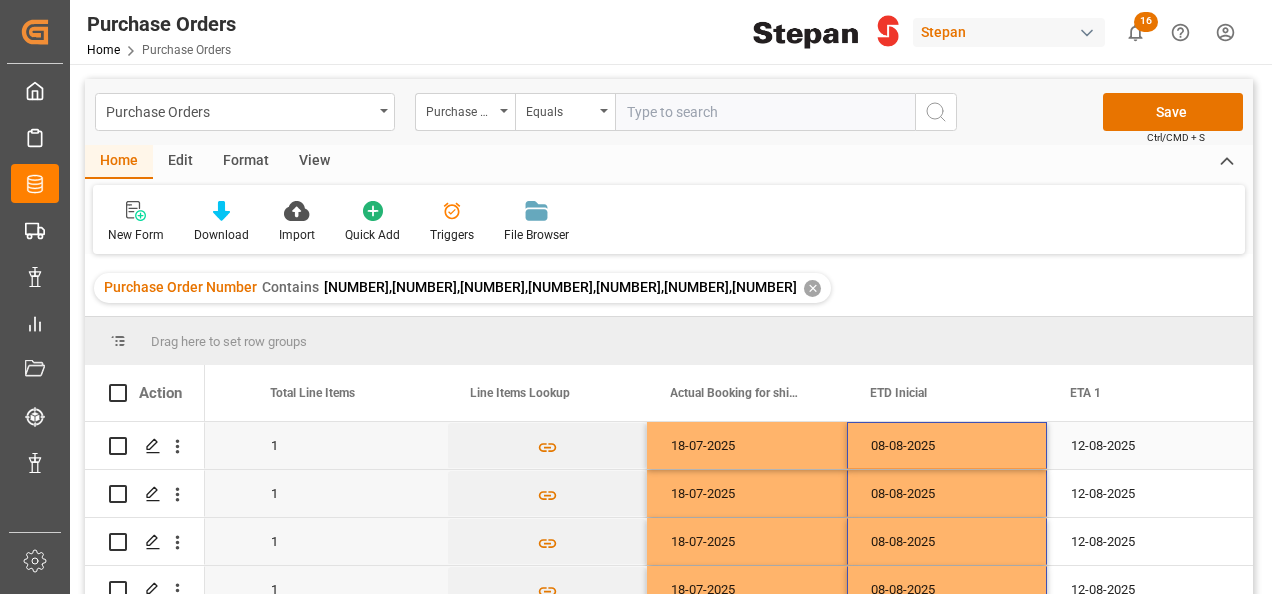 click on "08-08-2025" at bounding box center [947, 445] 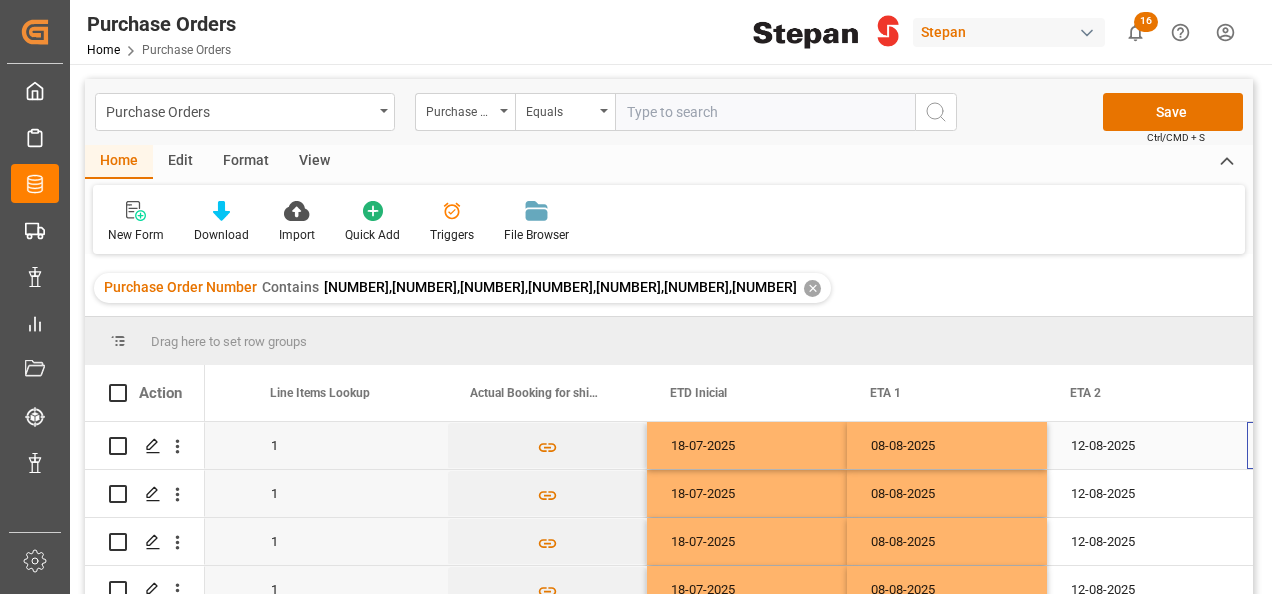scroll, scrollTop: 0, scrollLeft: 2158, axis: horizontal 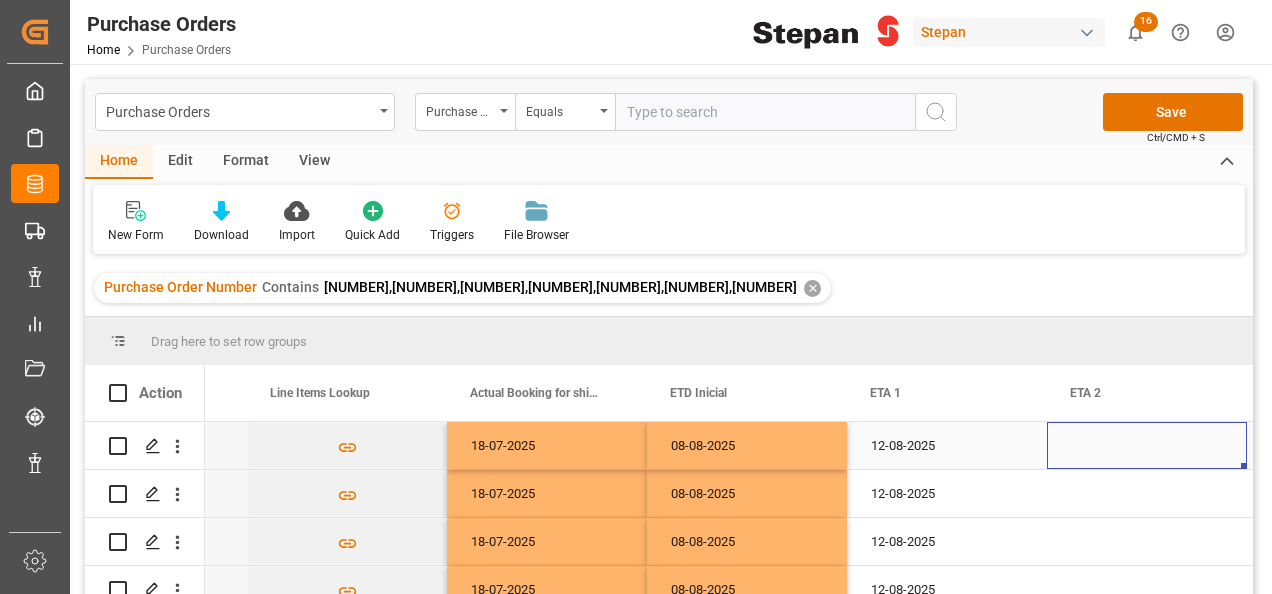 click at bounding box center [1147, 445] 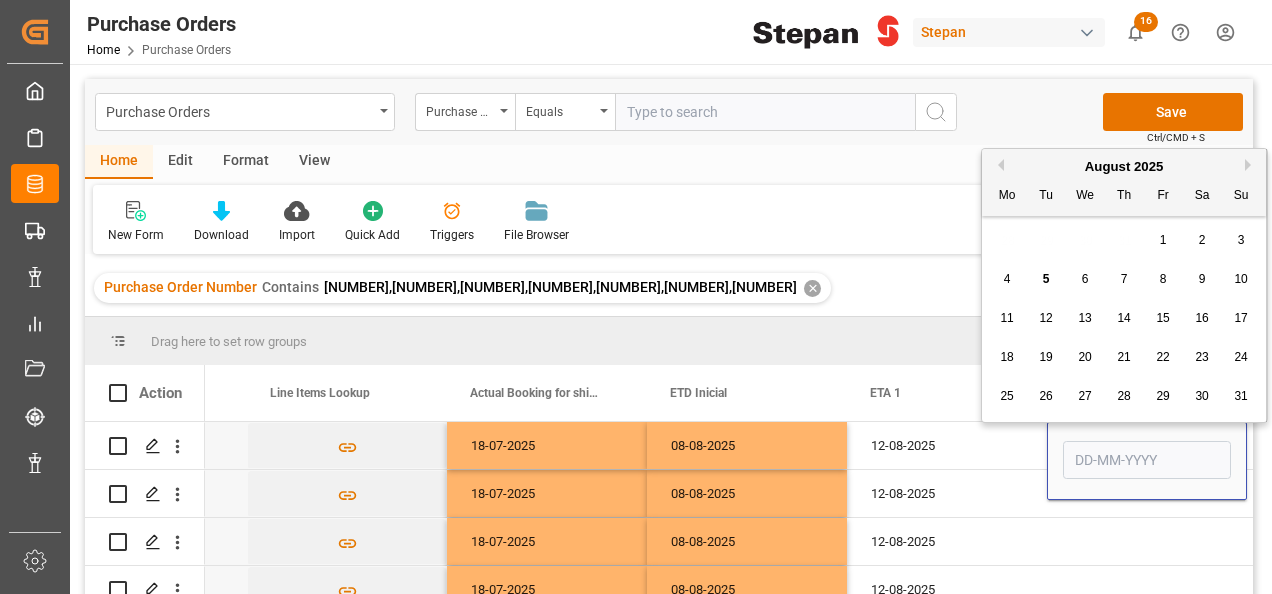 click on "27" at bounding box center (1084, 396) 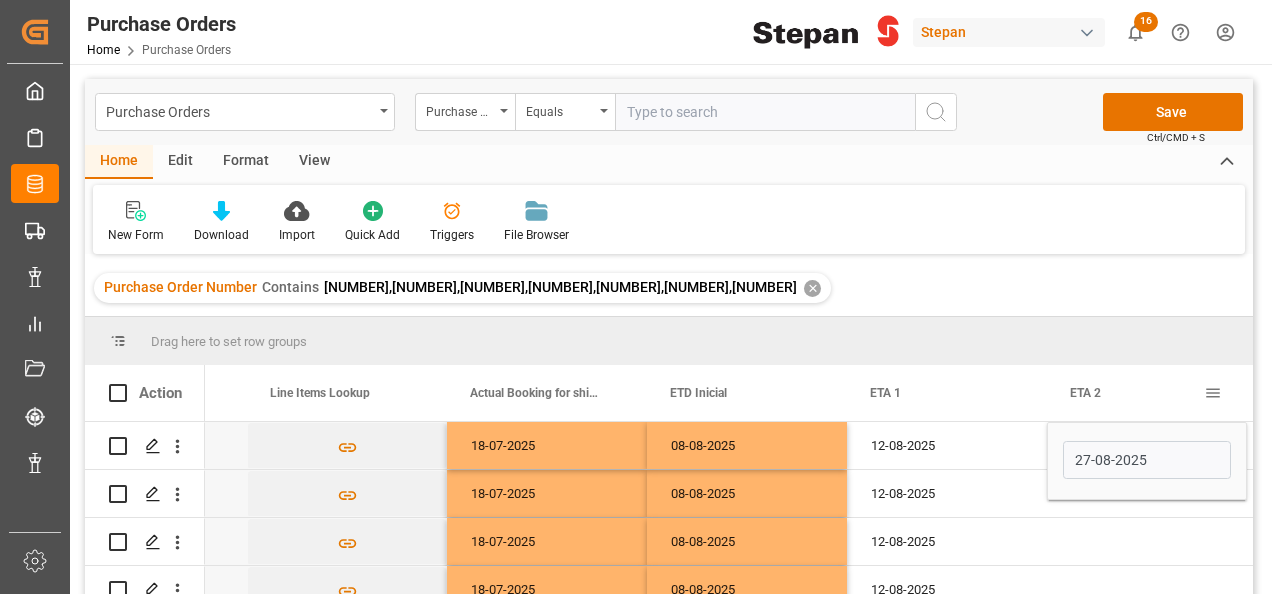 type on "27-08-2025" 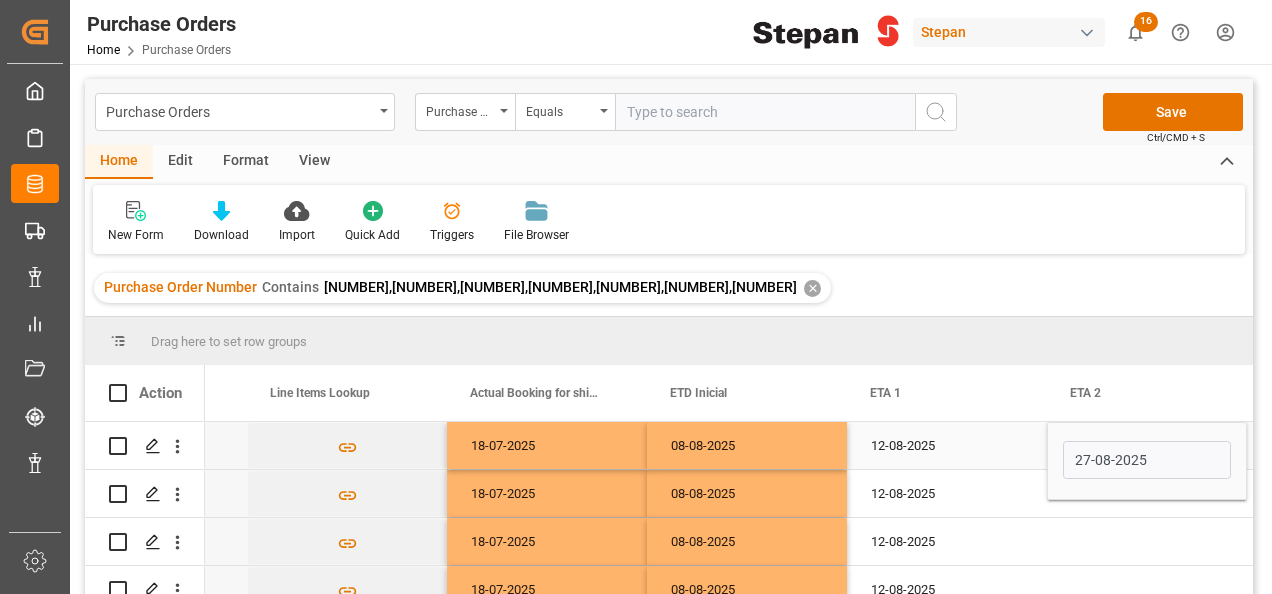 click on "12-08-2025" at bounding box center [947, 445] 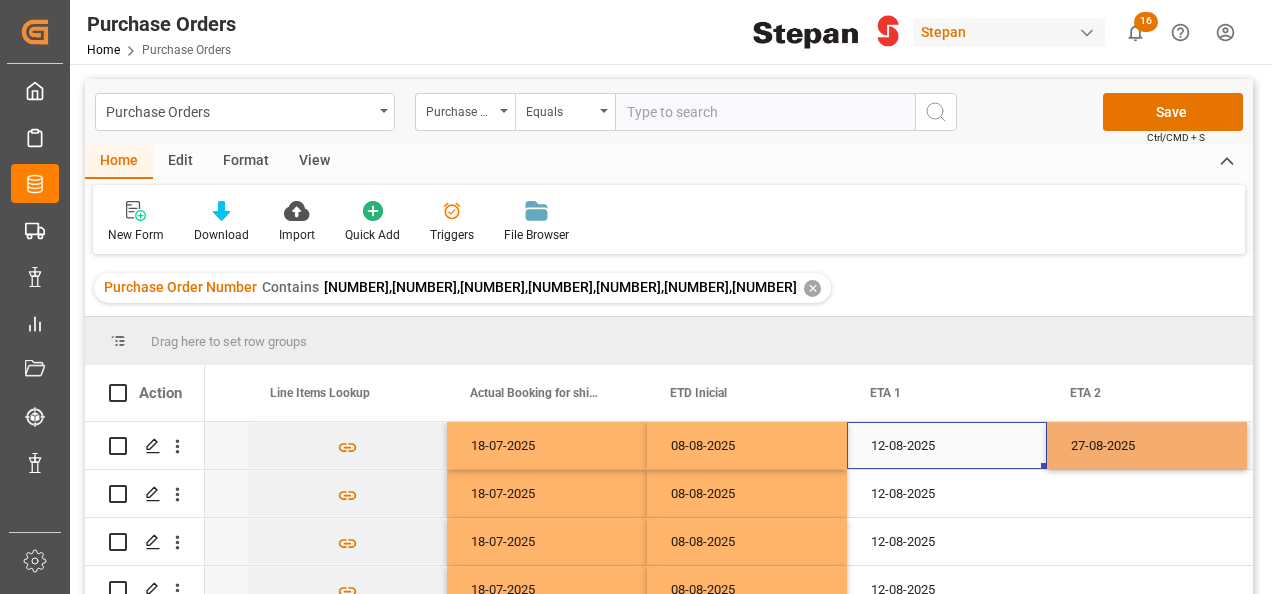 click on "27-08-2025" at bounding box center (1147, 445) 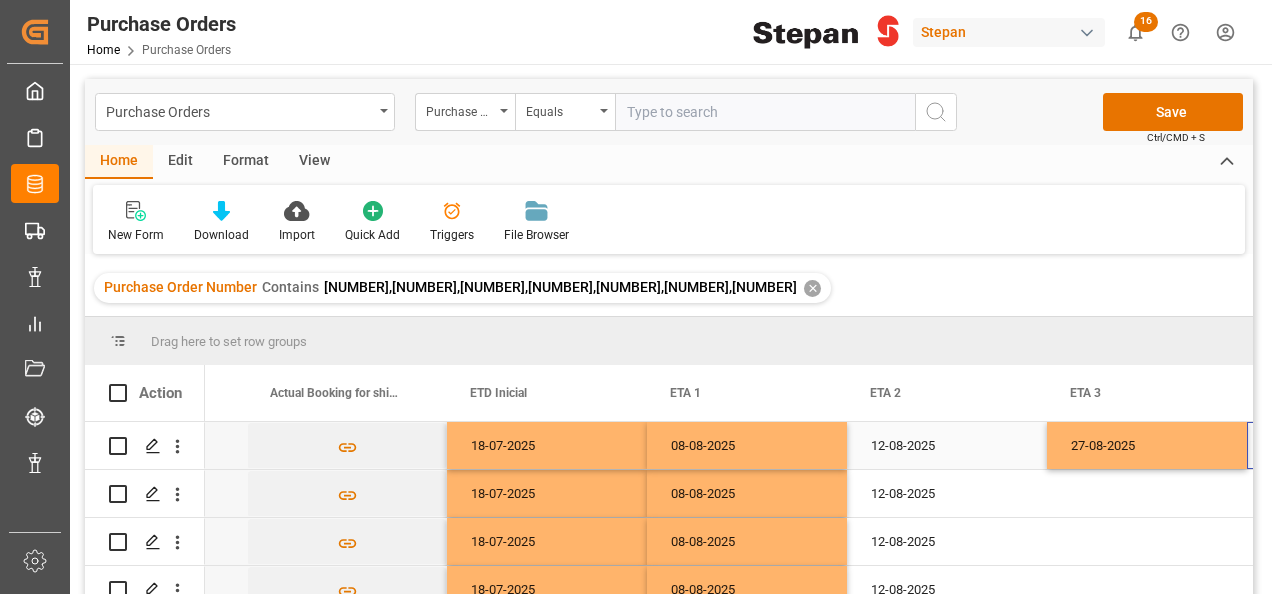 scroll, scrollTop: 0, scrollLeft: 2558, axis: horizontal 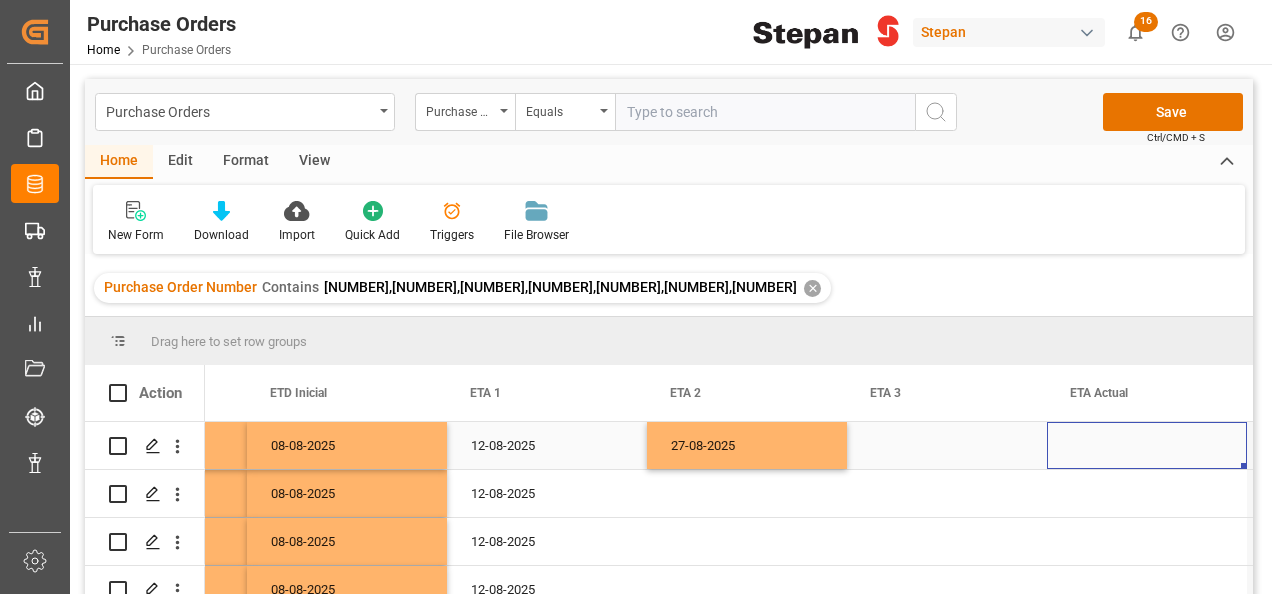 click on "27-08-2025" at bounding box center (747, 445) 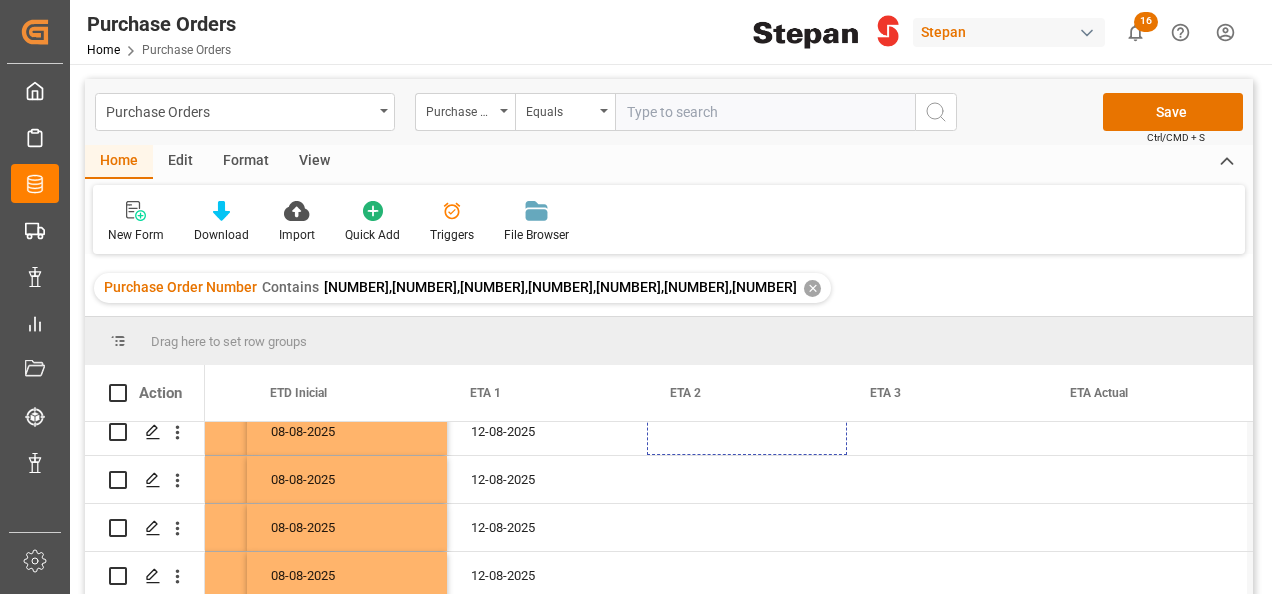 scroll, scrollTop: 164, scrollLeft: 0, axis: vertical 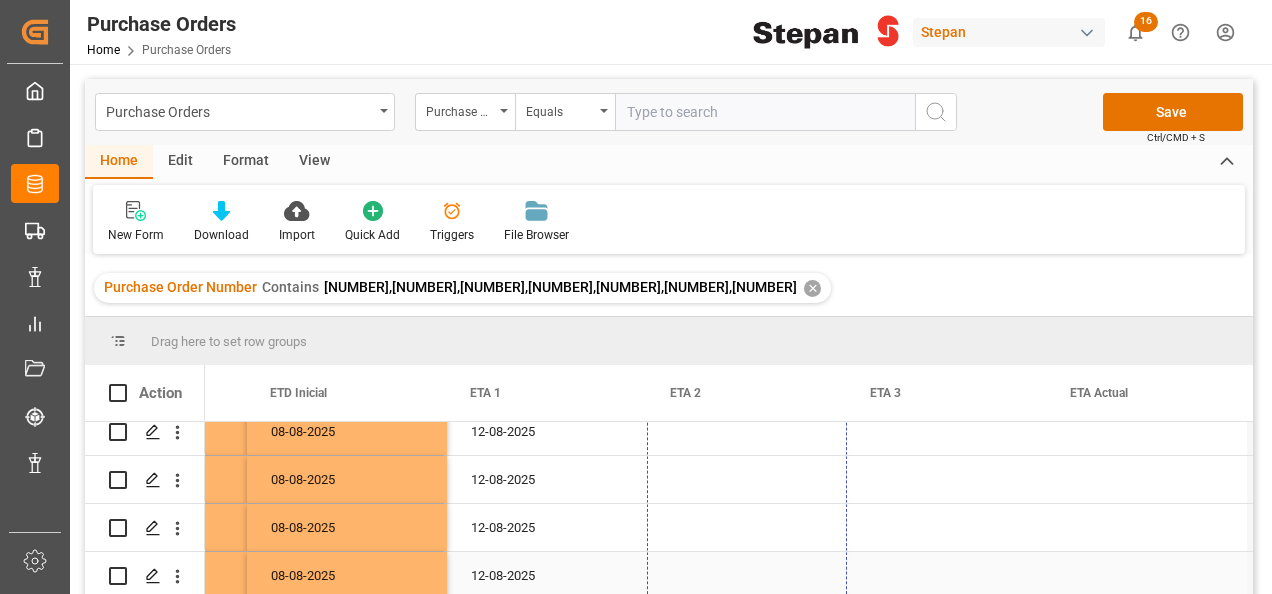 drag, startPoint x: 843, startPoint y: 463, endPoint x: 778, endPoint y: 590, distance: 142.66745 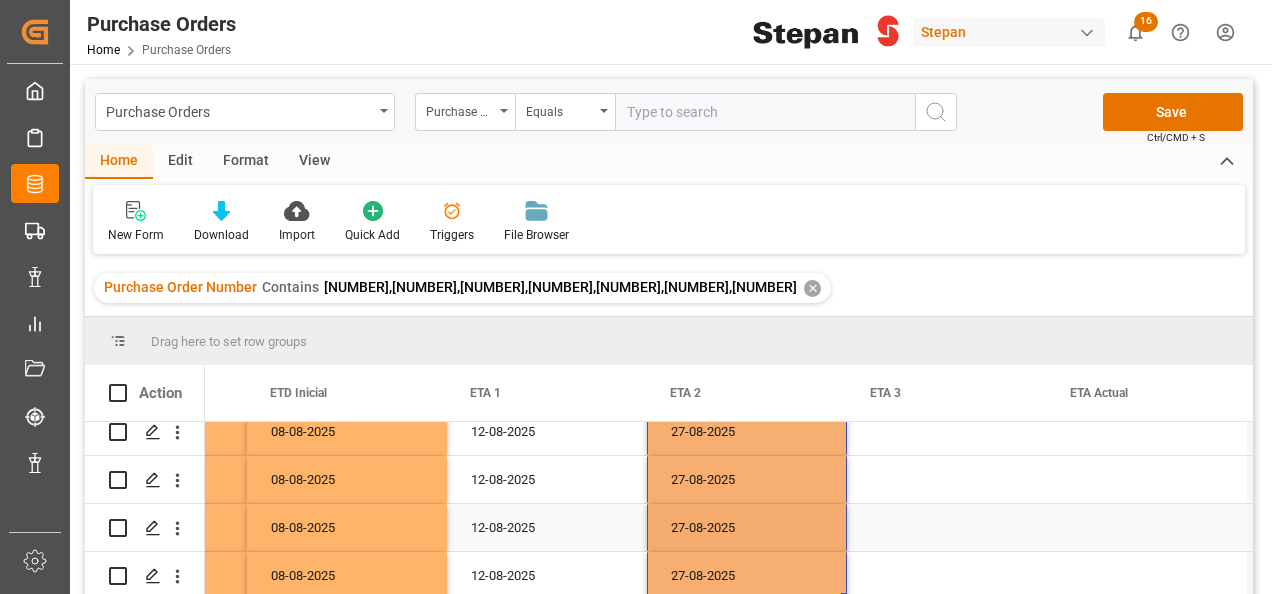 scroll, scrollTop: 100, scrollLeft: 0, axis: vertical 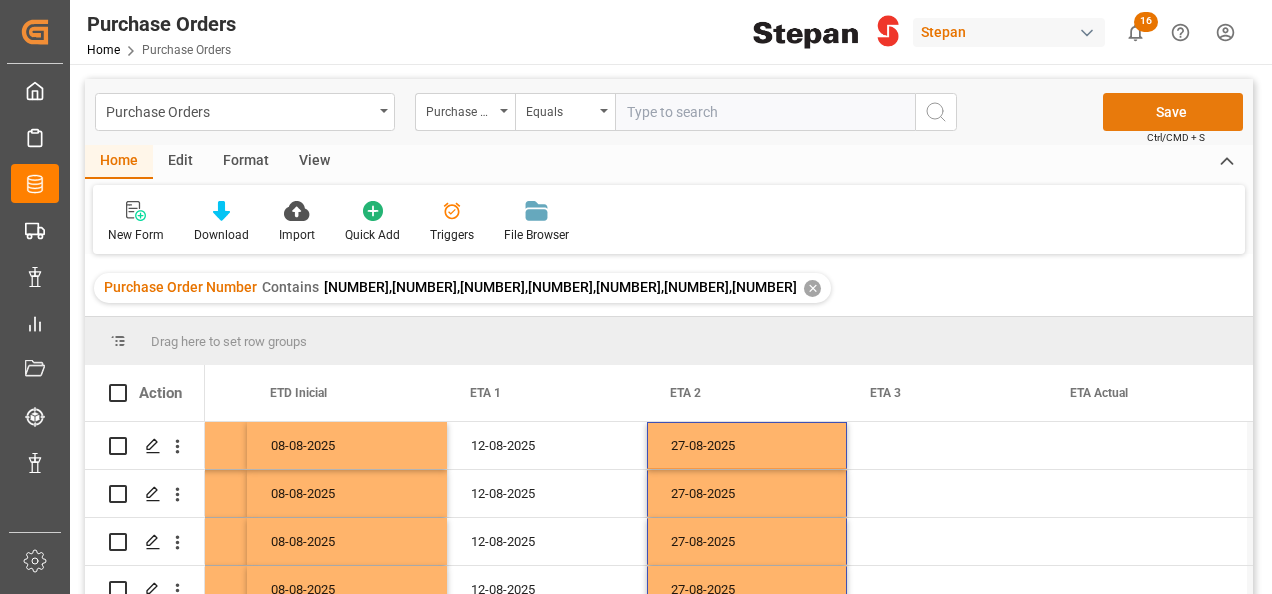 click on "Save" at bounding box center (1173, 112) 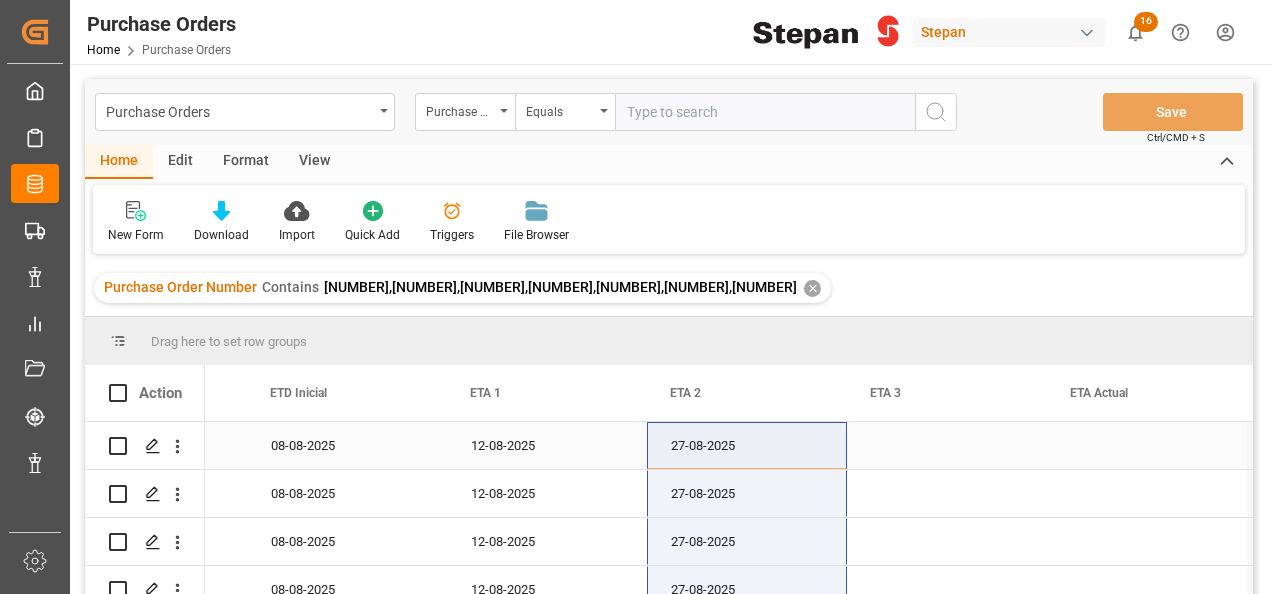 click on "27-08-2025" at bounding box center [747, 445] 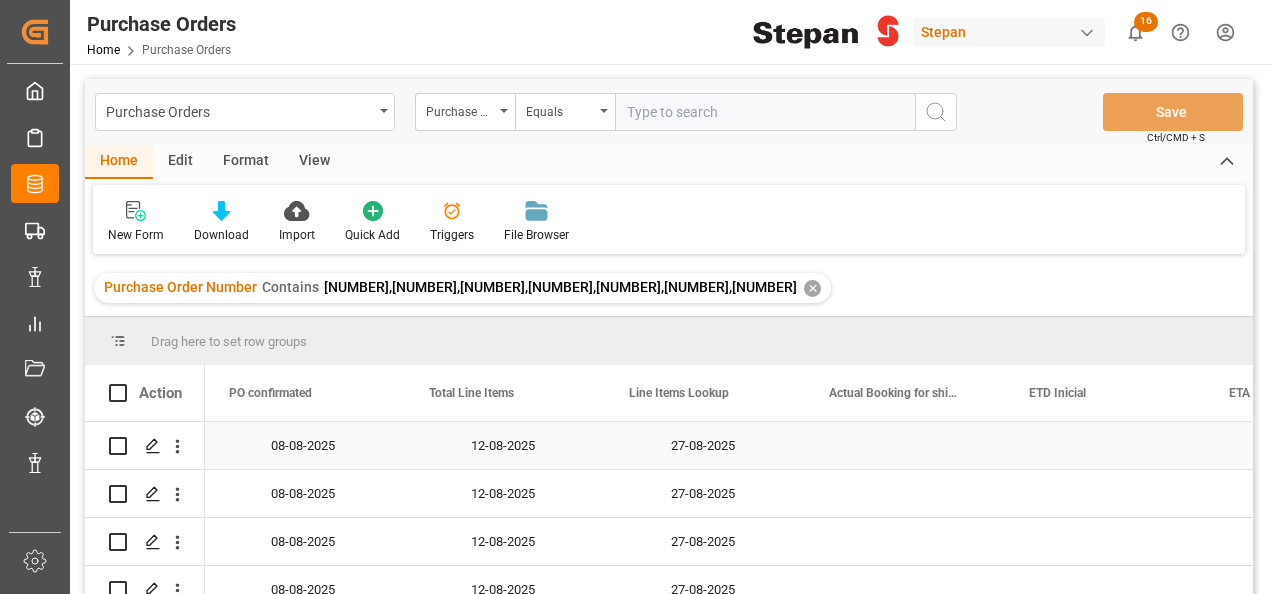 scroll, scrollTop: 0, scrollLeft: 1000, axis: horizontal 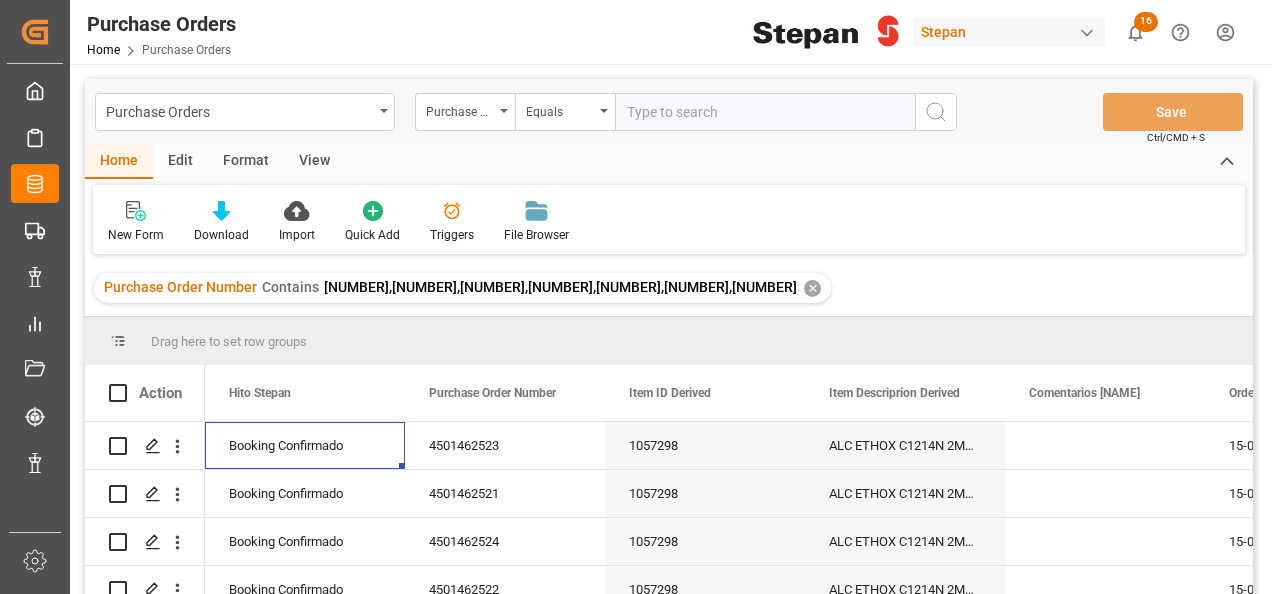 click on "✕" at bounding box center [812, 288] 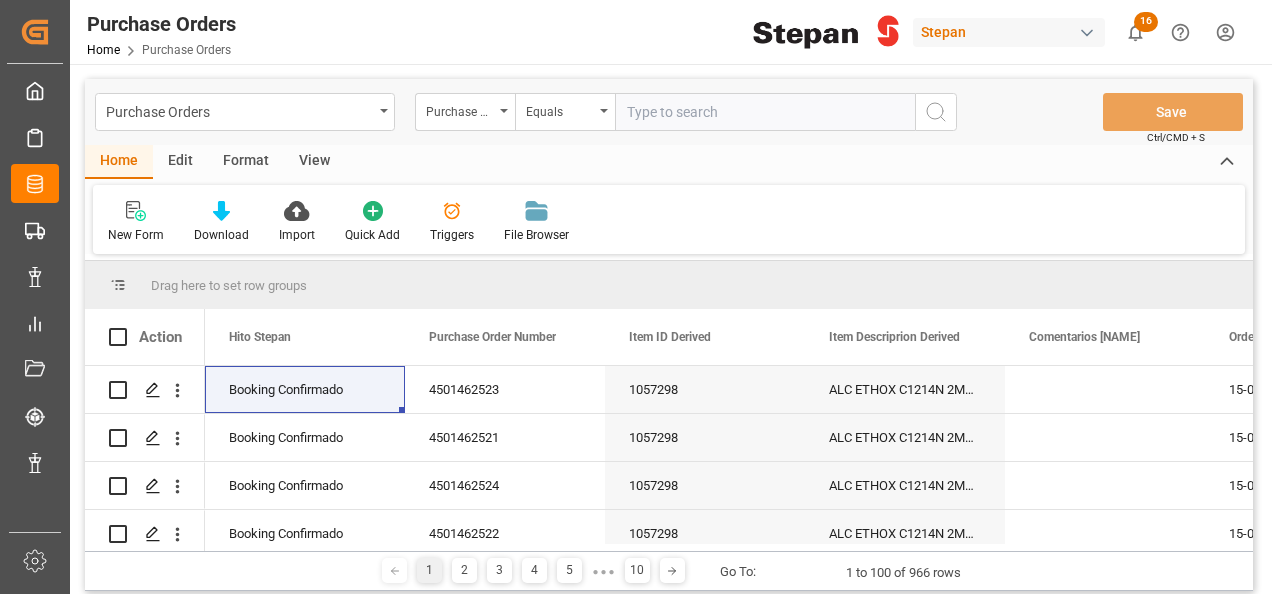 click at bounding box center [765, 112] 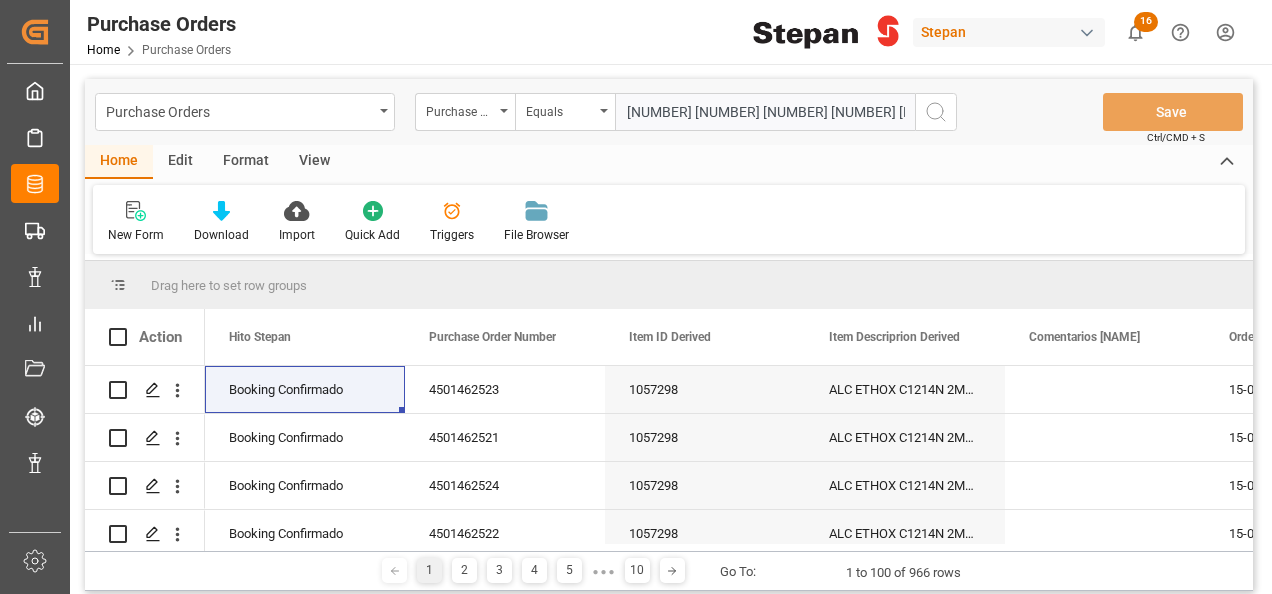 scroll, scrollTop: 0, scrollLeft: 210, axis: horizontal 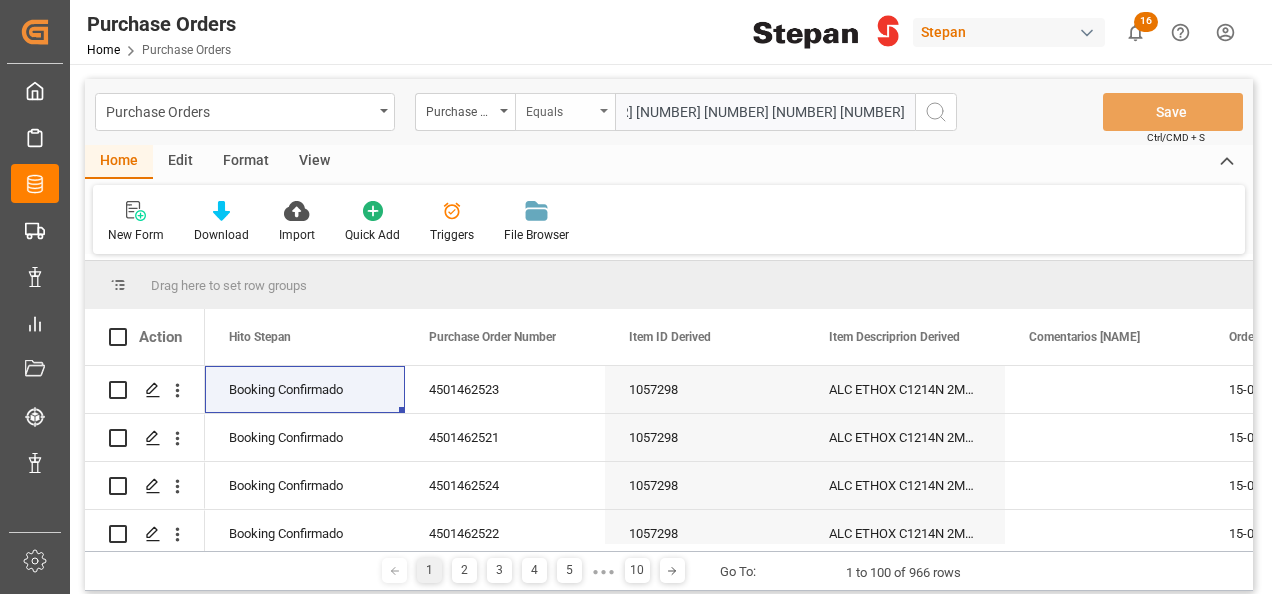 type on "[NUMBER] [NUMBER] [NUMBER] [NUMBER] [NUMBER] [NUMBER]" 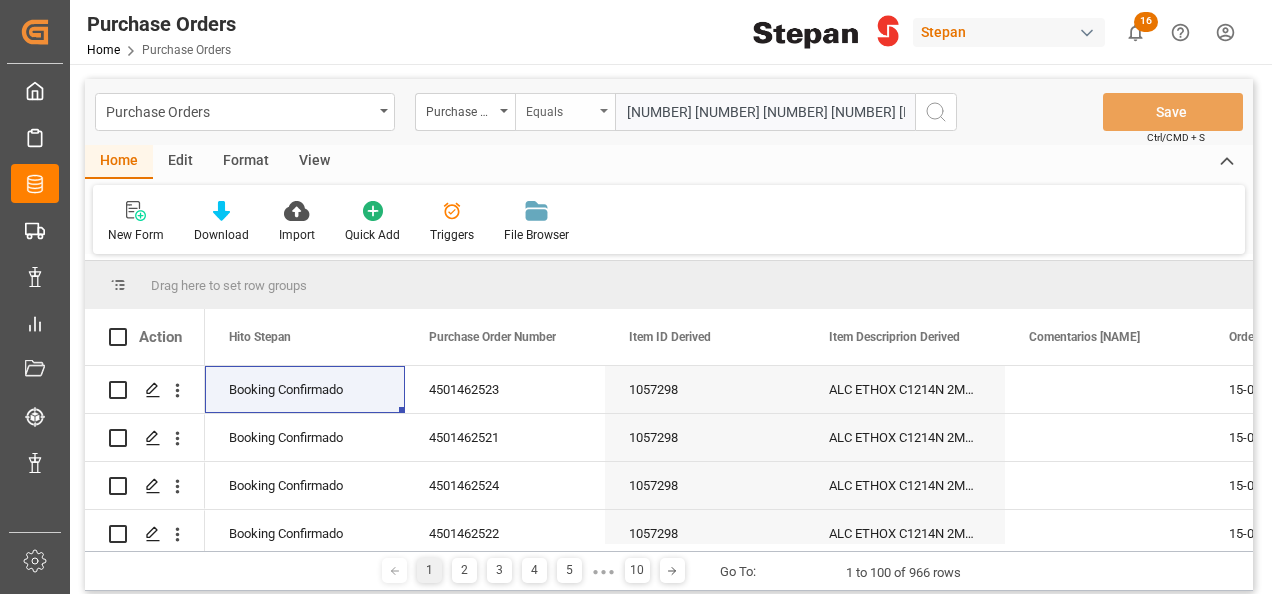 click on "Equals" at bounding box center [565, 112] 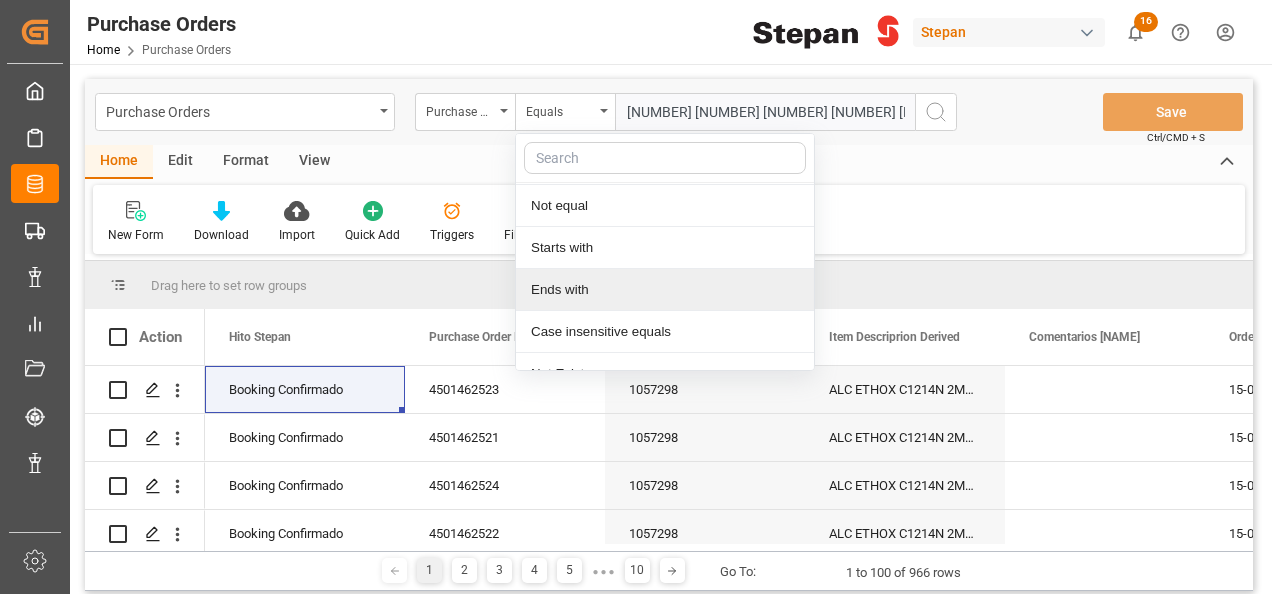 scroll, scrollTop: 146, scrollLeft: 0, axis: vertical 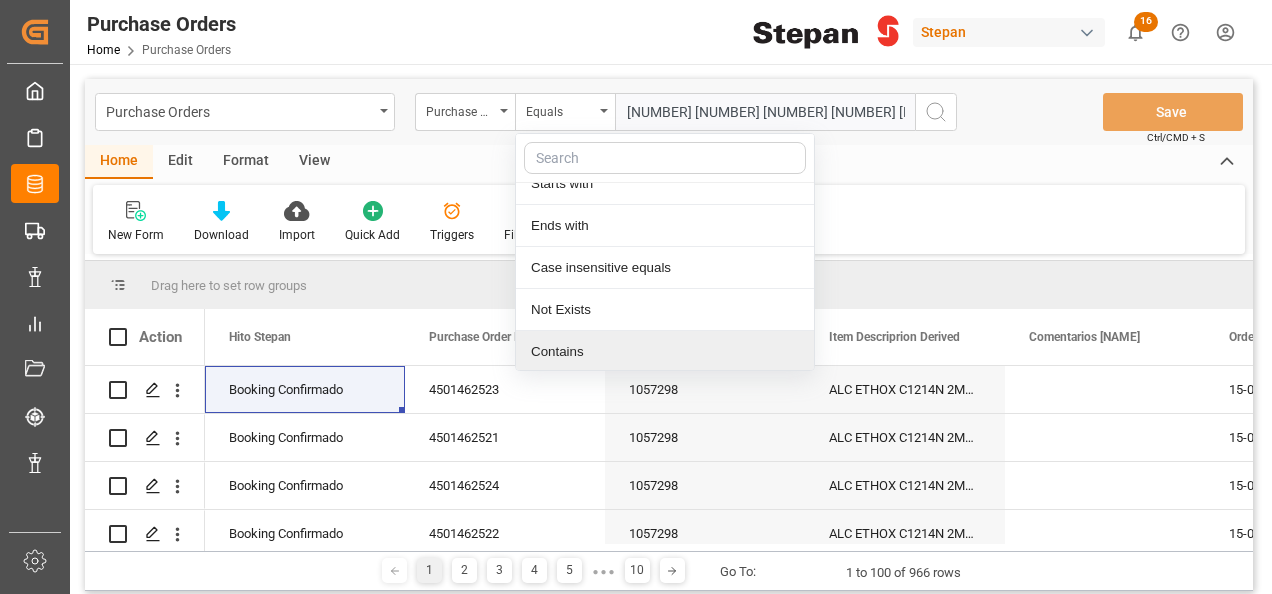 click on "Contains" at bounding box center [665, 352] 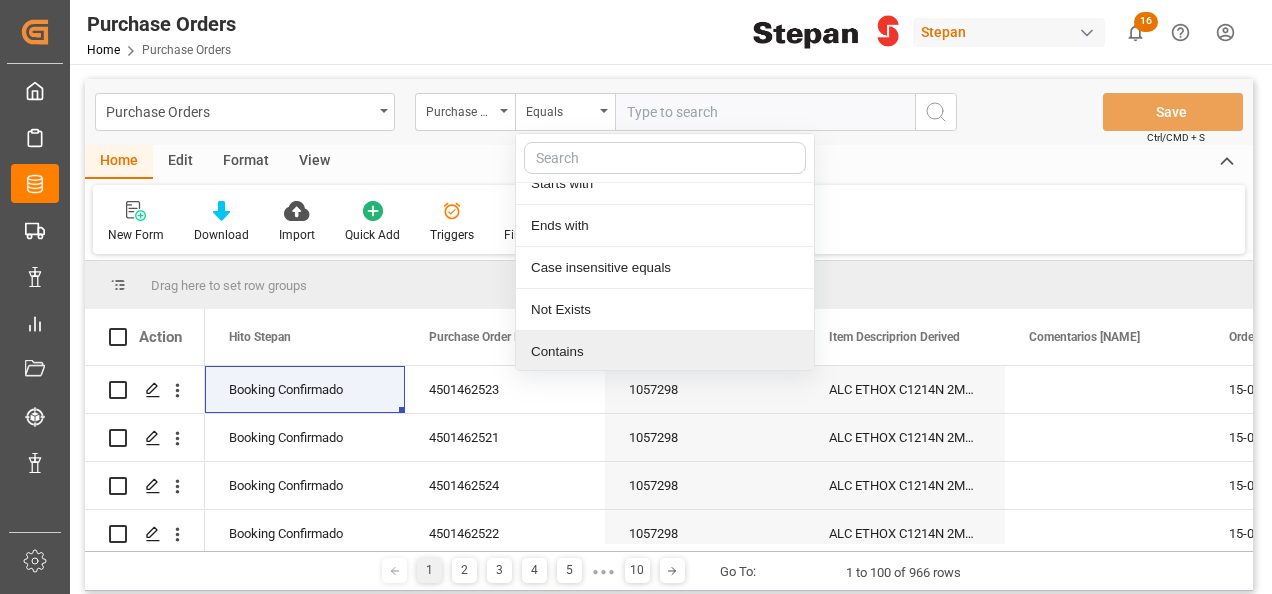 scroll, scrollTop: 0, scrollLeft: 0, axis: both 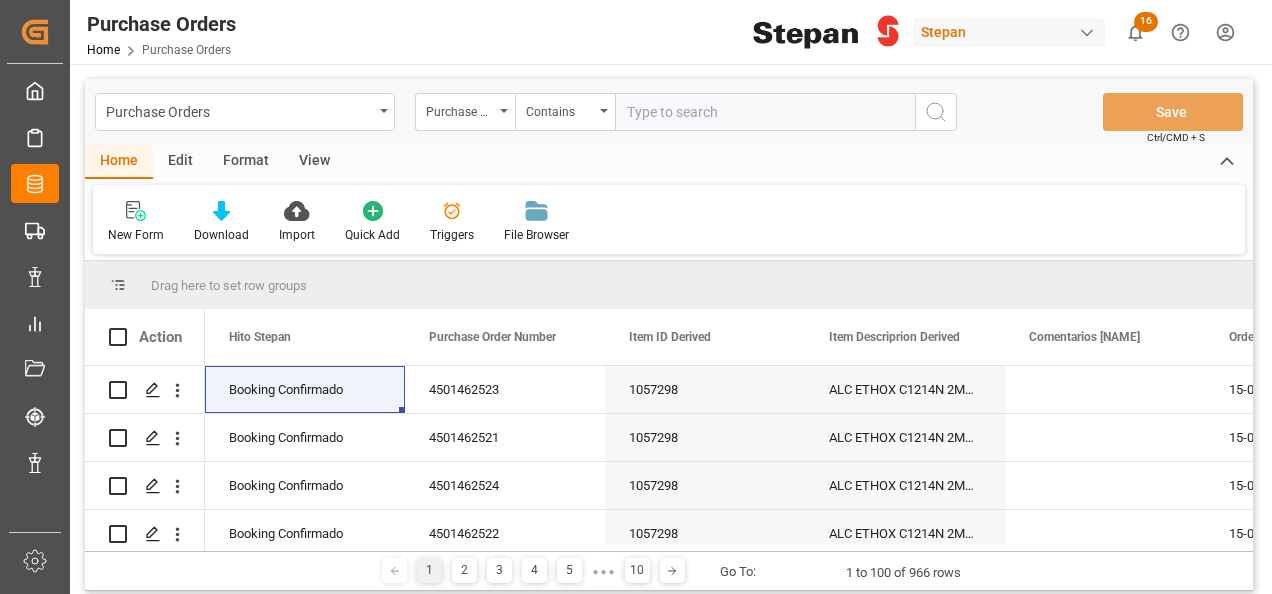 paste on "[NUMBER] [NUMBER] [NUMBER] [NUMBER] [NUMBER] [NUMBER]" 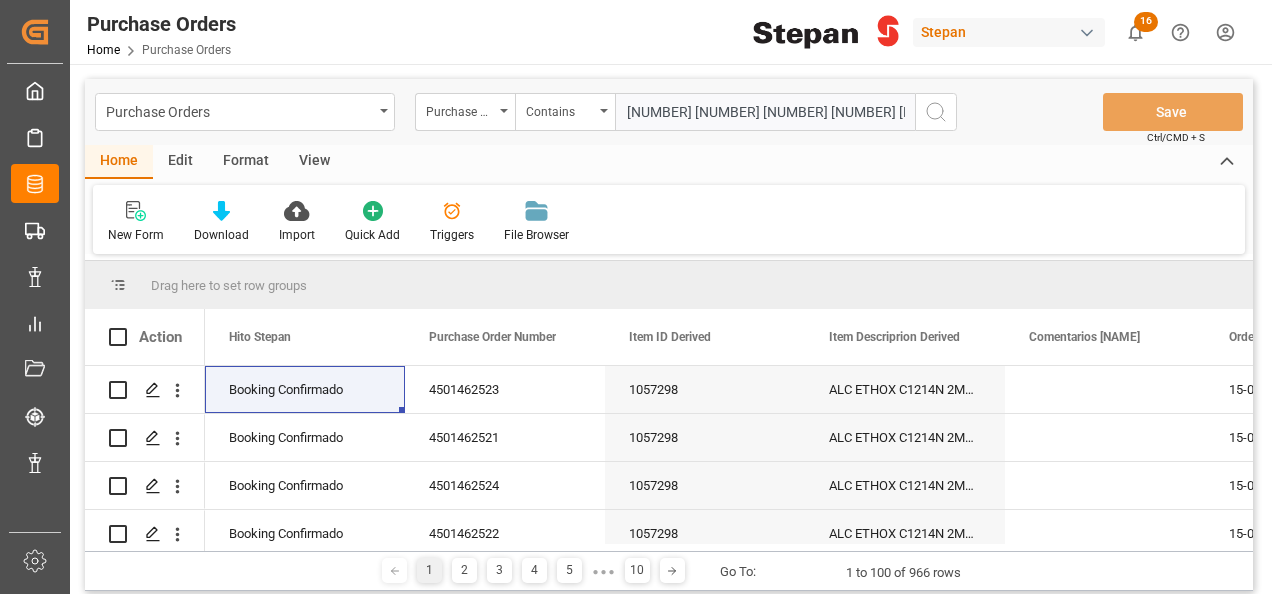 scroll, scrollTop: 0, scrollLeft: 210, axis: horizontal 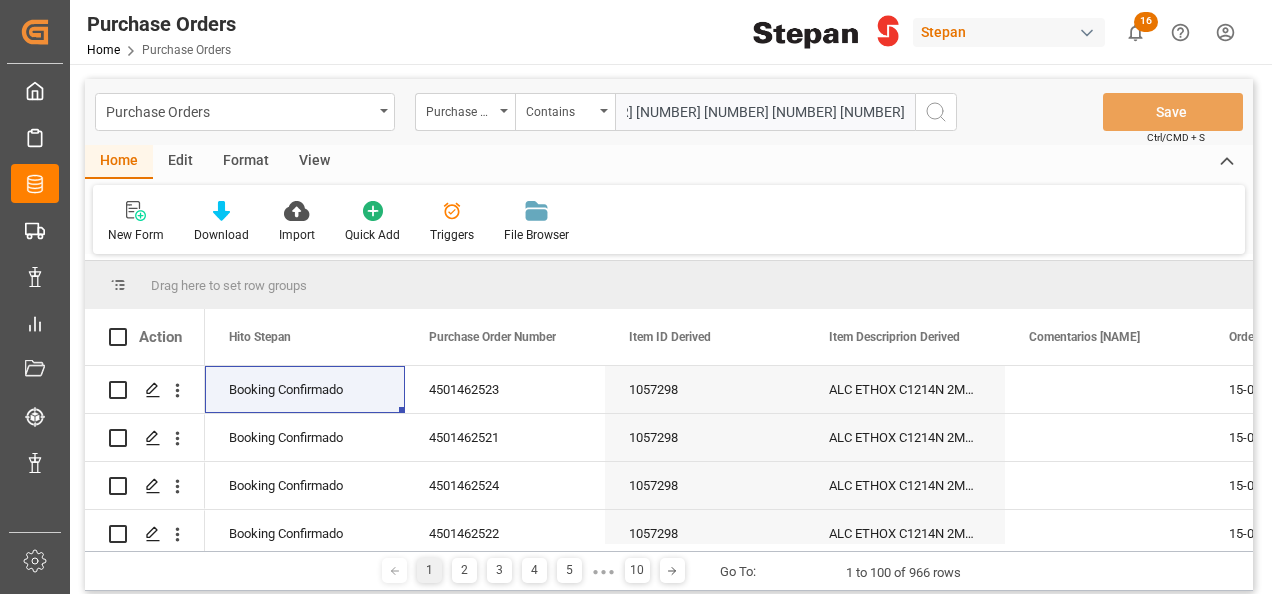 click on "[NUMBER] [NUMBER] [NUMBER] [NUMBER] [NUMBER] [NUMBER]" at bounding box center [765, 112] 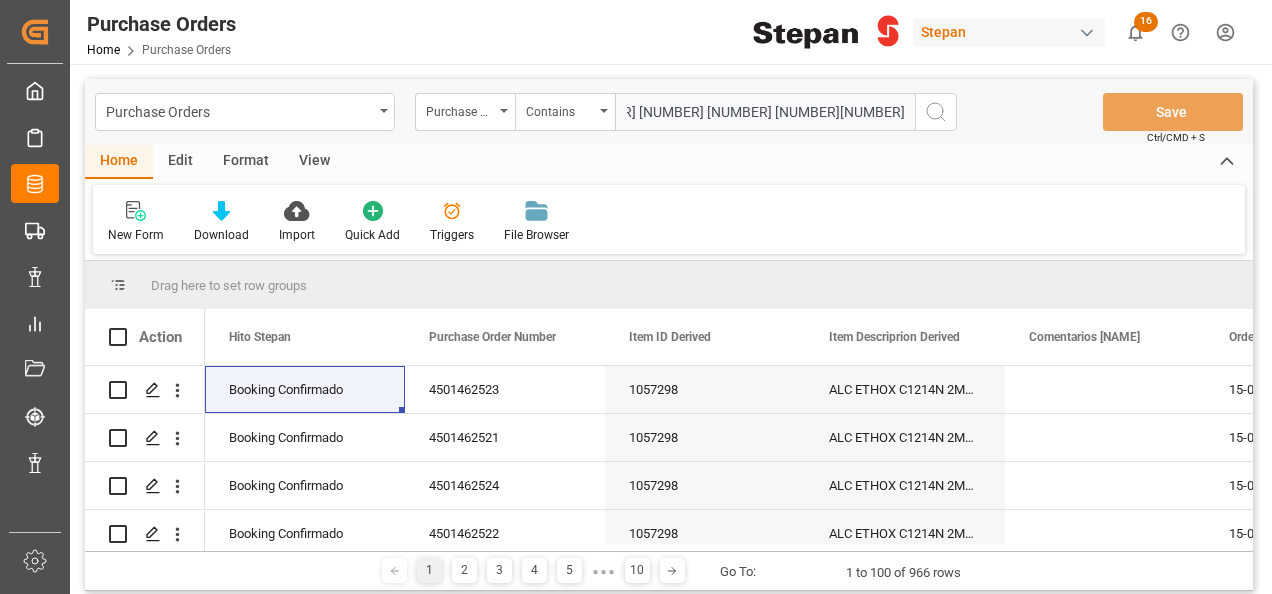 scroll, scrollTop: 0, scrollLeft: 207, axis: horizontal 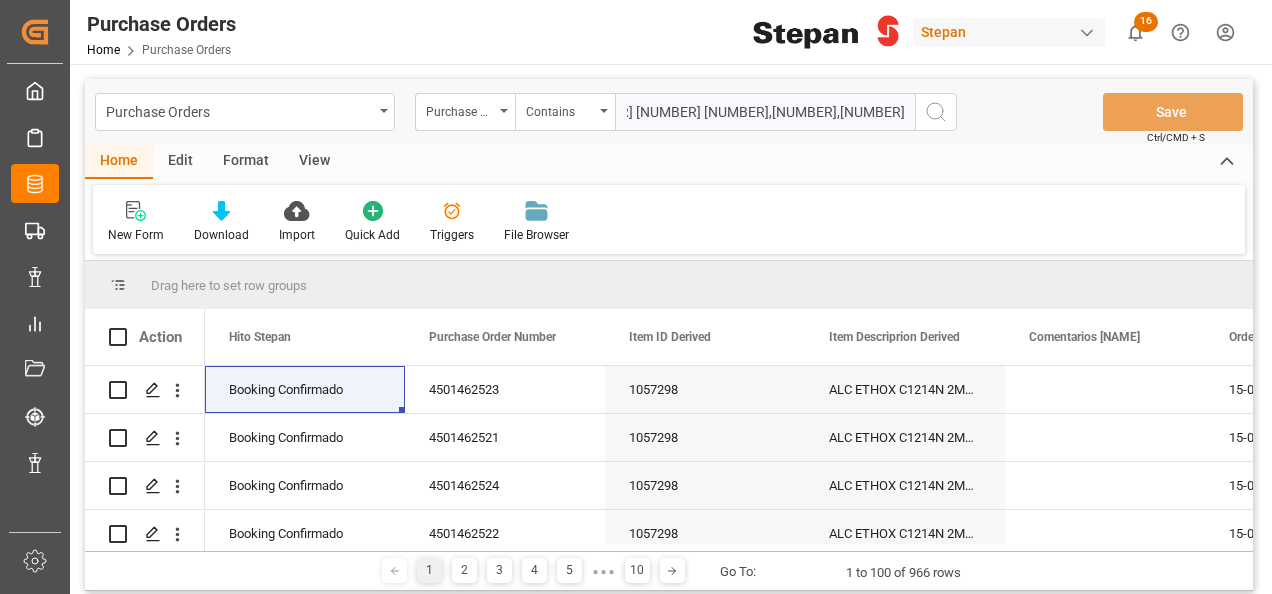 click on "[NUMBER] [NUMBER] [NUMBER] [NUMBER] [NUMBER],[NUMBER],[NUMBER]" at bounding box center [765, 112] 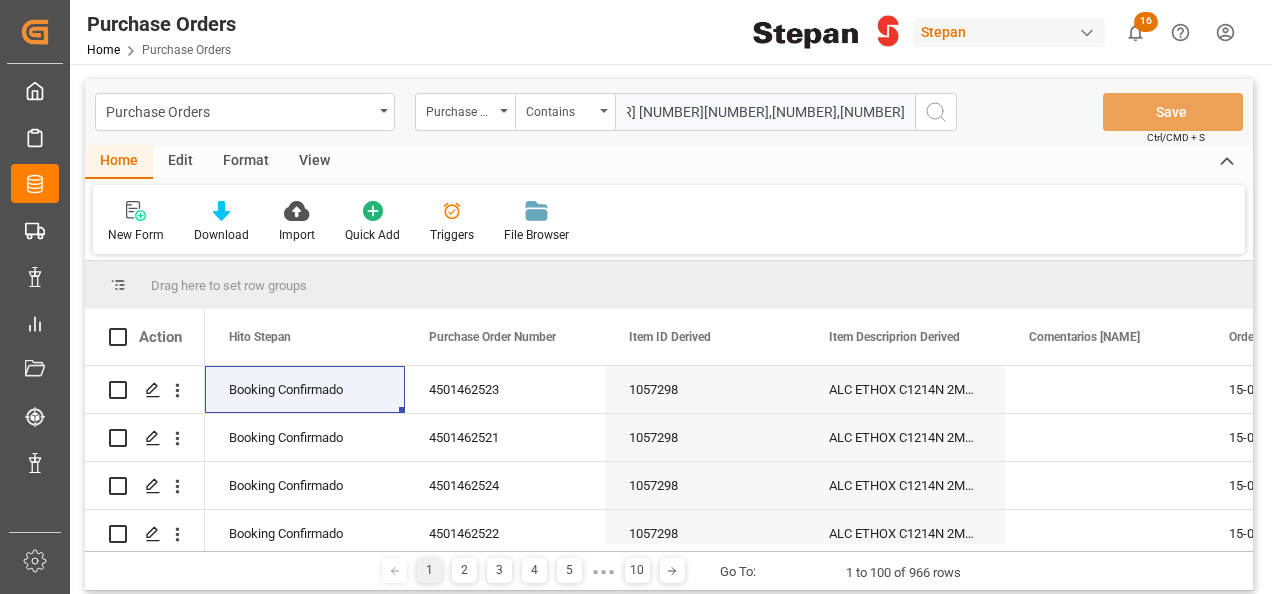 scroll, scrollTop: 0, scrollLeft: 206, axis: horizontal 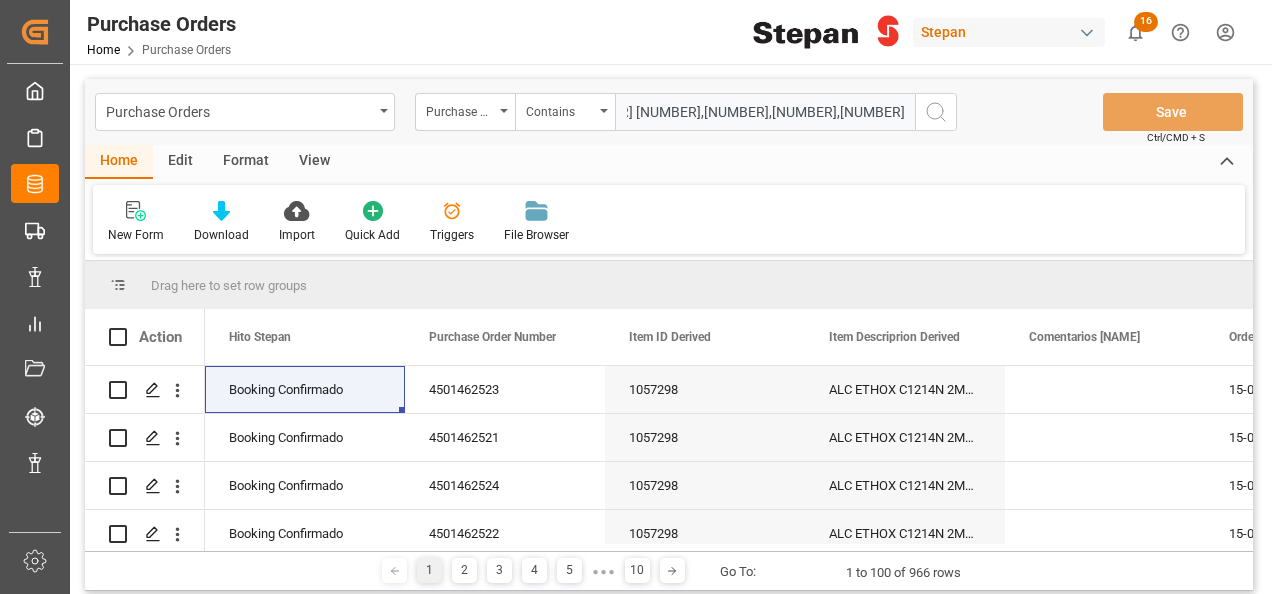 click on "[NUMBER] [NUMBER] [NUMBER] [NUMBER],[NUMBER],[NUMBER],[NUMBER]" at bounding box center (765, 112) 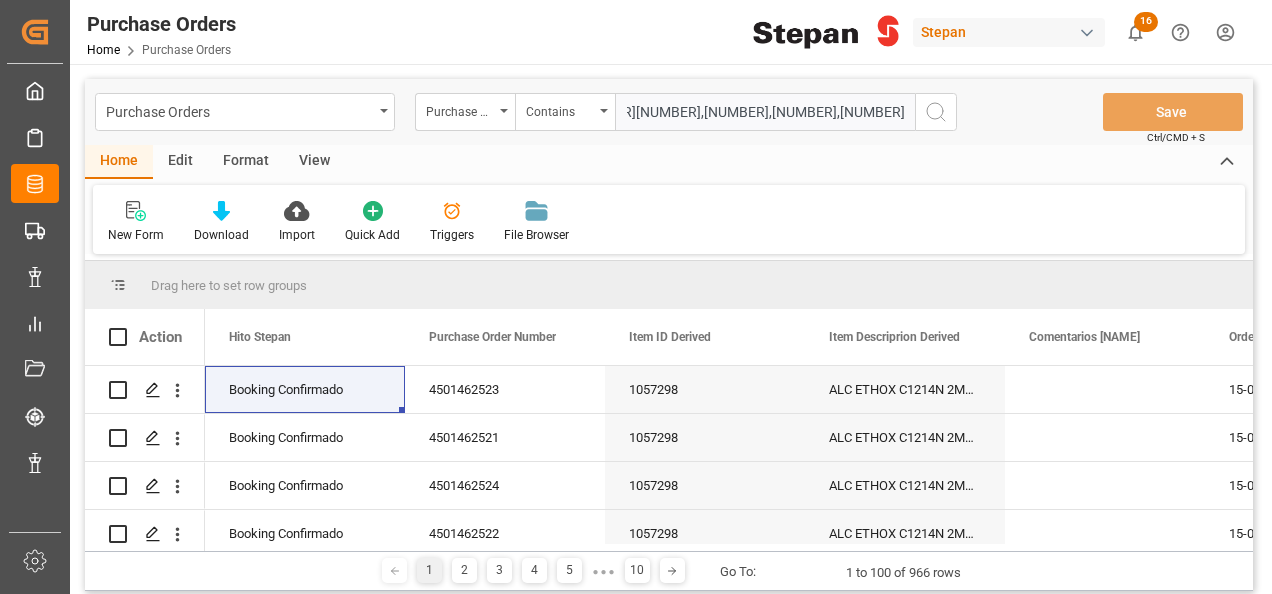 scroll, scrollTop: 0, scrollLeft: 206, axis: horizontal 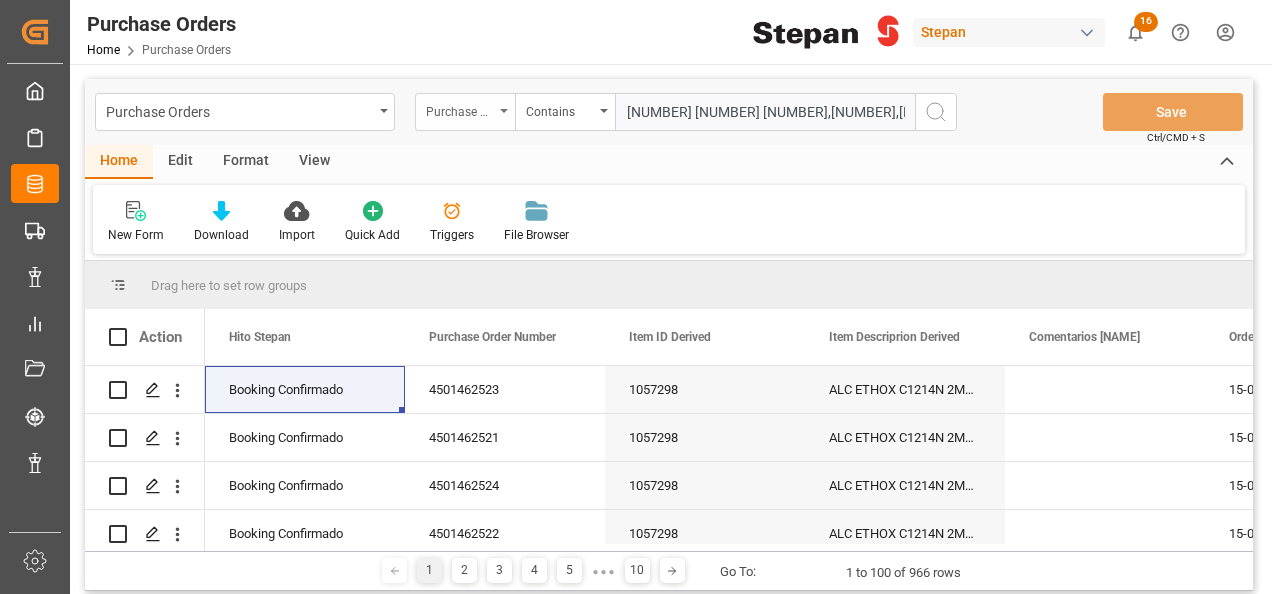 drag, startPoint x: 666, startPoint y: 104, endPoint x: 493, endPoint y: 124, distance: 174.15224 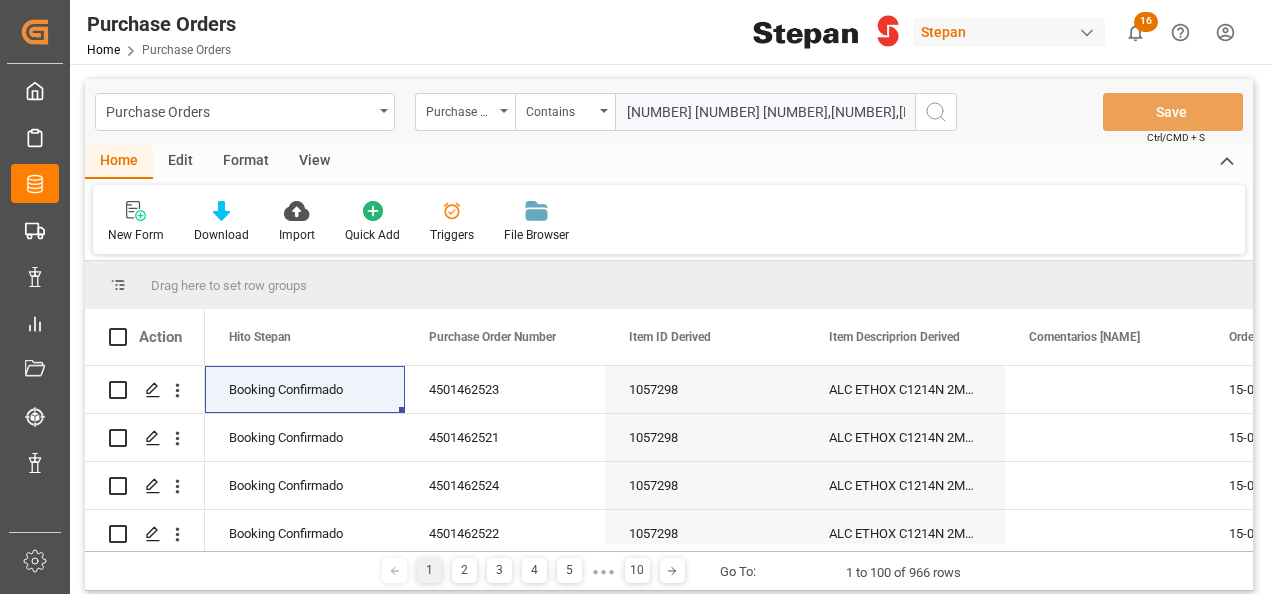 click on "[NUMBER] [NUMBER] [NUMBER],[NUMBER],[NUMBER],[NUMBER]" at bounding box center (765, 112) 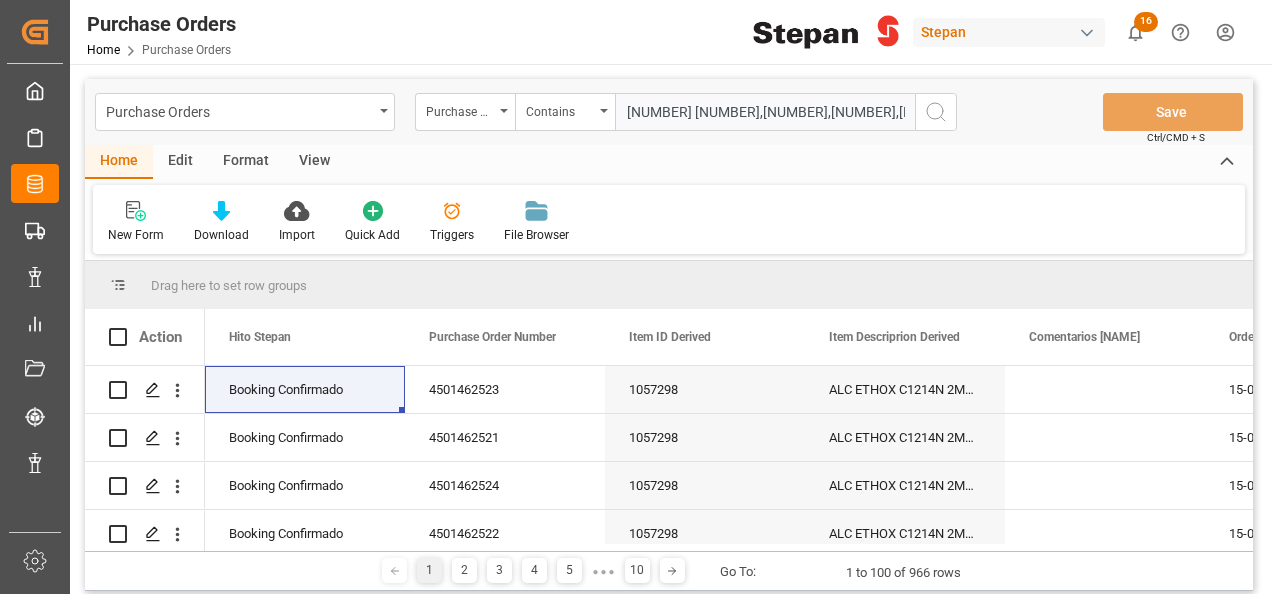 click on "[NUMBER] [NUMBER],[NUMBER],[NUMBER],[NUMBER],[NUMBER],[NUMBER]" at bounding box center [765, 112] 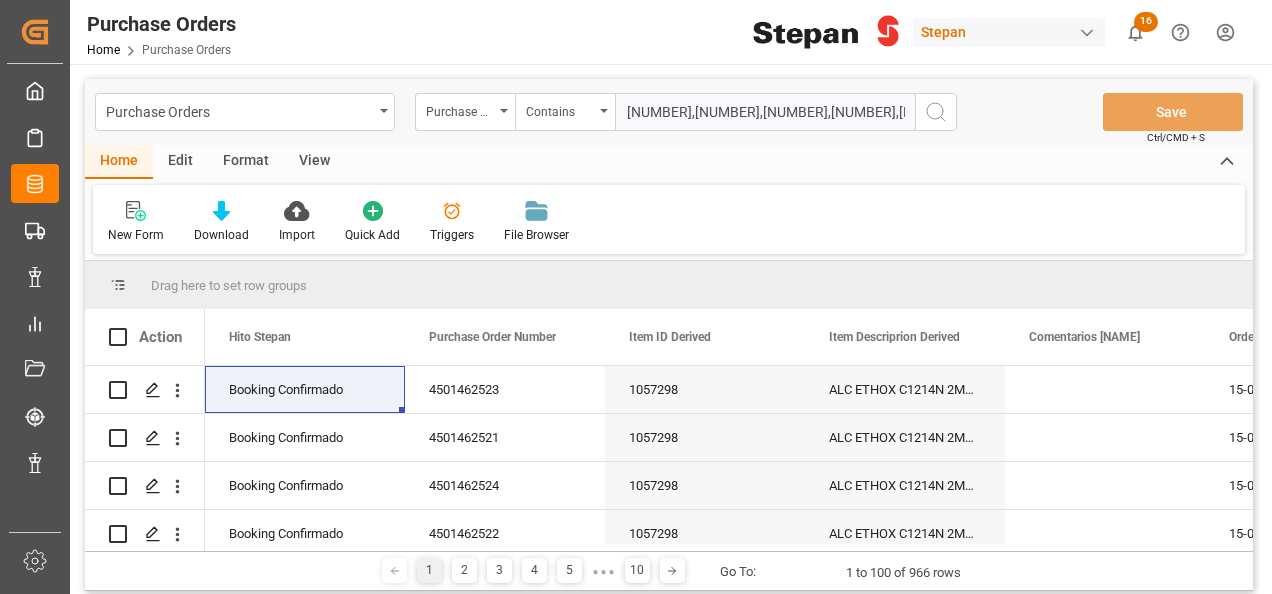 type on "[NUMBER],[NUMBER],[NUMBER],[NUMBER],[NUMBER],[NUMBER]" 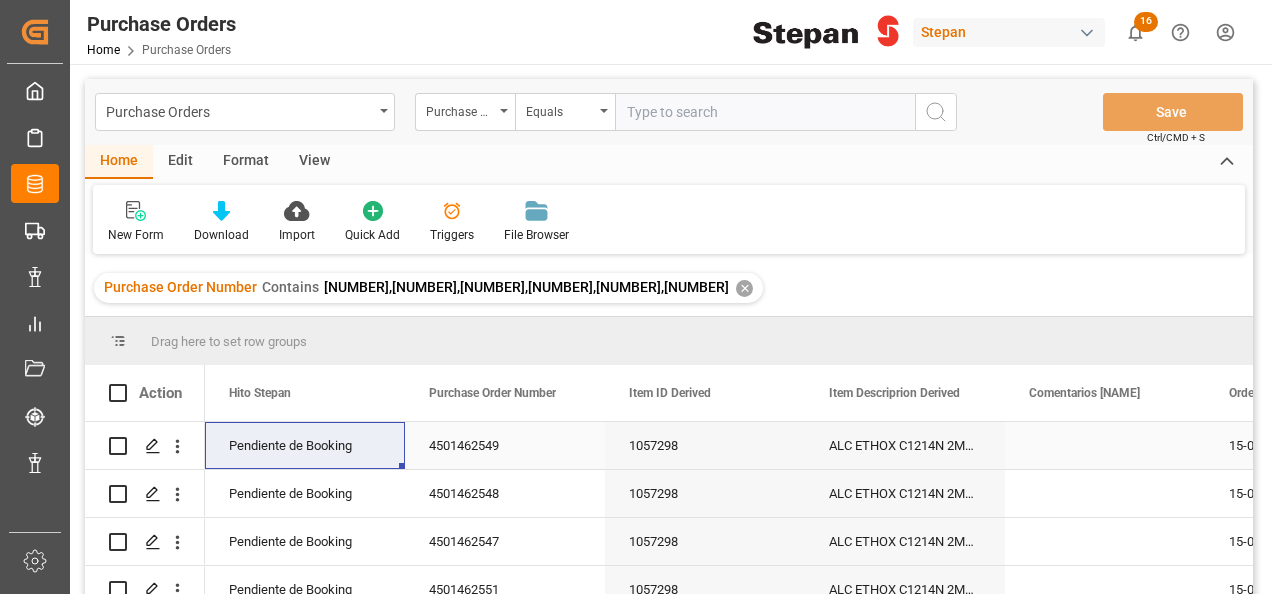 click on "Pendiente de Booking" at bounding box center [305, 446] 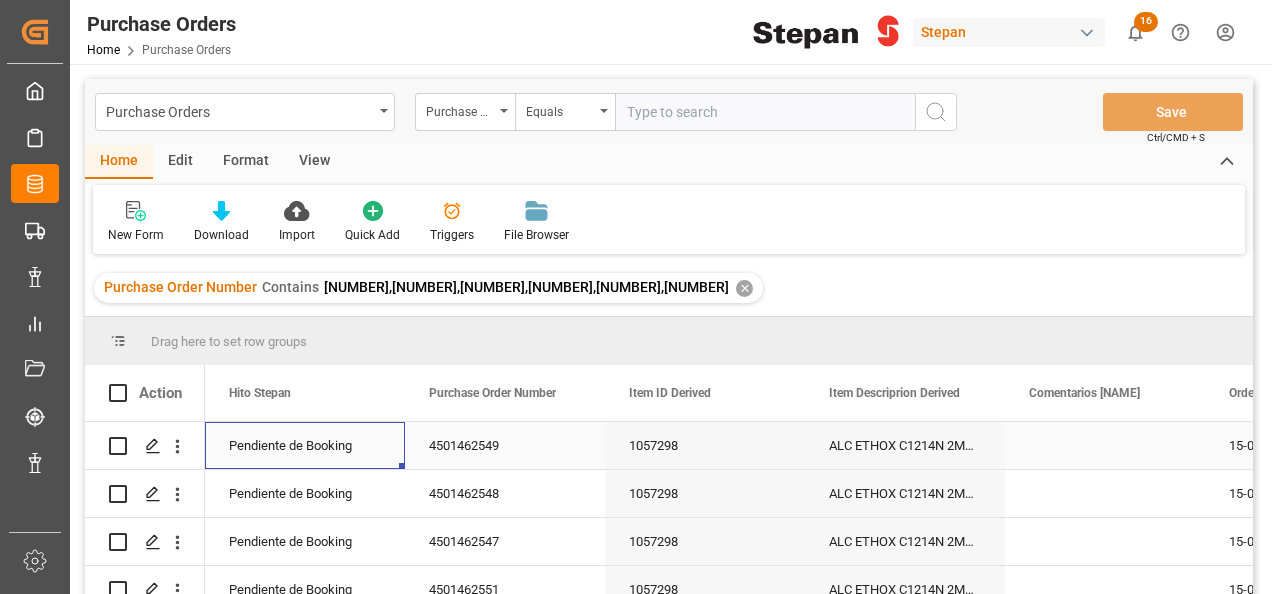 click on "Pendiente de Booking" at bounding box center [305, 446] 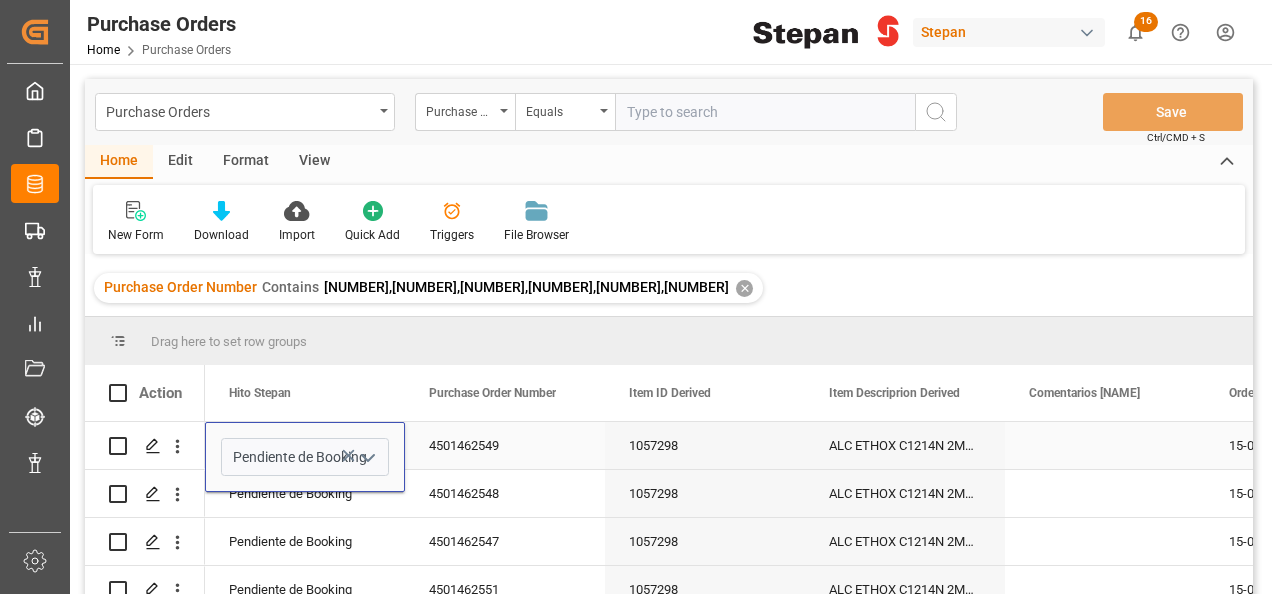 click 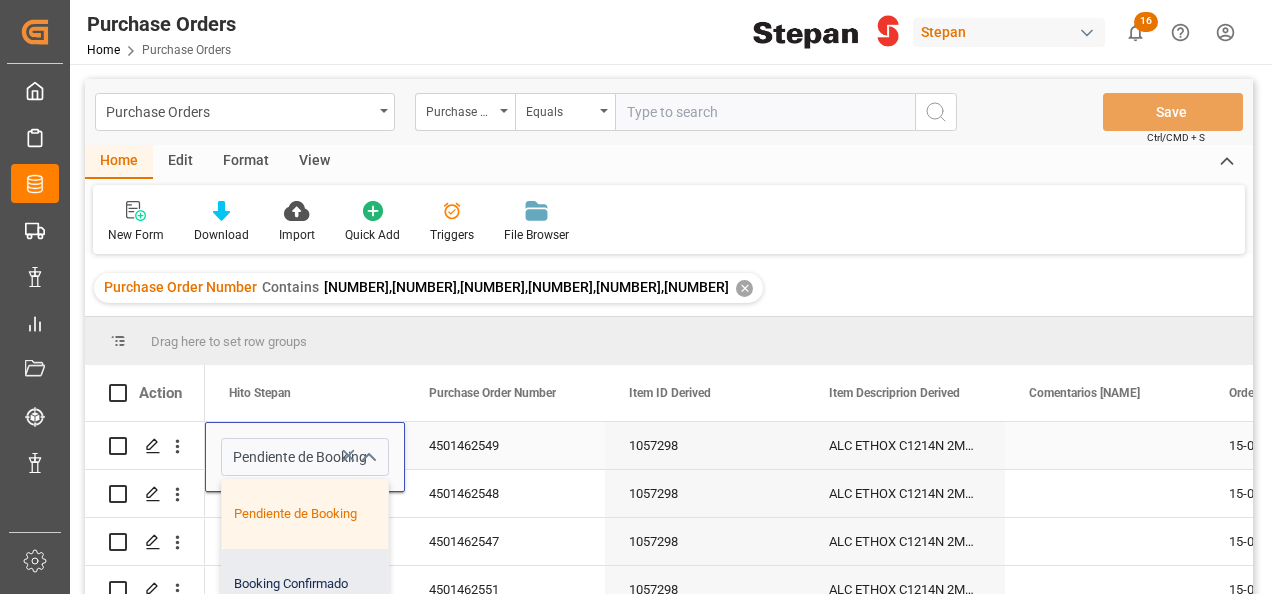 click on "Booking Confirmado" at bounding box center (320, 584) 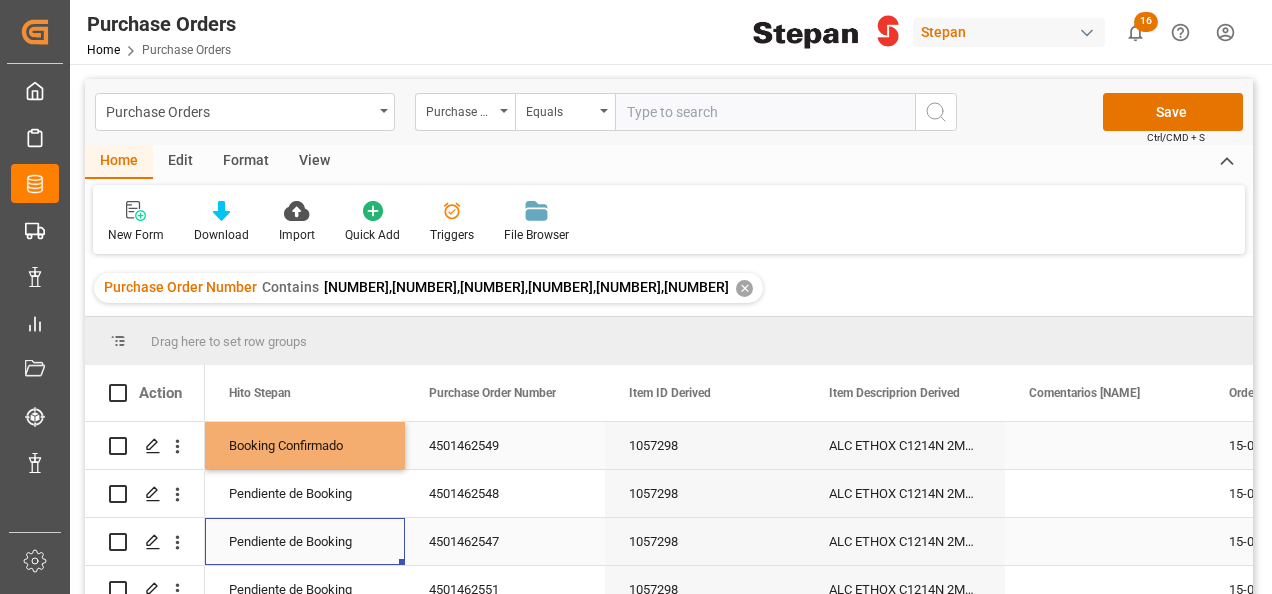 click on "Pendiente de Booking" at bounding box center (305, 542) 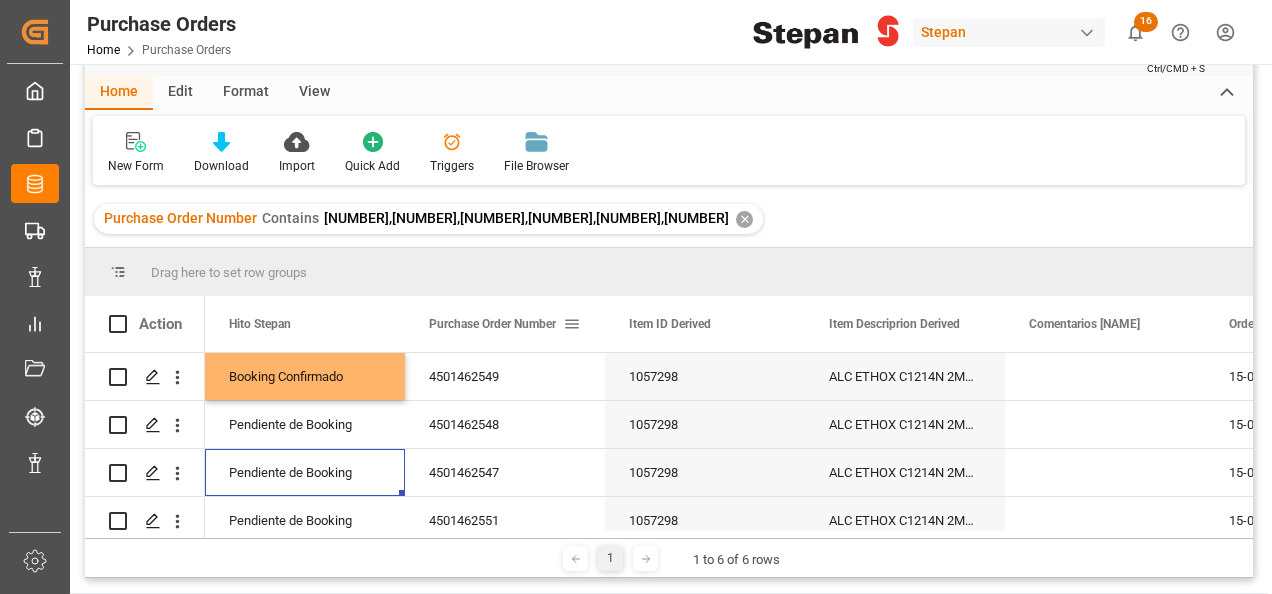 scroll, scrollTop: 100, scrollLeft: 0, axis: vertical 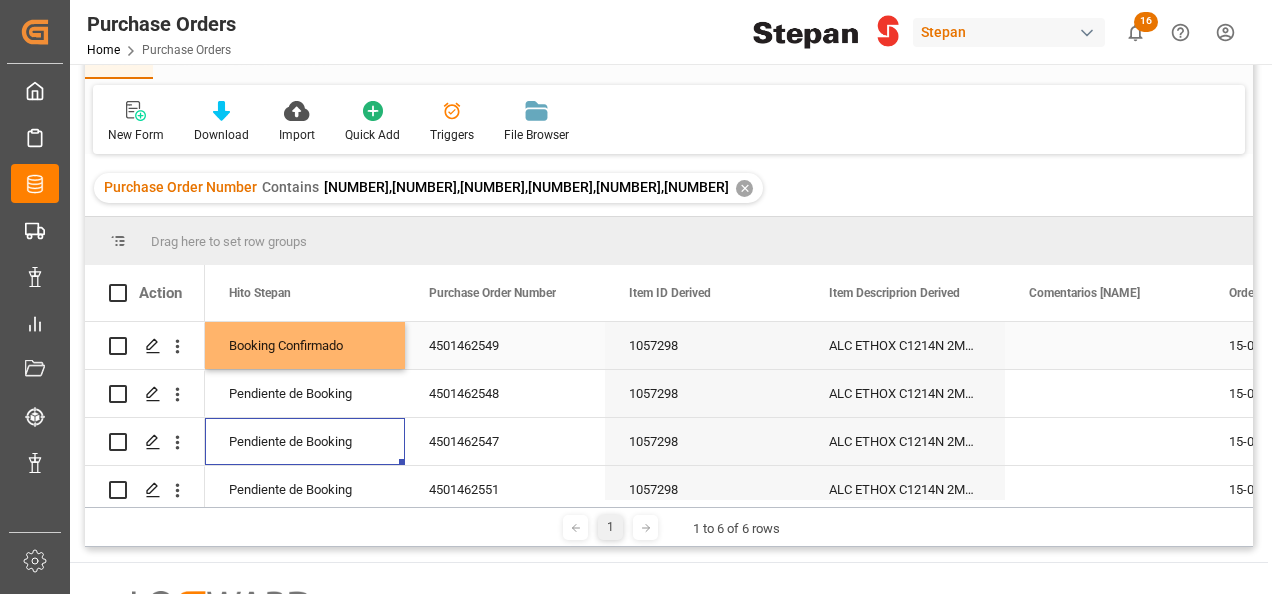click on "Booking Confirmado" at bounding box center [305, 346] 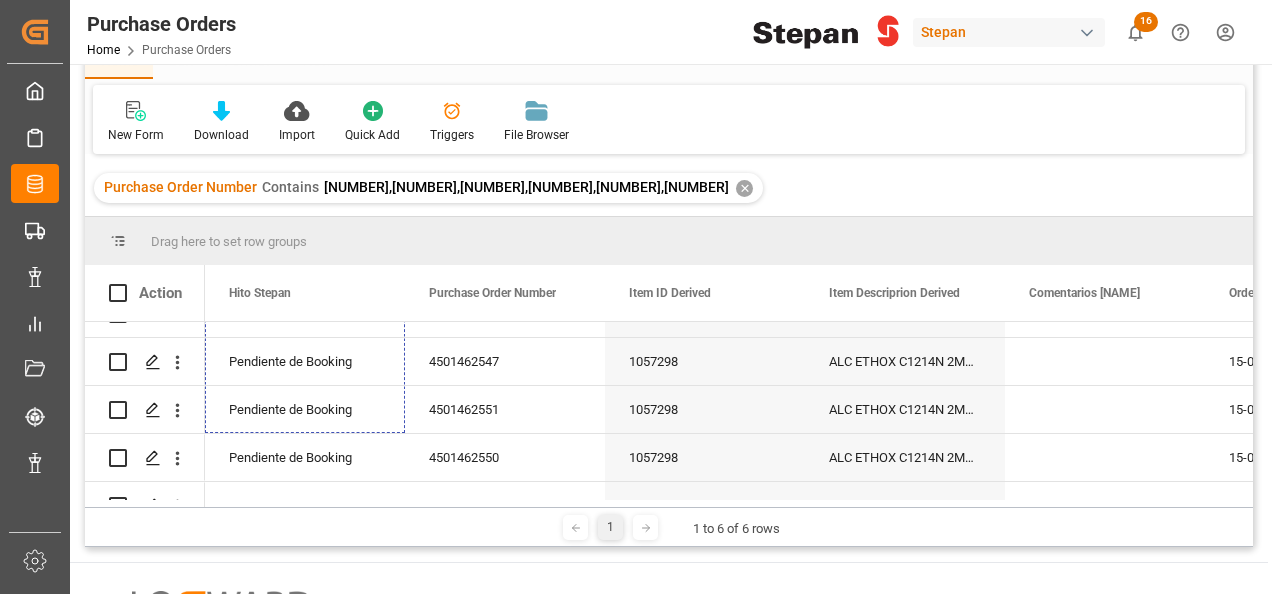 scroll, scrollTop: 116, scrollLeft: 0, axis: vertical 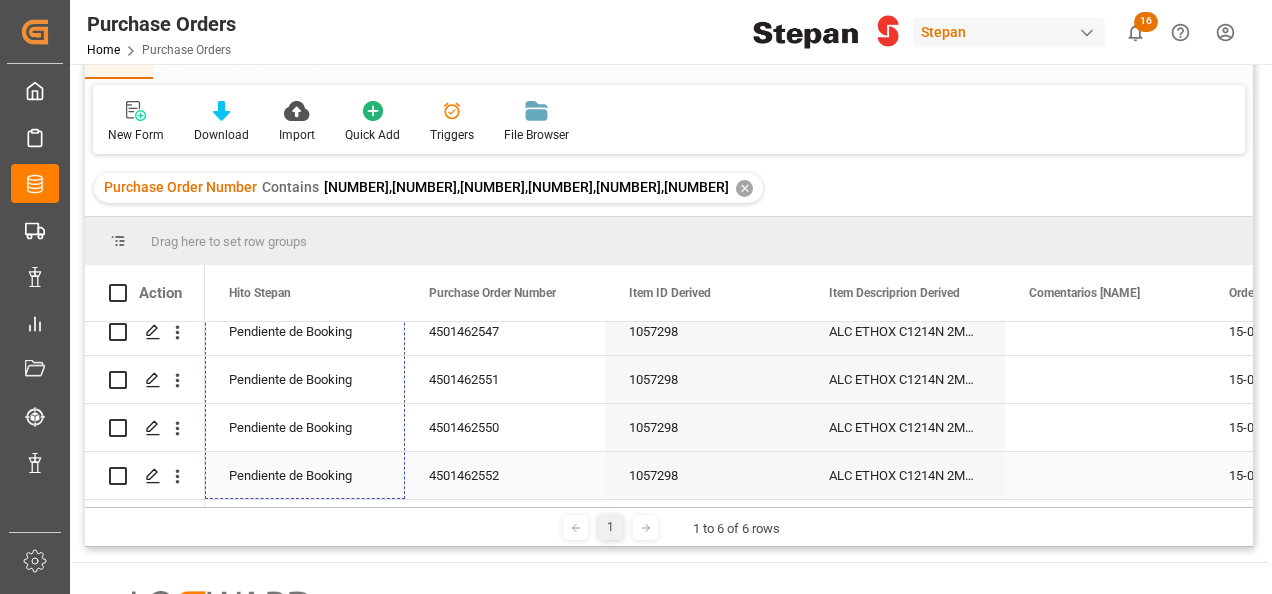 drag, startPoint x: 400, startPoint y: 364, endPoint x: 375, endPoint y: 476, distance: 114.75626 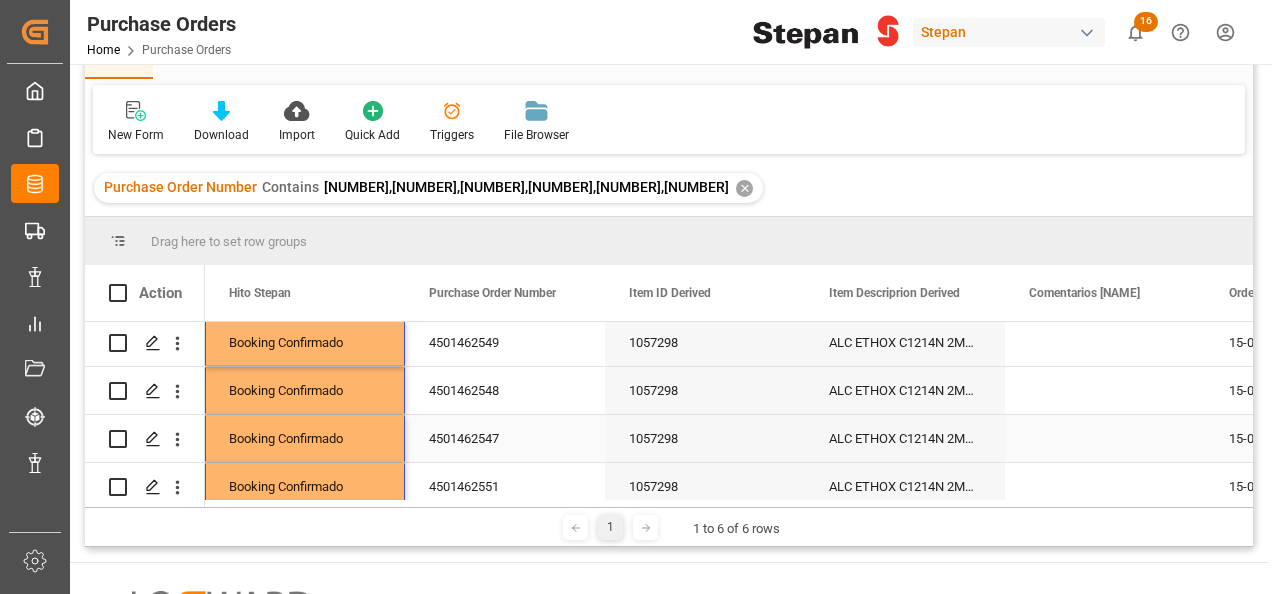scroll, scrollTop: 0, scrollLeft: 0, axis: both 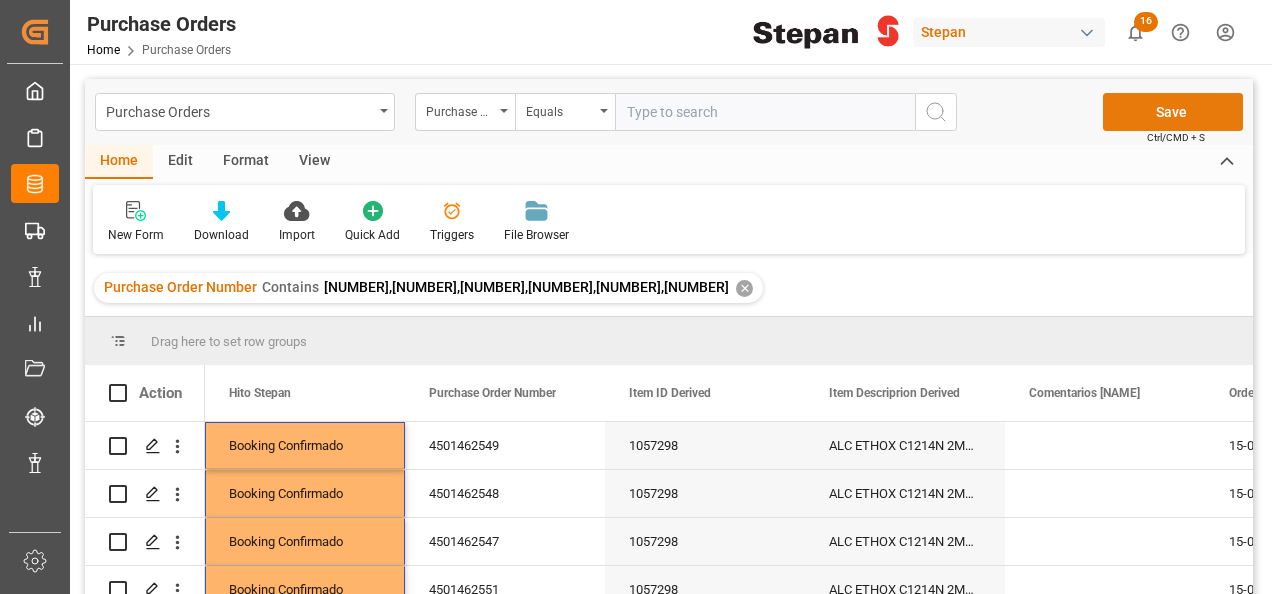 click on "Save" at bounding box center (1173, 112) 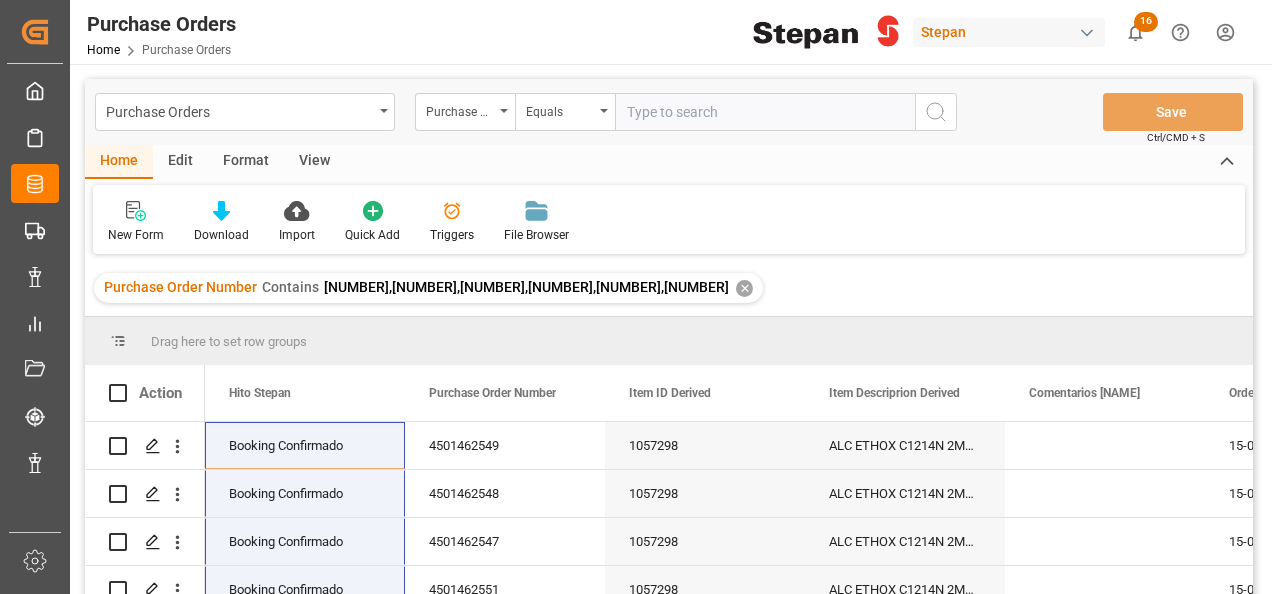 click on "✕" at bounding box center (744, 288) 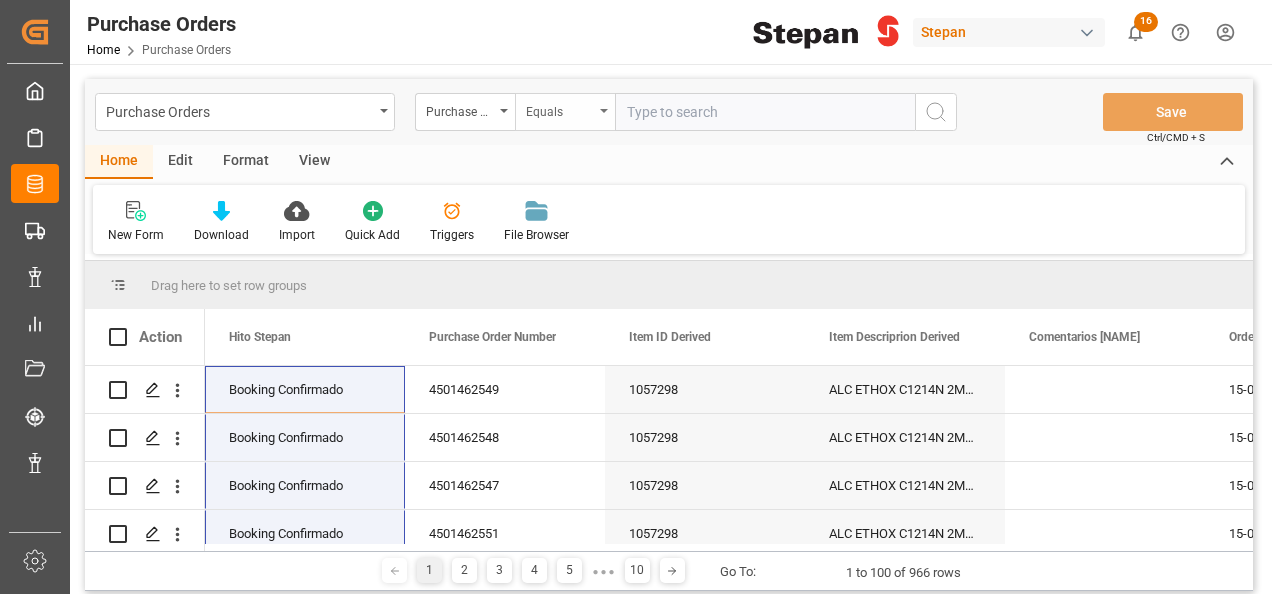 click on "Equals" at bounding box center [565, 112] 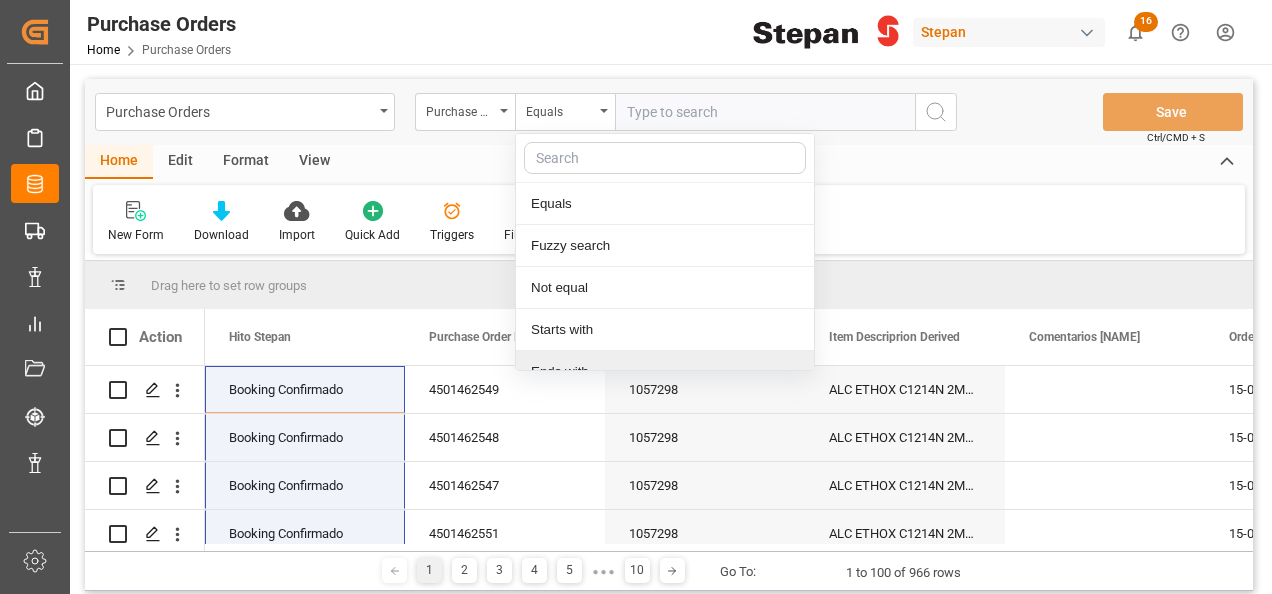 scroll, scrollTop: 146, scrollLeft: 0, axis: vertical 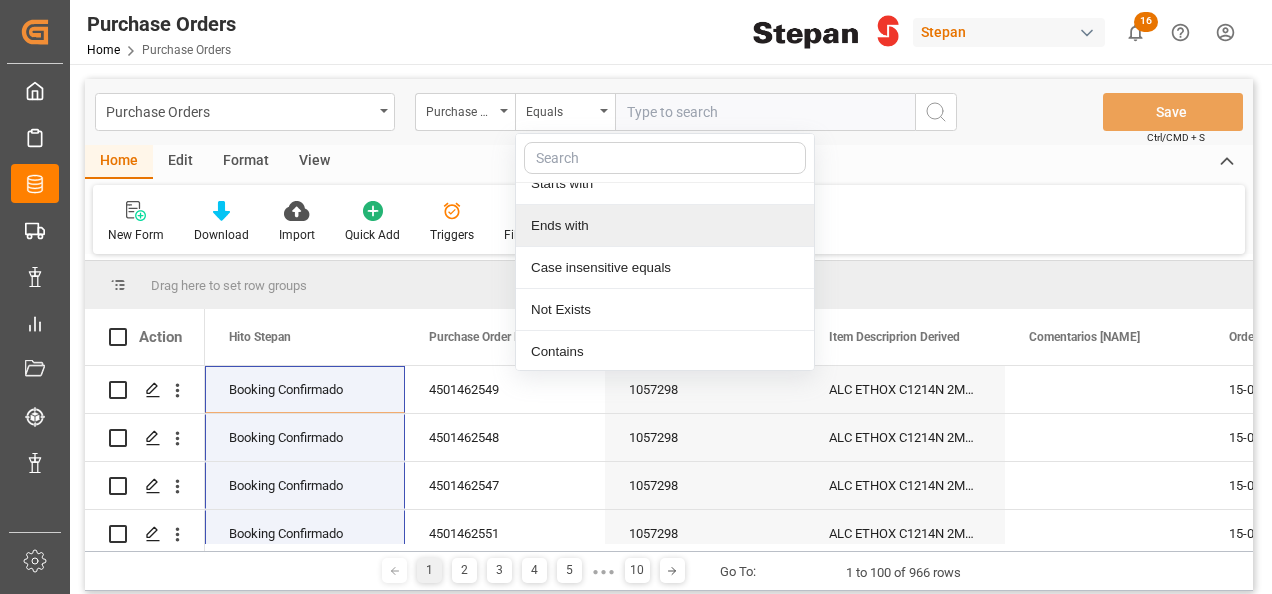 click on "Contains" at bounding box center [665, 352] 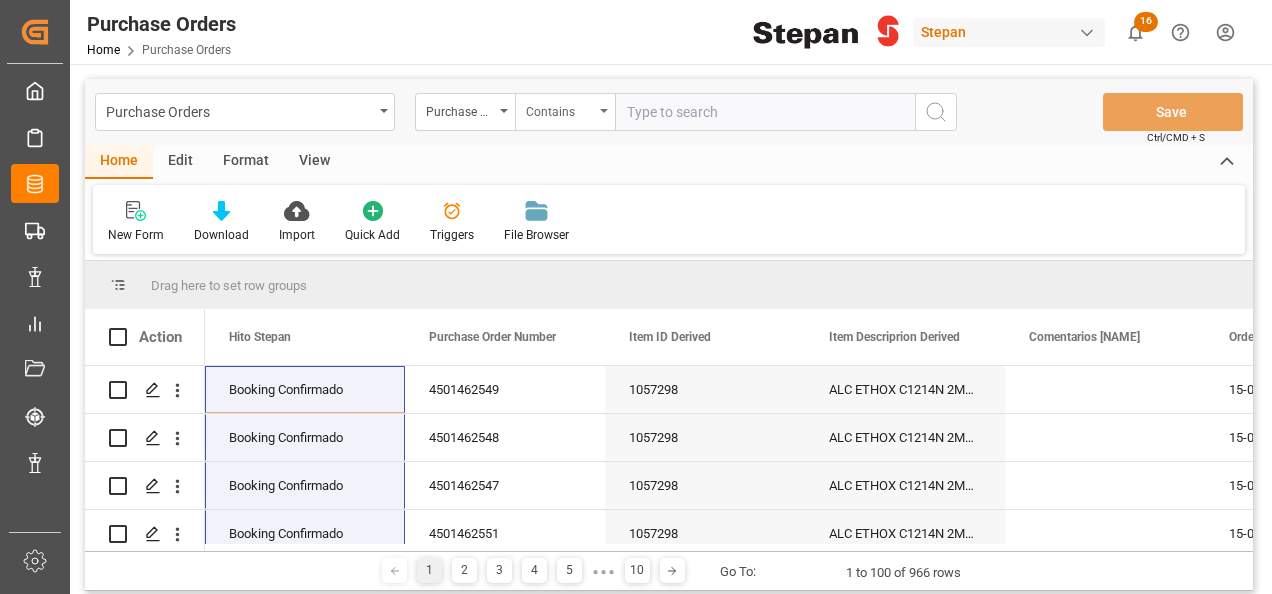 paste on "[NUMBER] [NUMBER] [NUMBER] [NUMBER] [NUMBER] [NUMBER] [NUMBER] [NUMBER] [NUMBER] [NUMBER] [NUMBER] [NUMBER]" 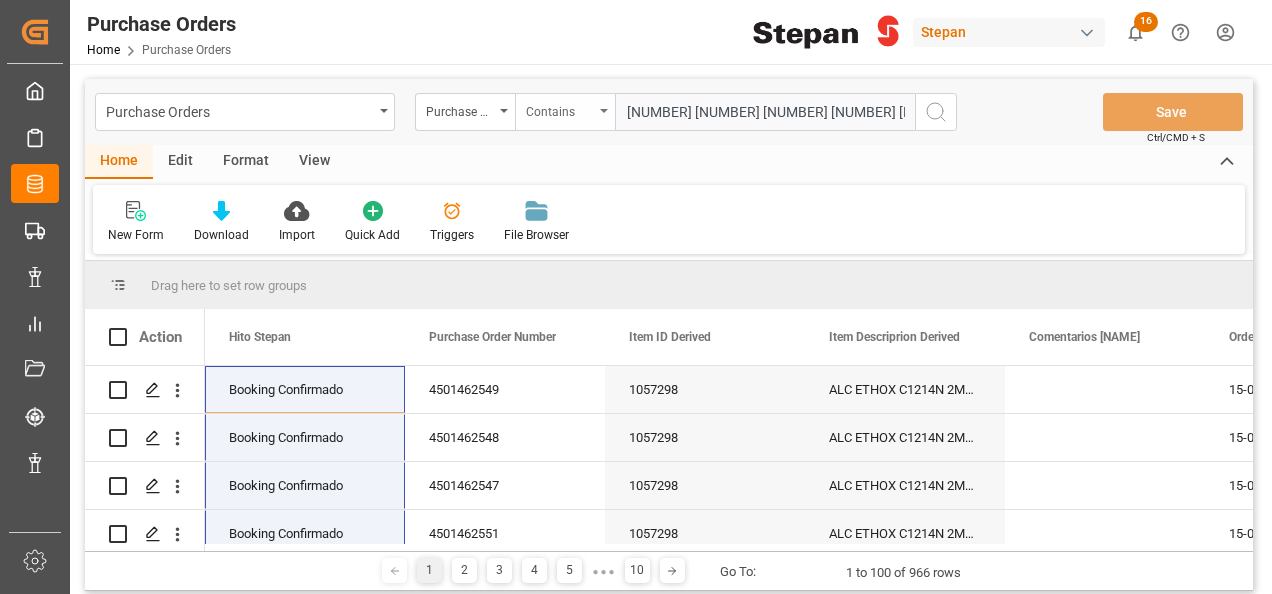 scroll, scrollTop: 0, scrollLeft: 704, axis: horizontal 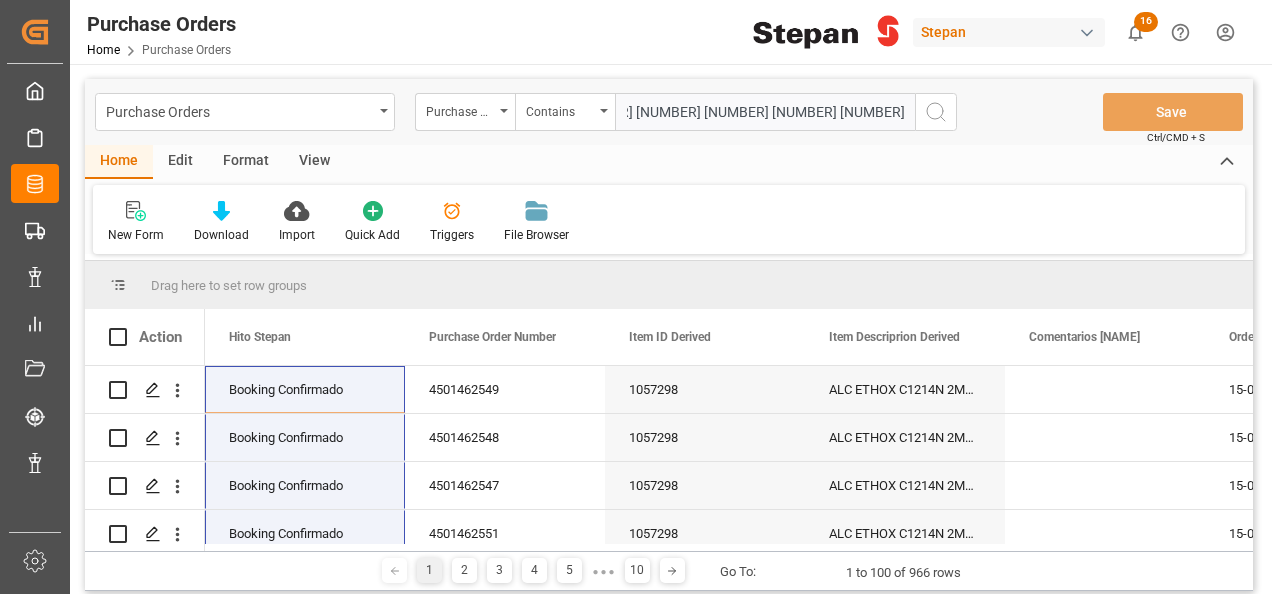 click on "[NUMBER] [NUMBER] [NUMBER] [NUMBER] [NUMBER] [NUMBER] [NUMBER] [NUMBER] [NUMBER] [NUMBER] [NUMBER] [NUMBER]" at bounding box center [765, 112] 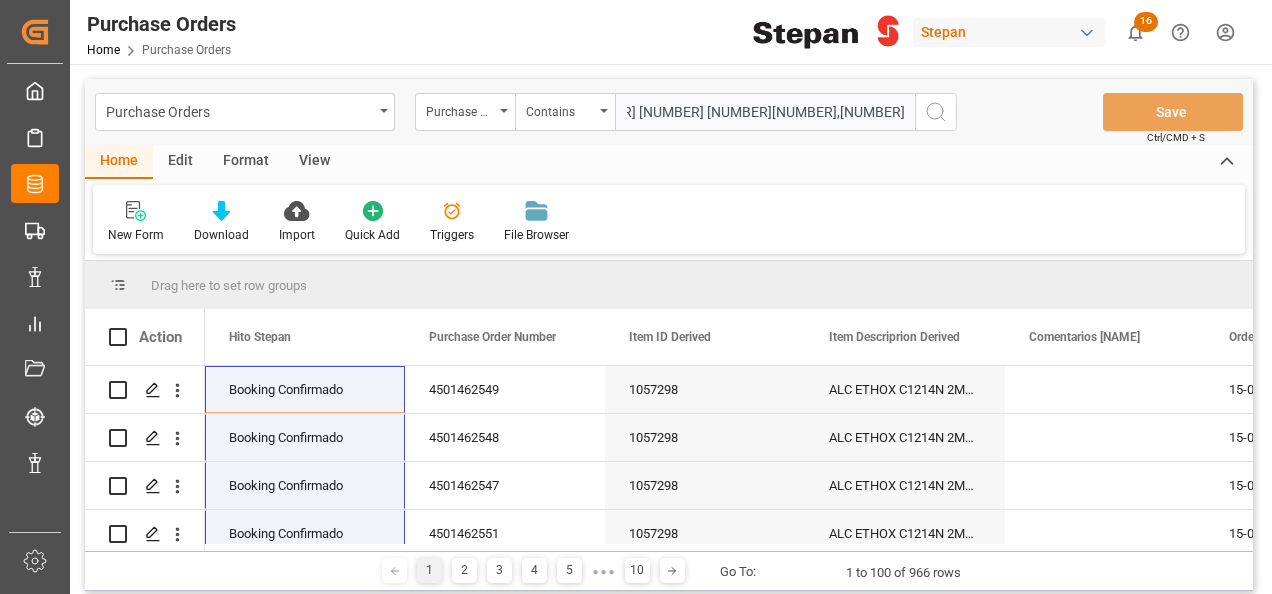scroll, scrollTop: 0, scrollLeft: 700, axis: horizontal 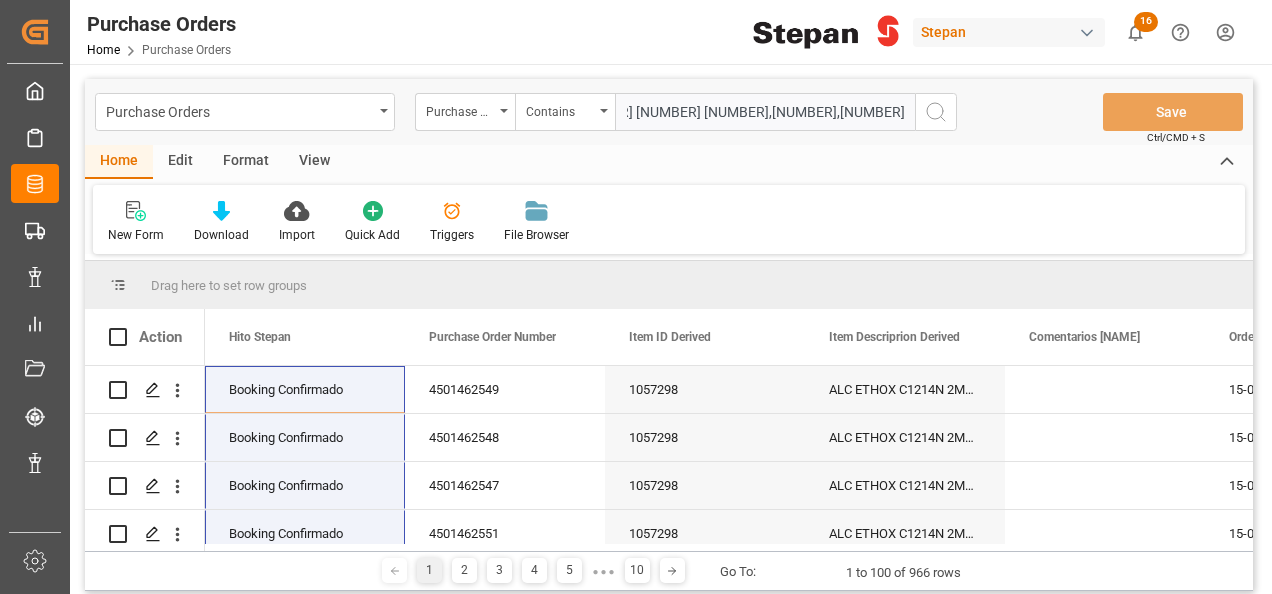 click on "[NUMBER] [NUMBER] [NUMBER] [NUMBER] [NUMBER] [NUMBER] [NUMBER] [NUMBER] [NUMBER] [NUMBER],[NUMBER],[NUMBER]" at bounding box center (765, 112) 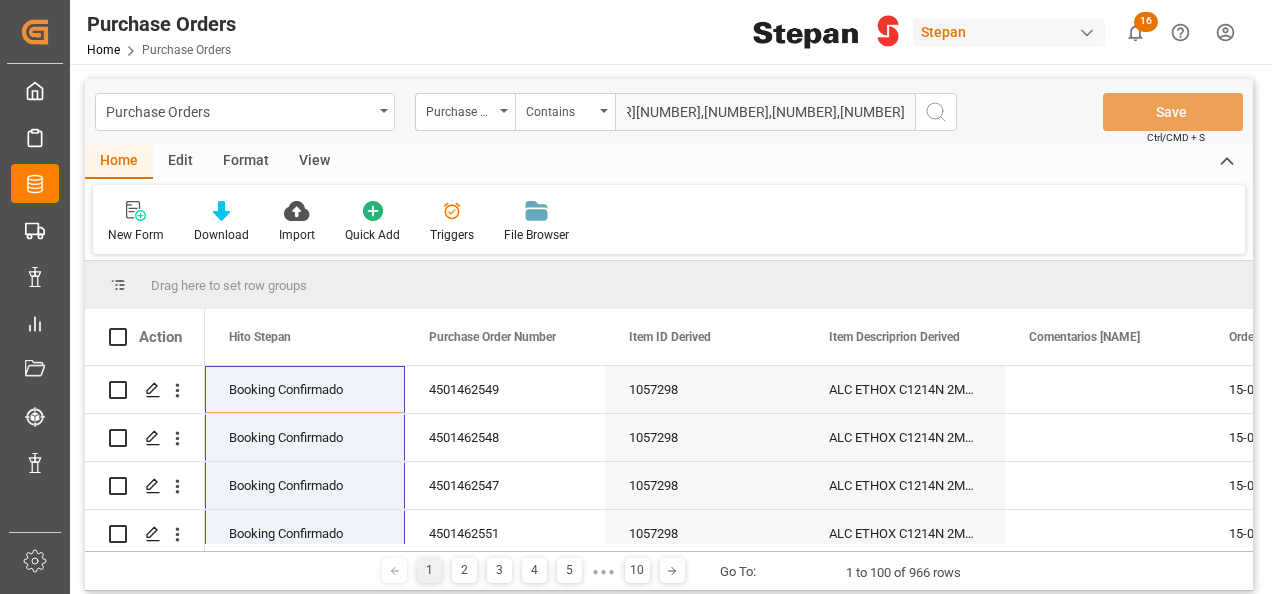 scroll, scrollTop: 0, scrollLeft: 699, axis: horizontal 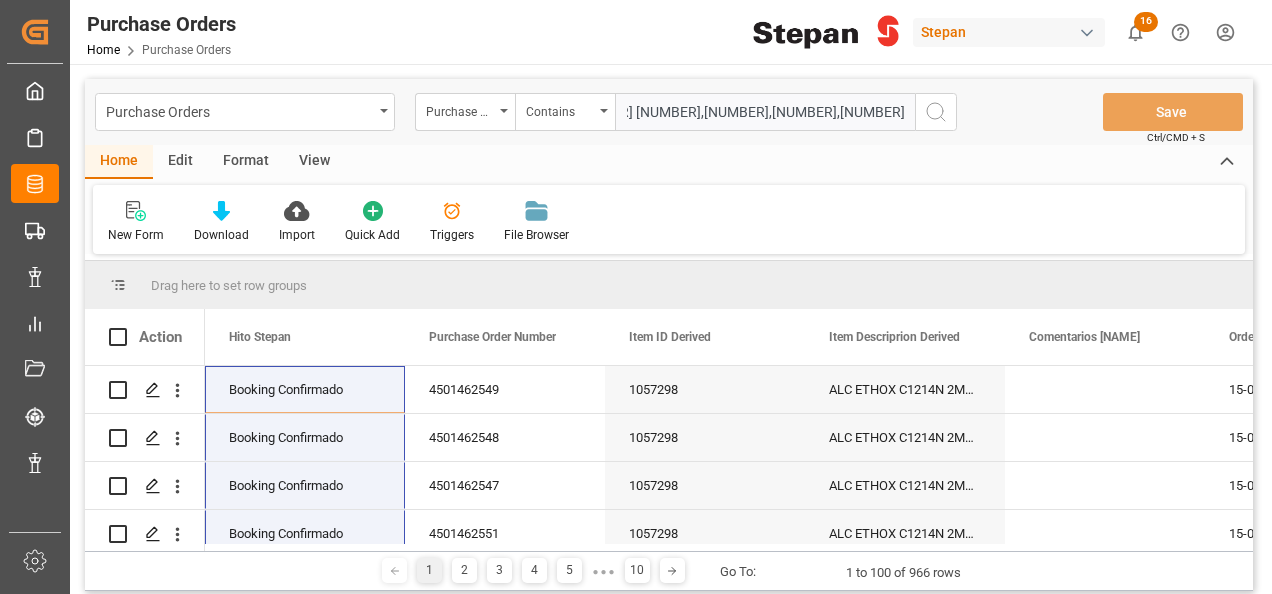 click on "[NUMBER] [NUMBER] [NUMBER] [NUMBER] [NUMBER] [NUMBER] [NUMBER] [NUMBER] [NUMBER] [NUMBER],[NUMBER],[NUMBER],[NUMBER]" at bounding box center (765, 112) 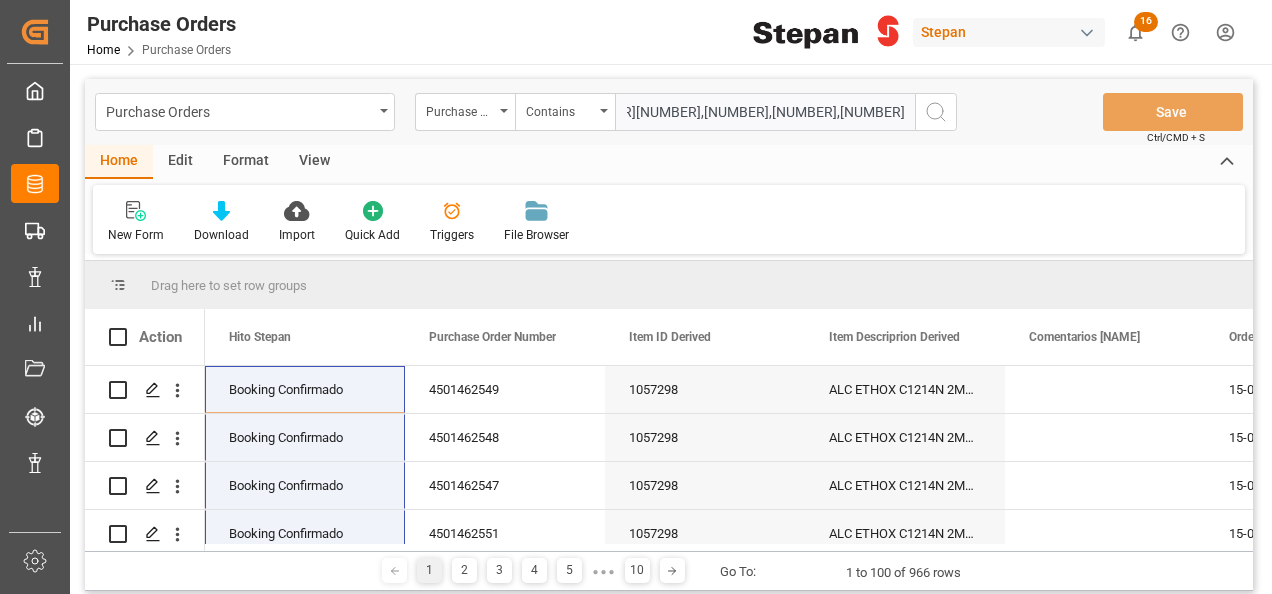 scroll, scrollTop: 0, scrollLeft: 698, axis: horizontal 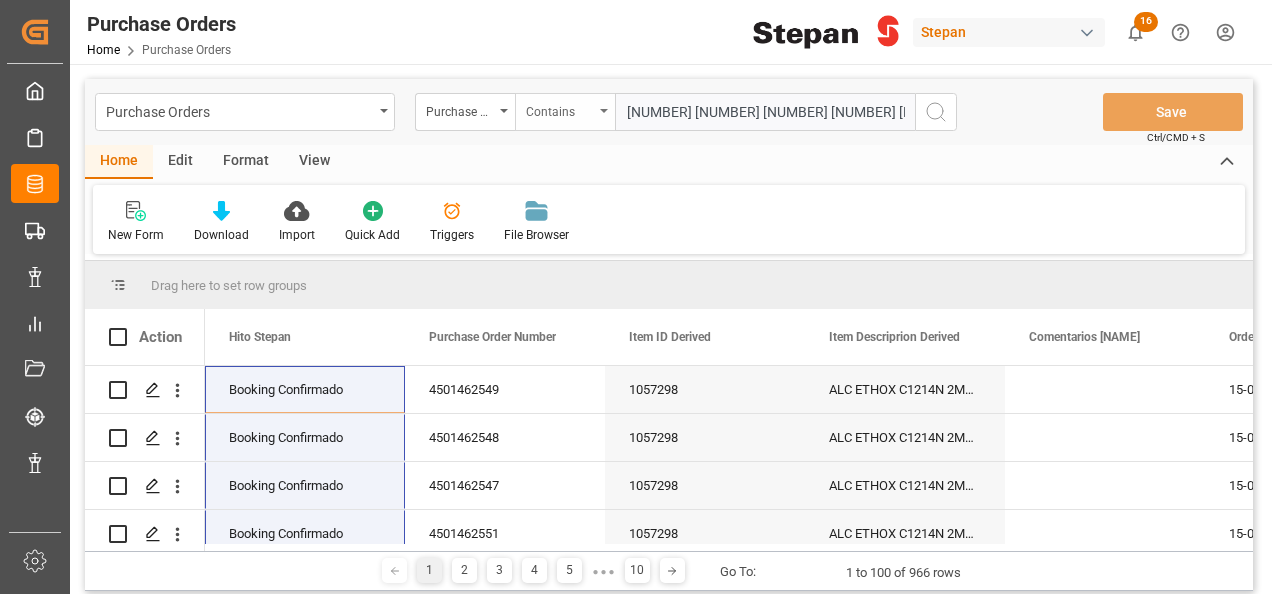 drag, startPoint x: 674, startPoint y: 109, endPoint x: 552, endPoint y: 102, distance: 122.20065 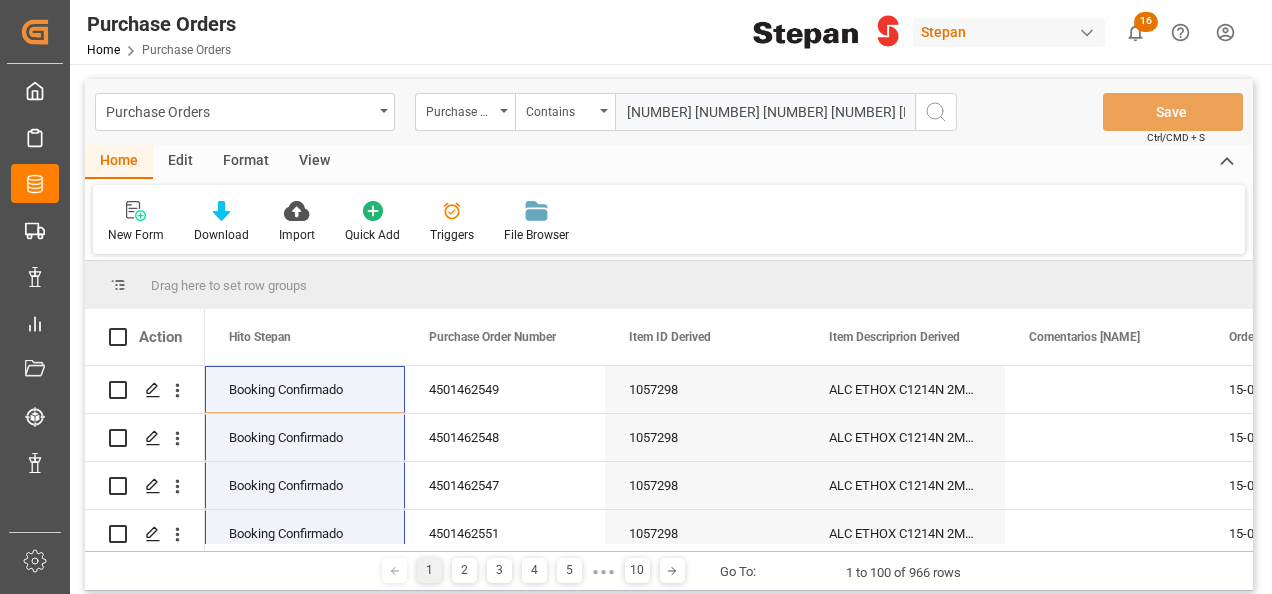 drag, startPoint x: 701, startPoint y: 106, endPoint x: 735, endPoint y: 117, distance: 35.735138 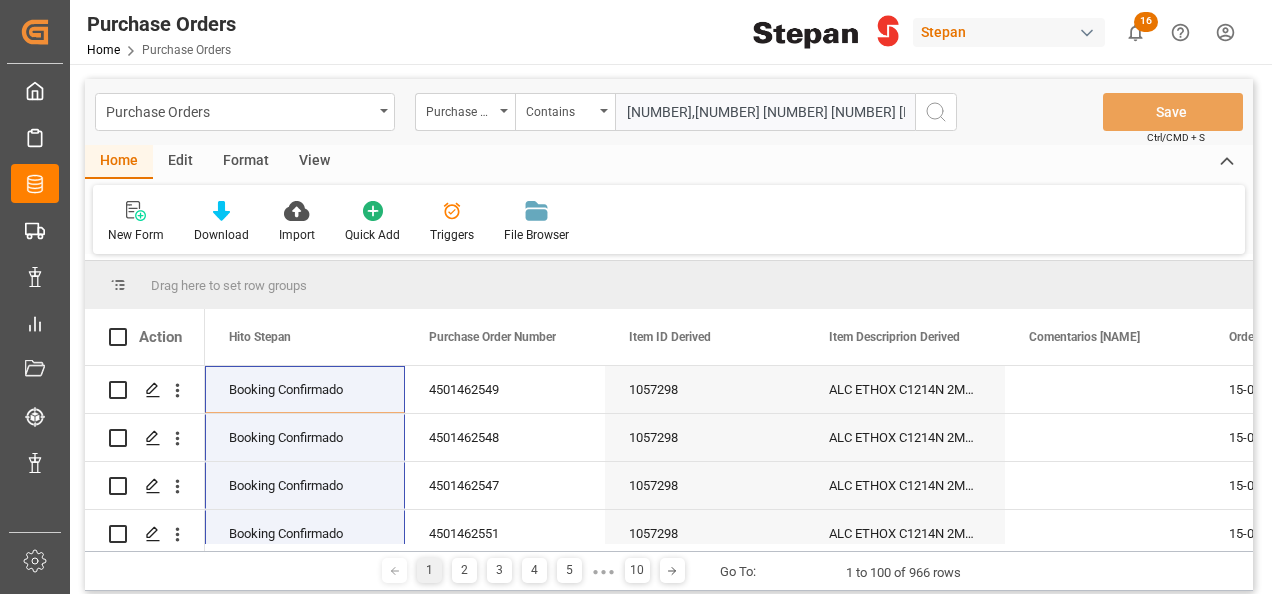 click on "[NUMBER],[NUMBER] [NUMBER] [NUMBER] [NUMBER] [NUMBER] [NUMBER] [NUMBER] [NUMBER],[NUMBER],[NUMBER],[NUMBER]" at bounding box center [765, 112] 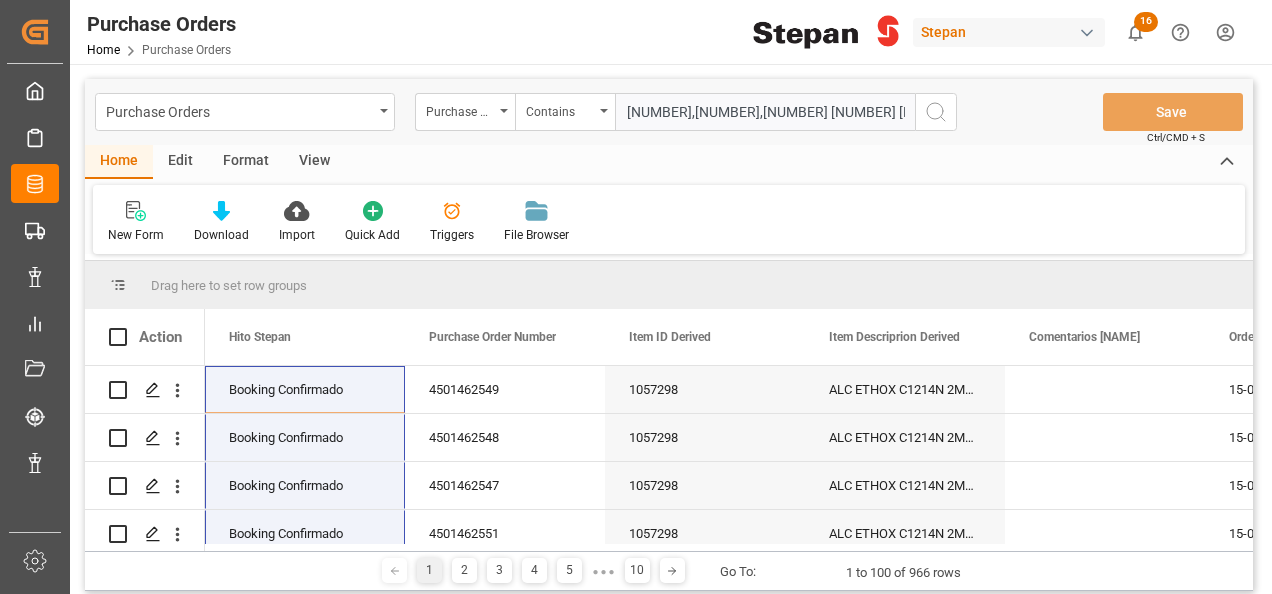 click on "[NUMBER],[NUMBER],[NUMBER] [NUMBER] [NUMBER] [NUMBER] [NUMBER] [NUMBER] [NUMBER] [NUMBER],[NUMBER],[NUMBER],[NUMBER]" at bounding box center (765, 112) 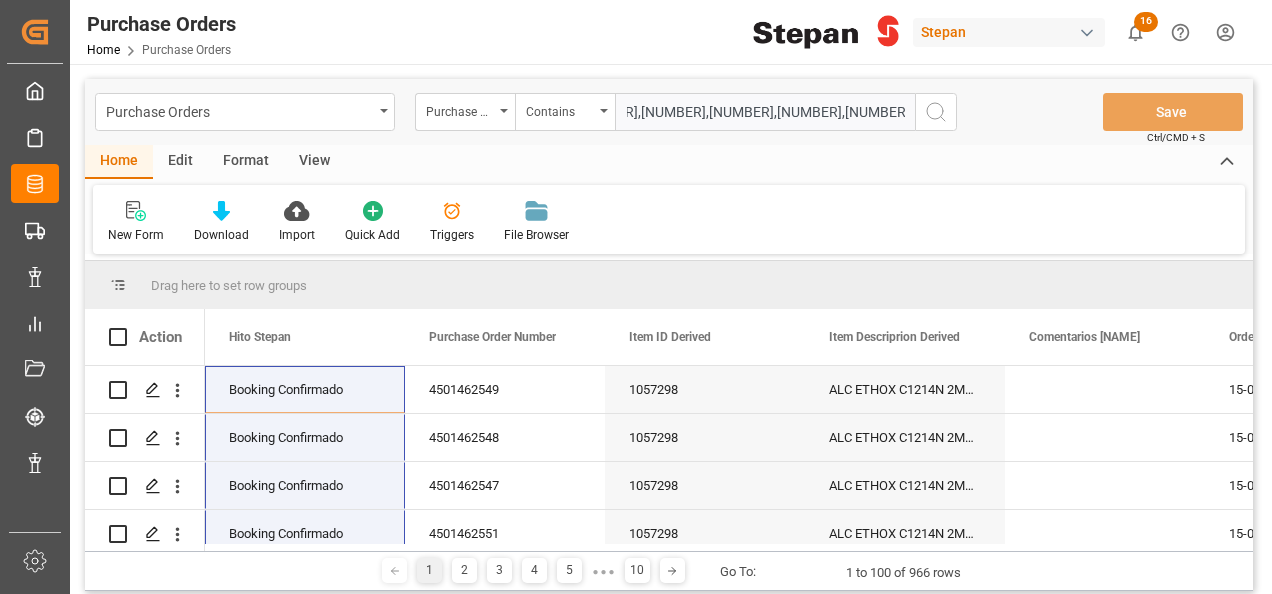 scroll, scrollTop: 0, scrollLeft: 470, axis: horizontal 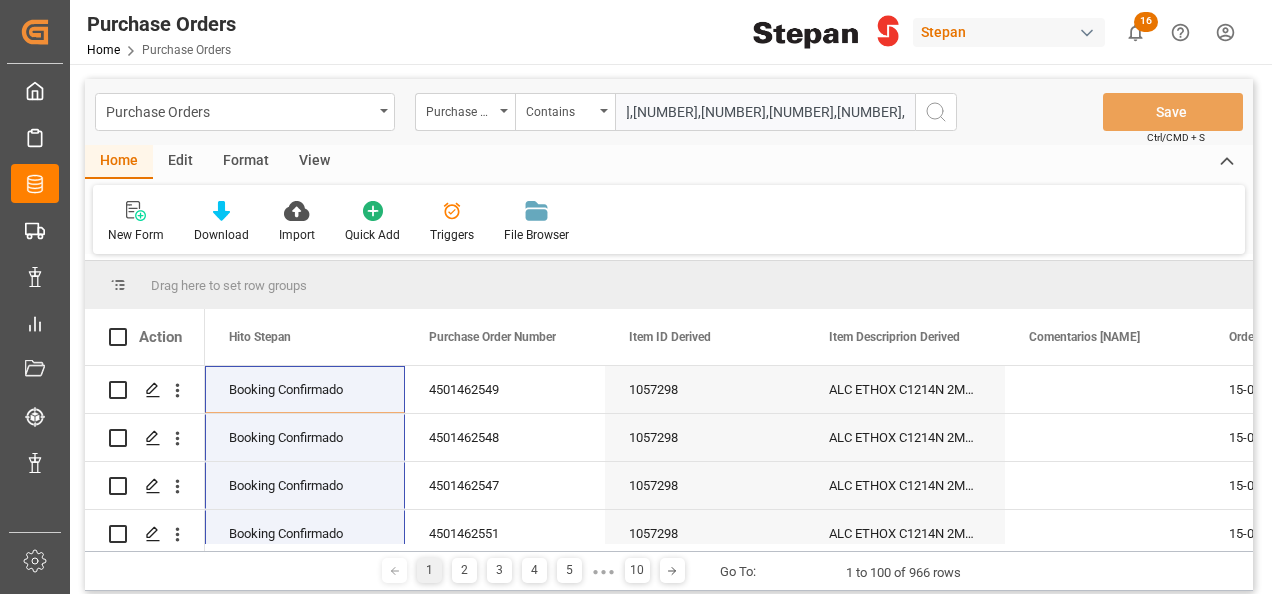 type on "[NUMBER],[NUMBER],[NUMBER],[NUMBER],[NUMBER],[NUMBER],[NUMBER],[NUMBER],[NUMBER],[NUMBER],[NUMBER],[NUMBER]" 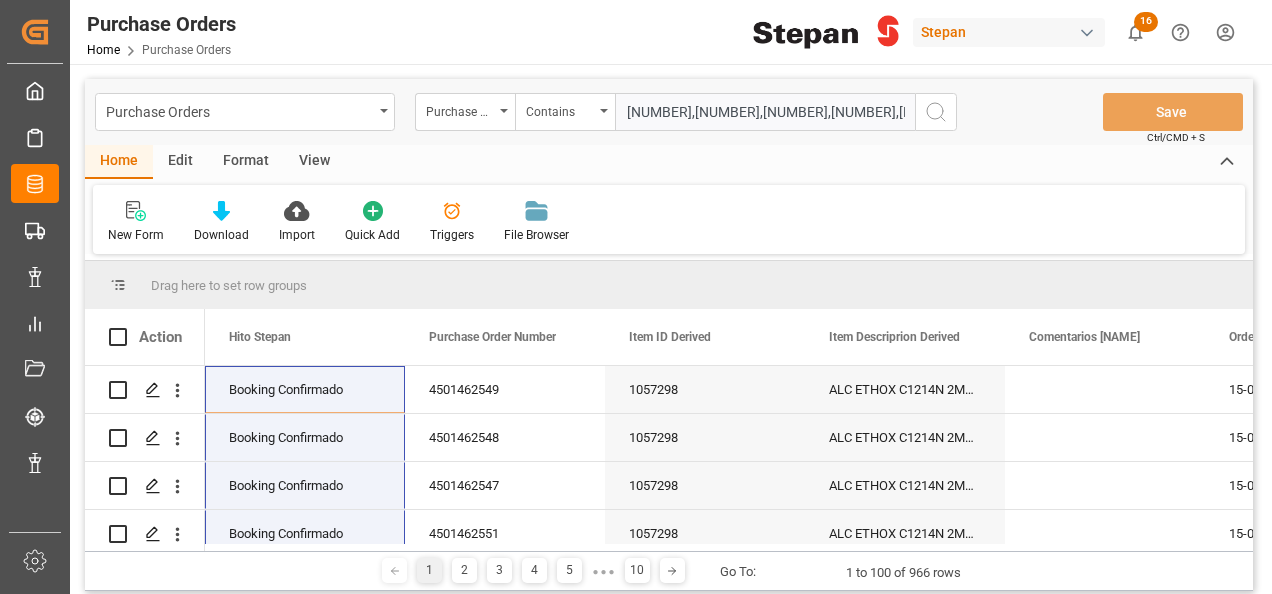 click 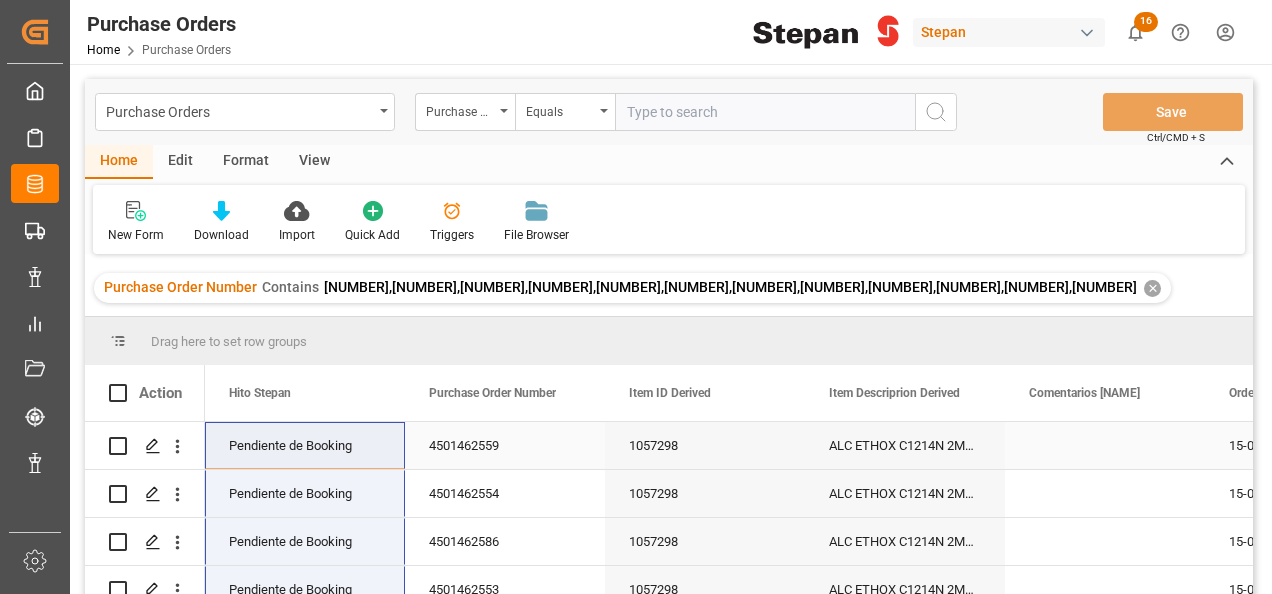 click on "Pendiente de Booking" at bounding box center [305, 446] 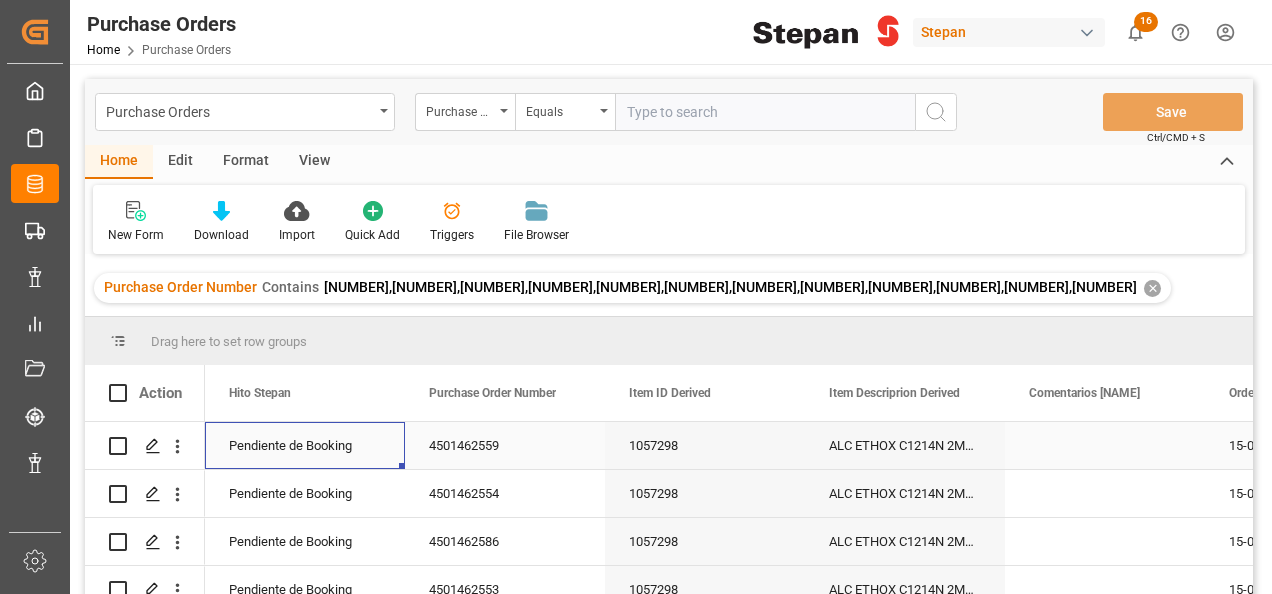 click on "Pendiente de Booking" at bounding box center [305, 446] 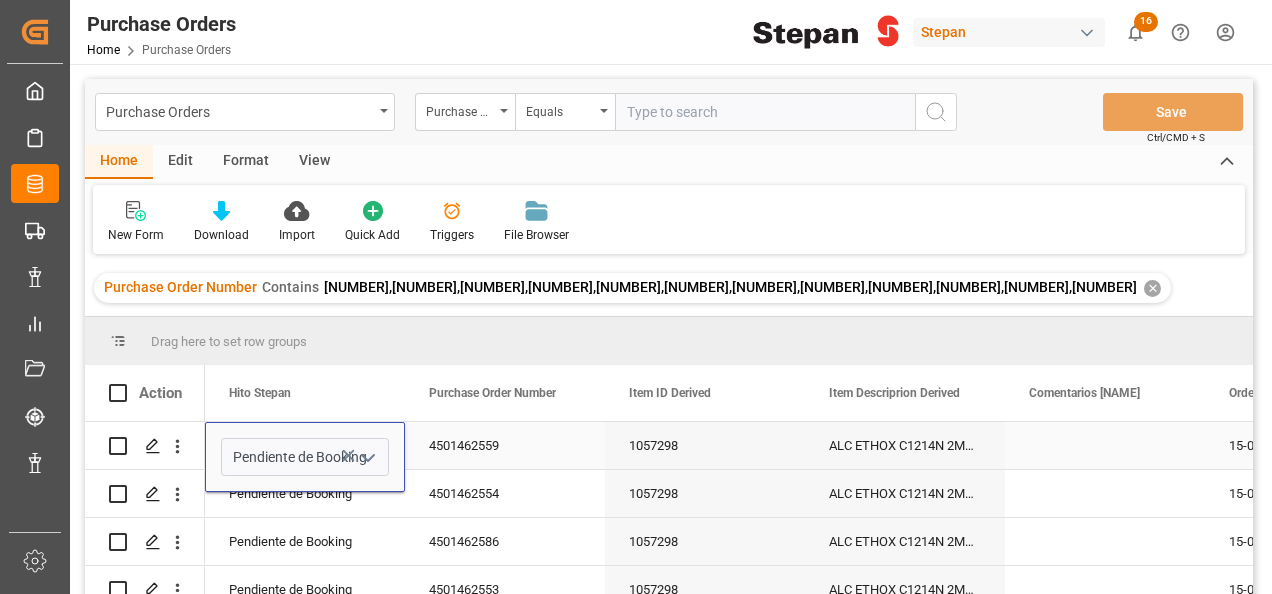click 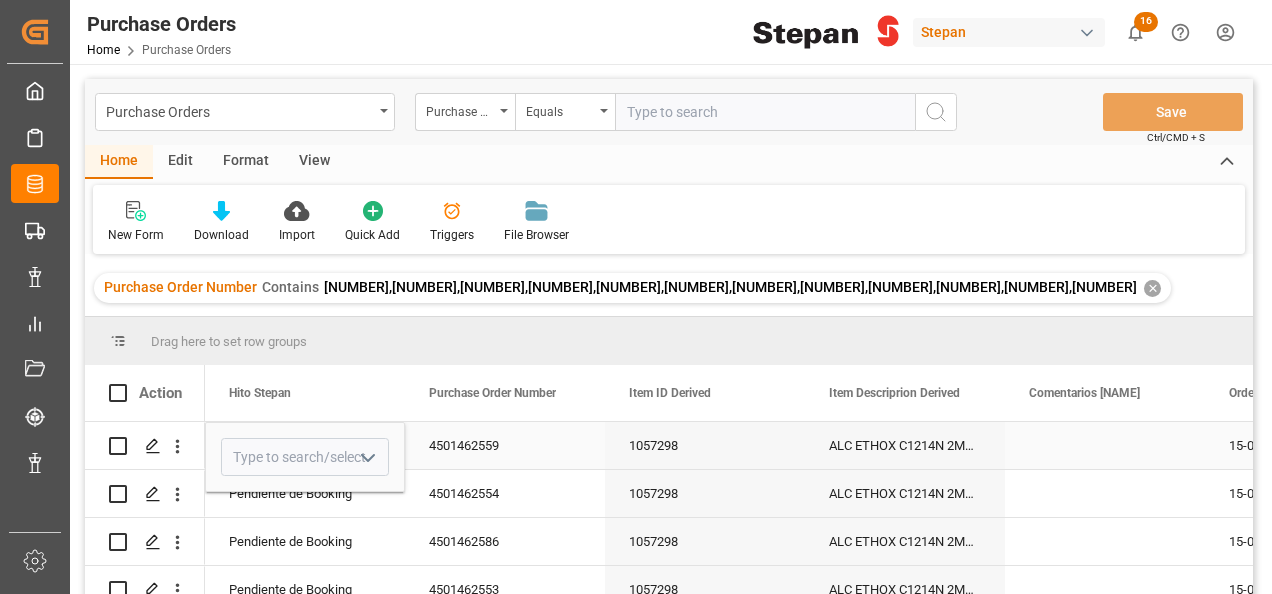 click 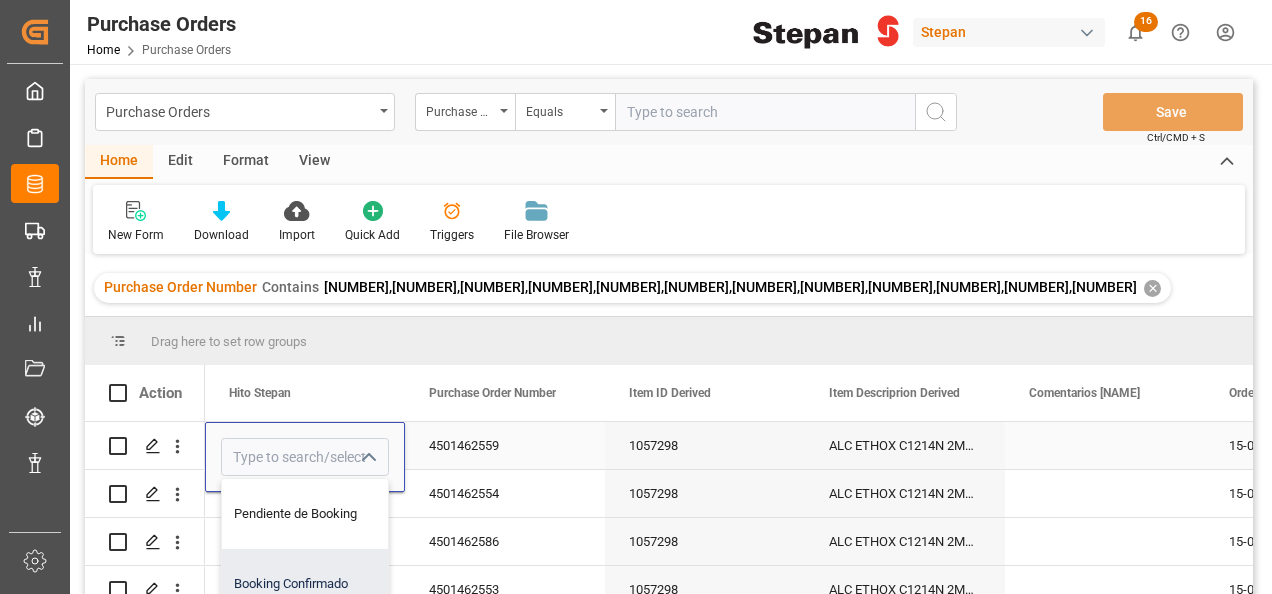 click on "Booking Confirmado" at bounding box center (320, 584) 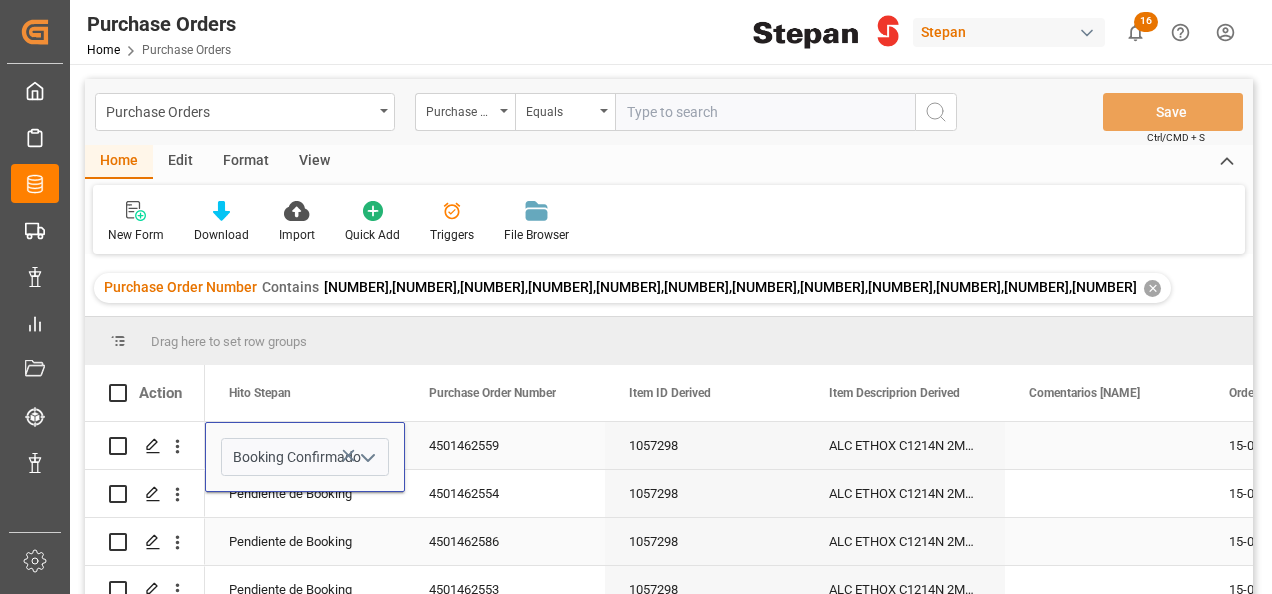 click on "Pendiente de Booking" at bounding box center (305, 542) 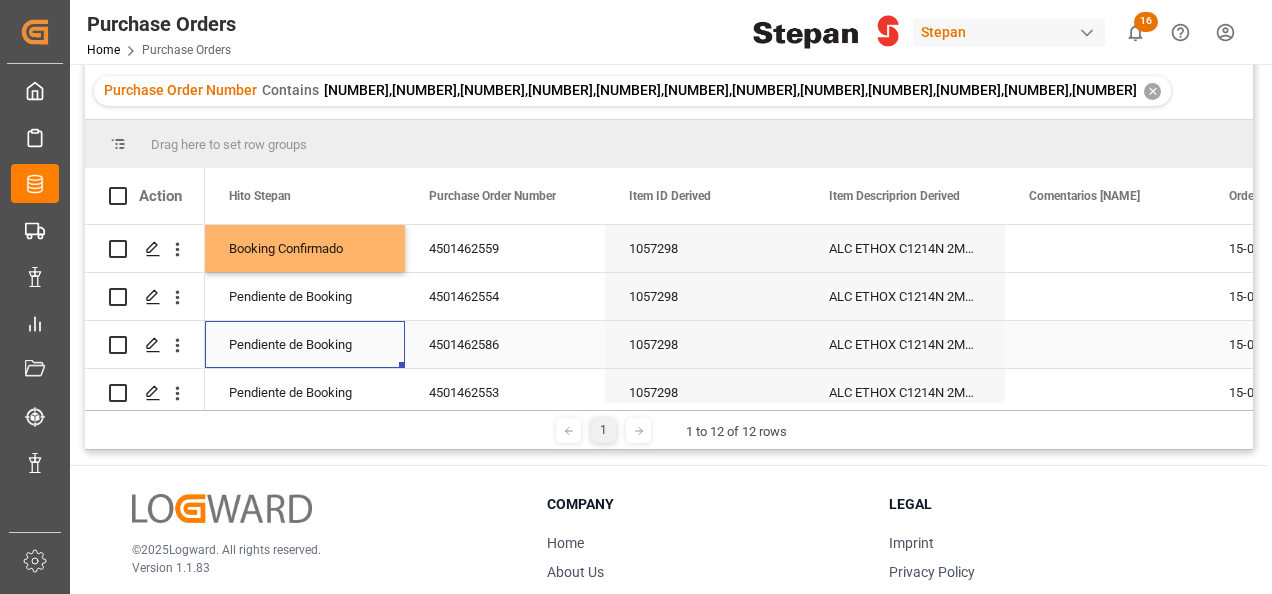 scroll, scrollTop: 200, scrollLeft: 0, axis: vertical 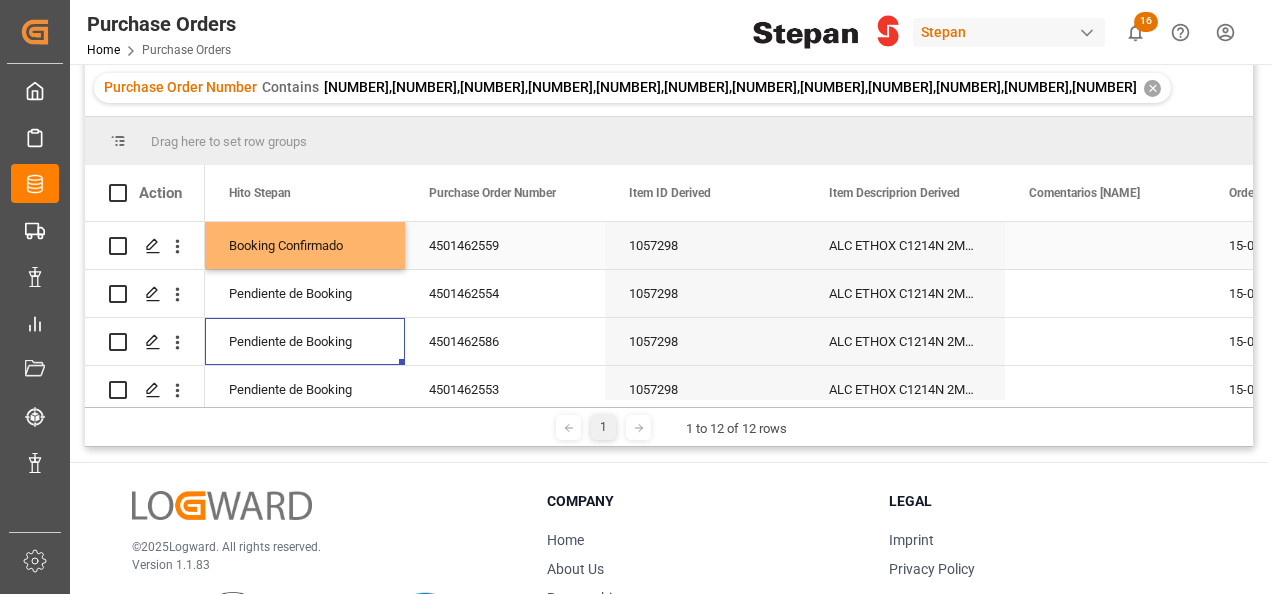 click on "Booking Confirmado" at bounding box center (305, 246) 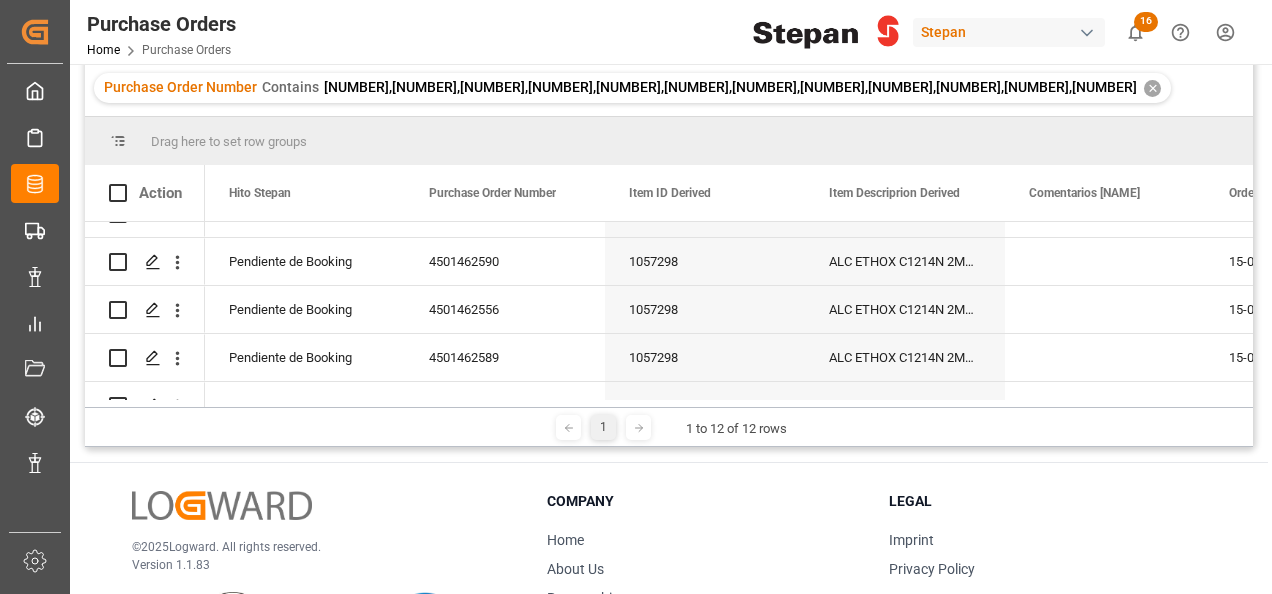scroll, scrollTop: 404, scrollLeft: 0, axis: vertical 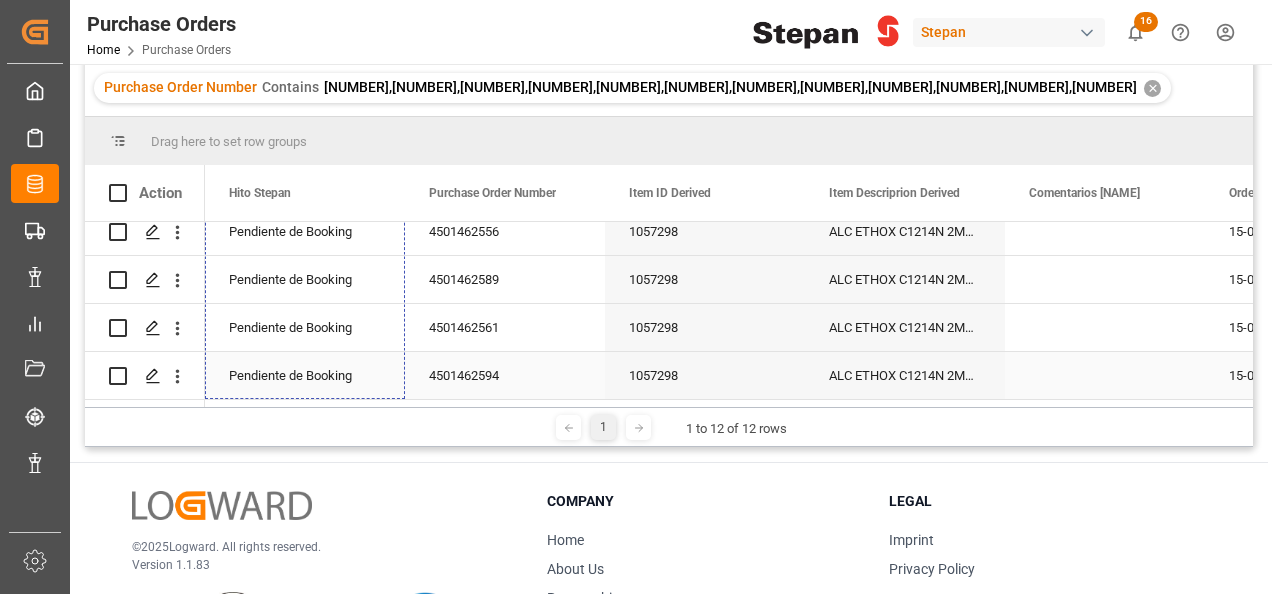 drag, startPoint x: 402, startPoint y: 268, endPoint x: 361, endPoint y: 374, distance: 113.65298 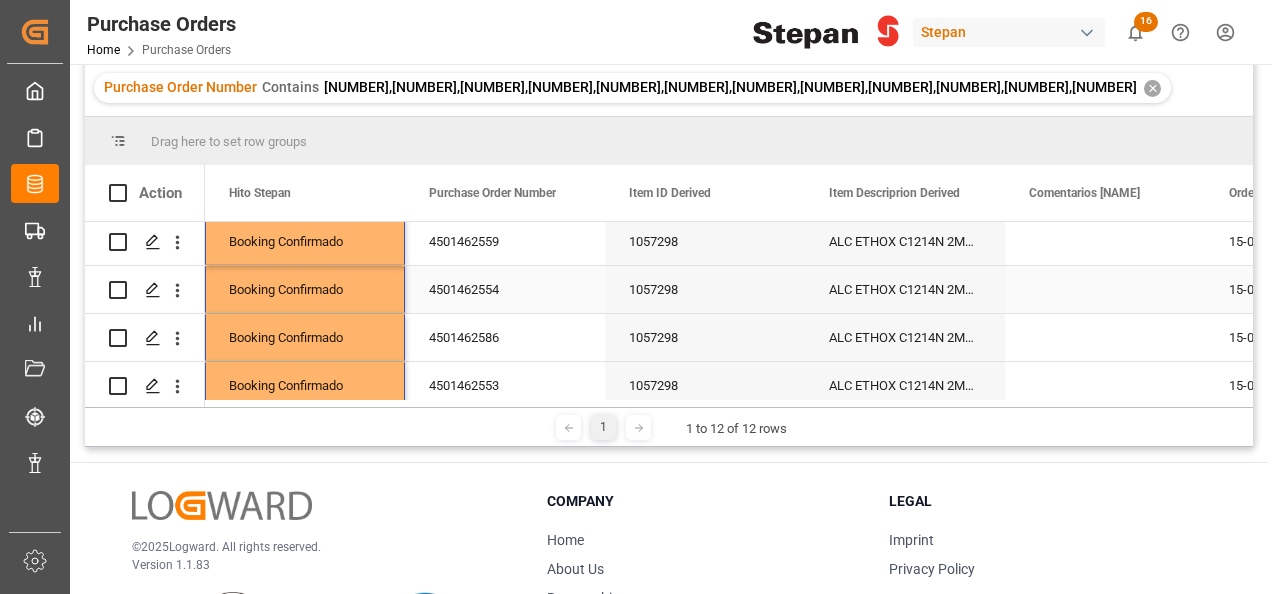 scroll, scrollTop: 0, scrollLeft: 0, axis: both 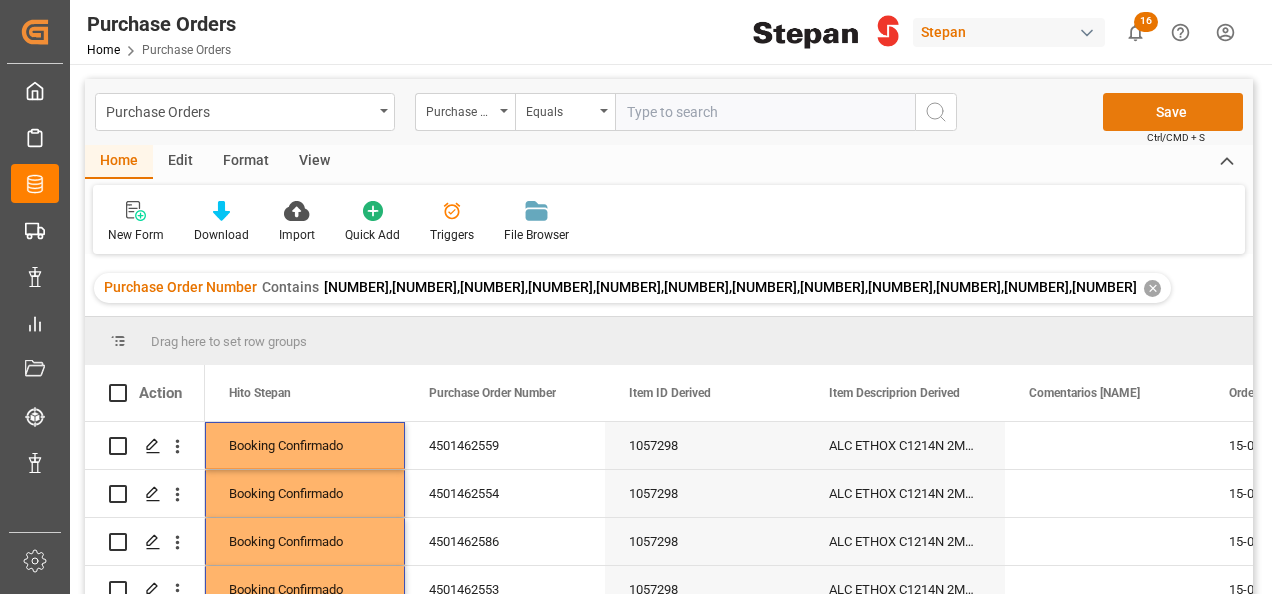 click on "Save" at bounding box center (1173, 112) 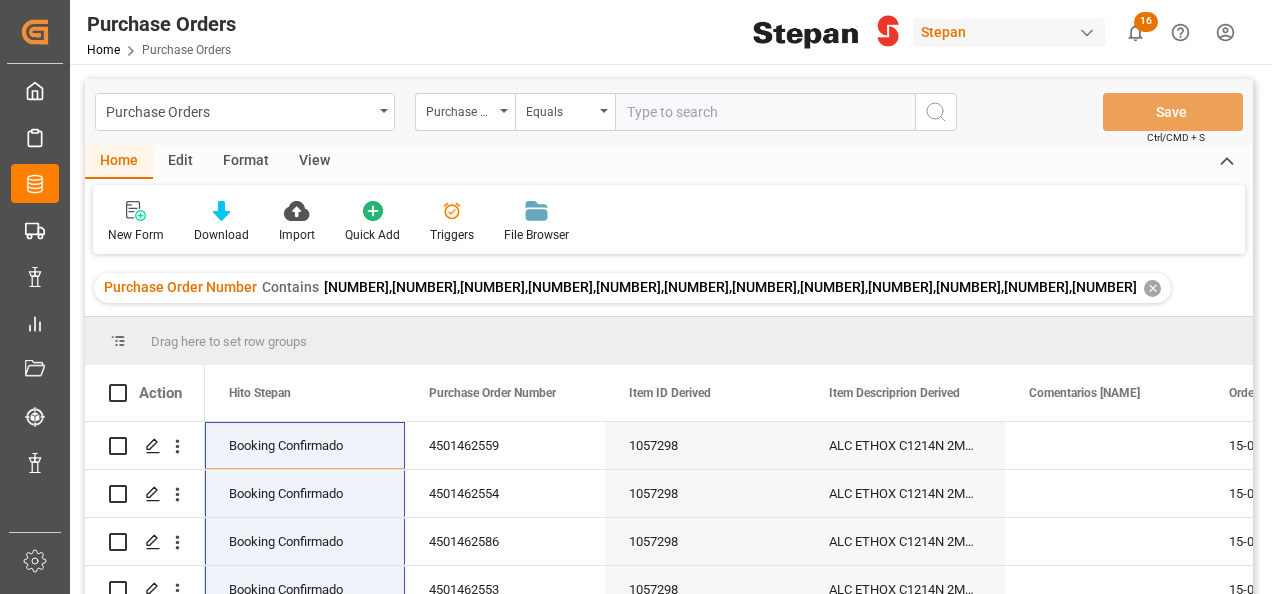click on "✕" at bounding box center [1152, 288] 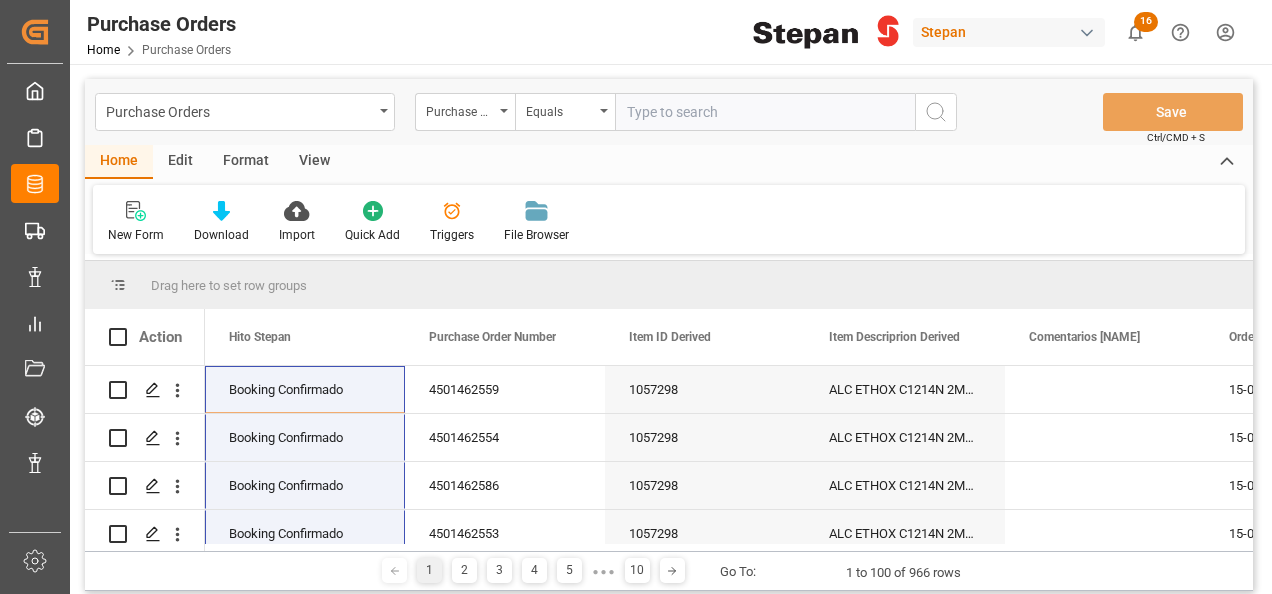 click at bounding box center (765, 112) 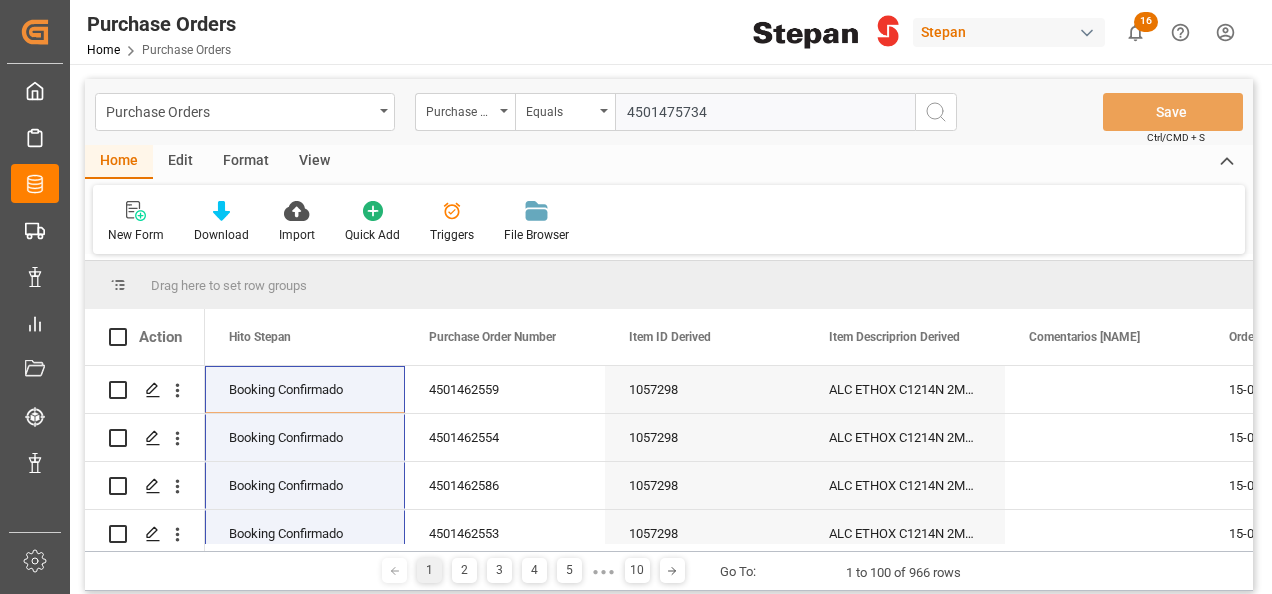 type on "4501475734" 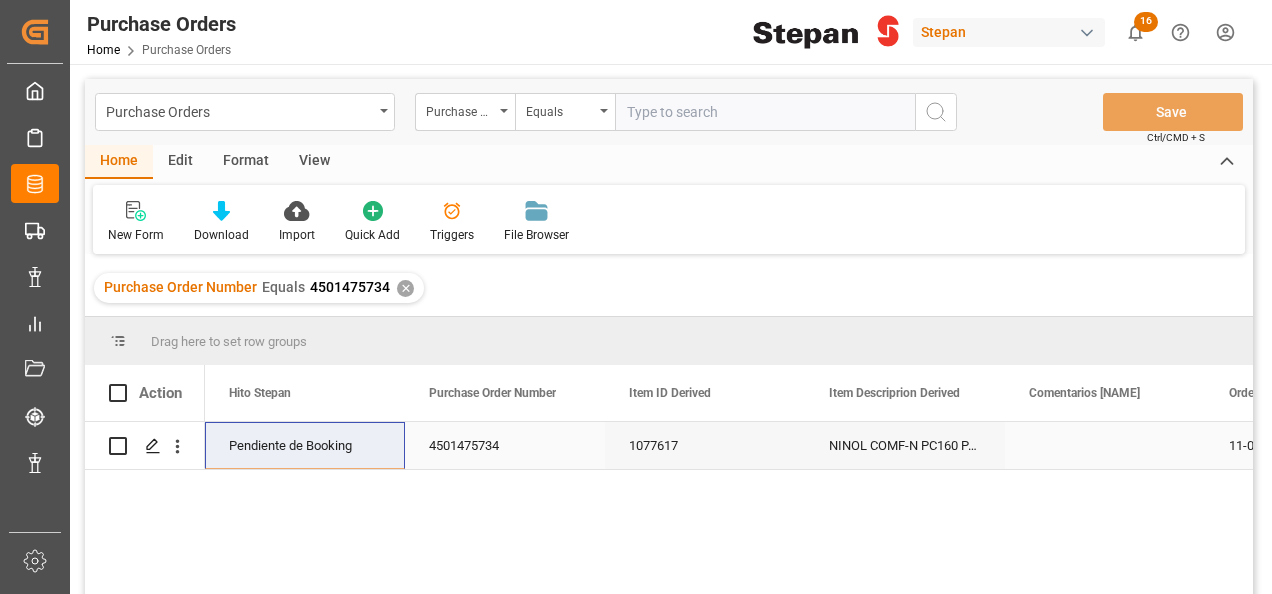 click on "Pendiente de Booking" at bounding box center (305, 446) 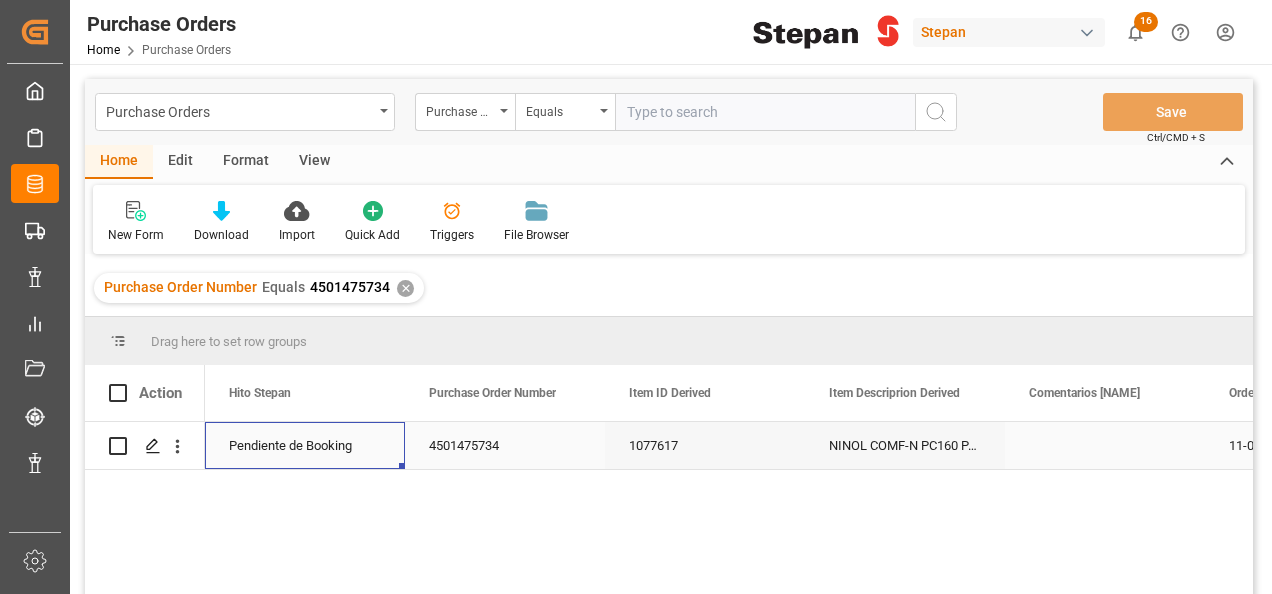 click on "Pendiente de Booking" at bounding box center [305, 446] 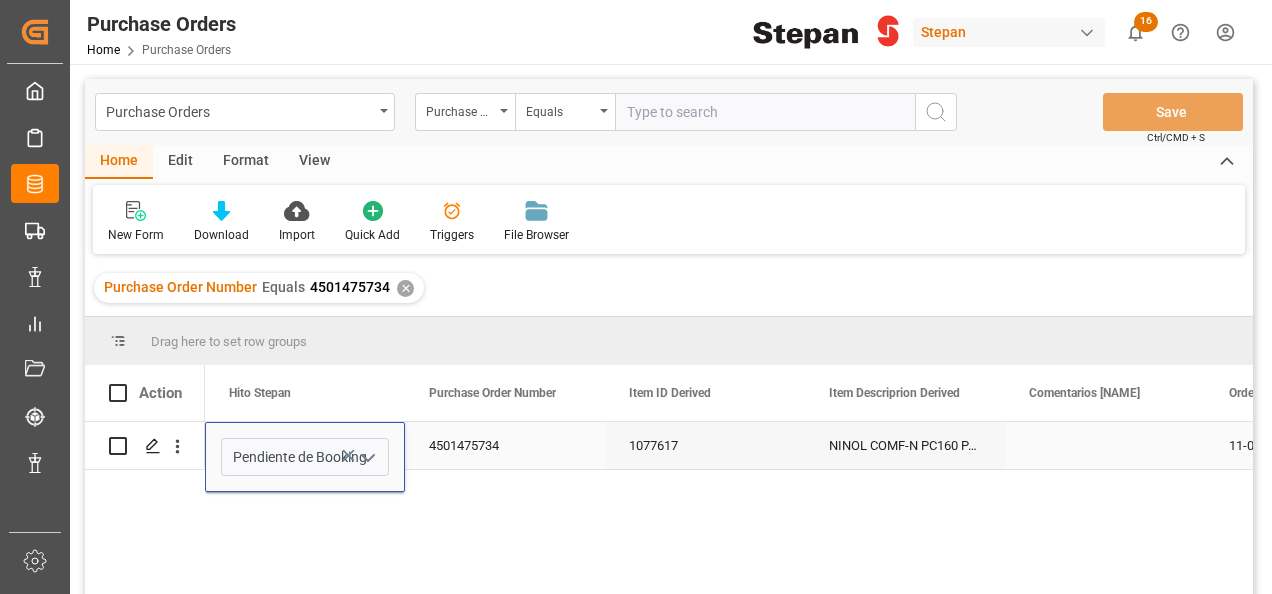 click 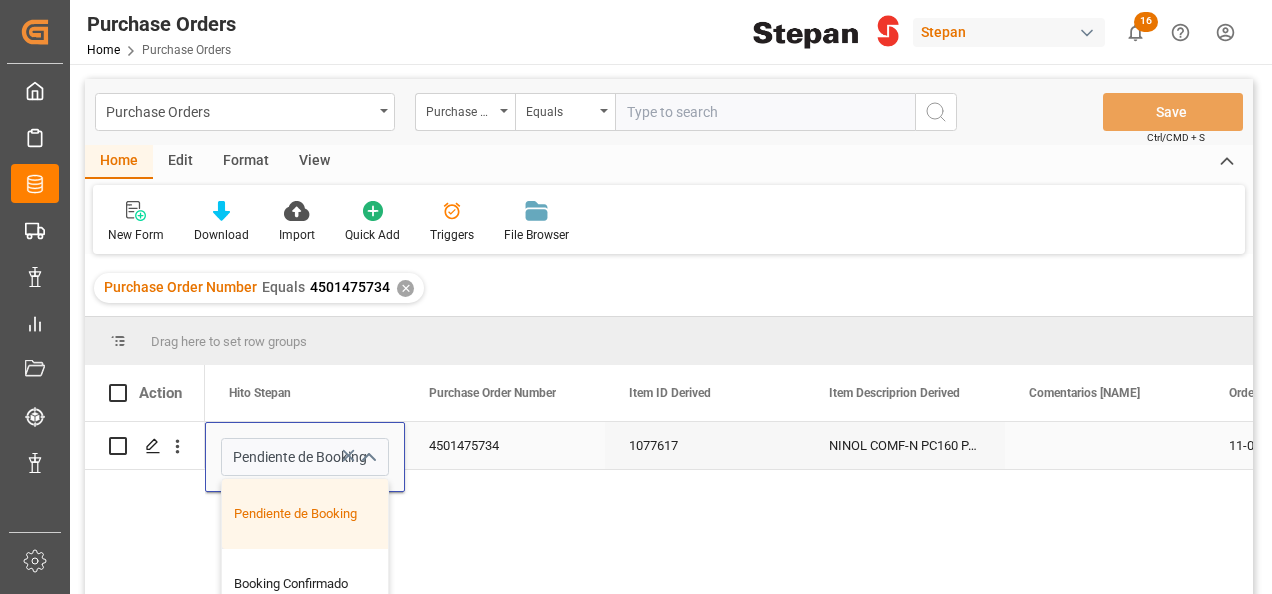 scroll, scrollTop: 100, scrollLeft: 0, axis: vertical 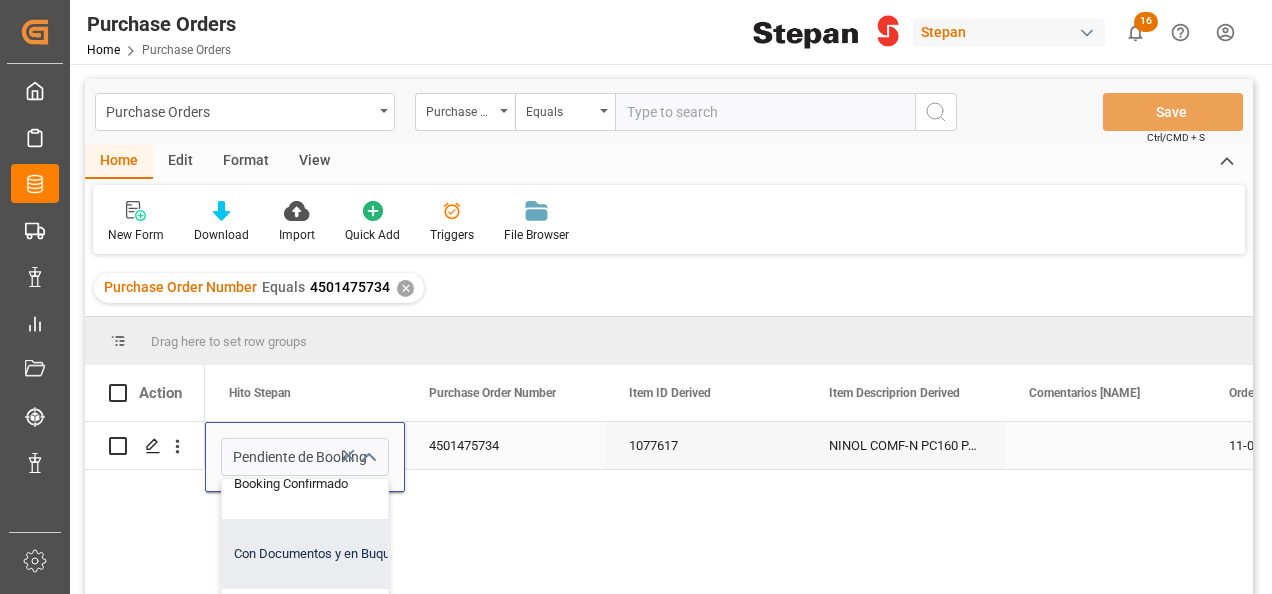 click on "Con Documentos y en Buque" at bounding box center (320, 554) 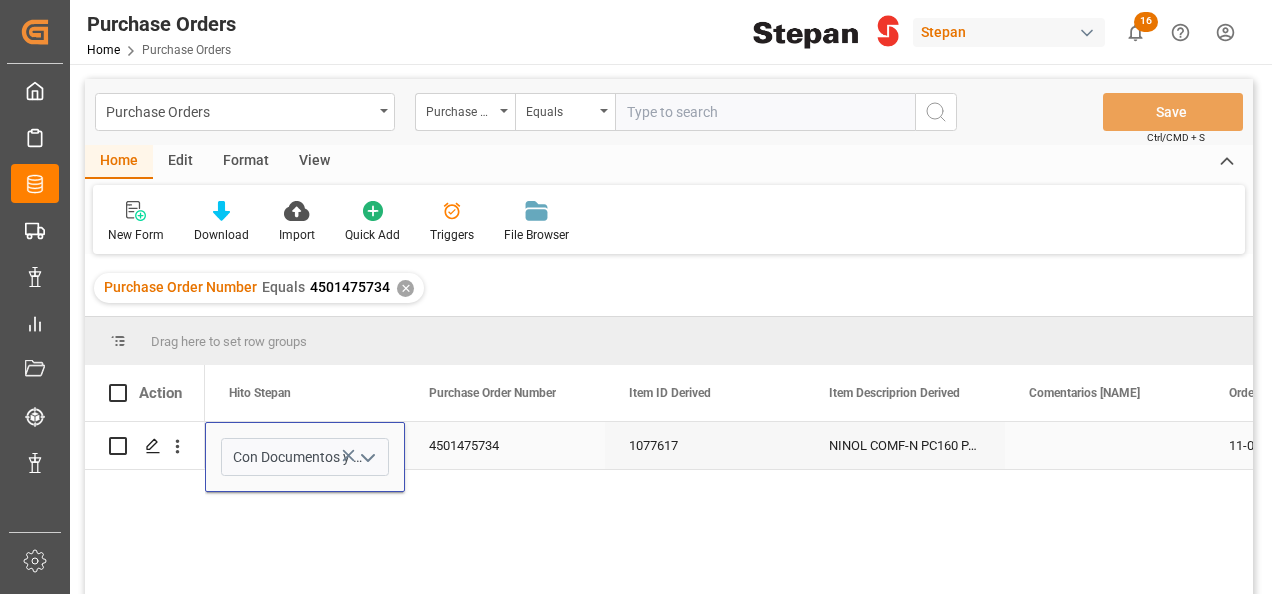 click on "4501475734" at bounding box center [505, 445] 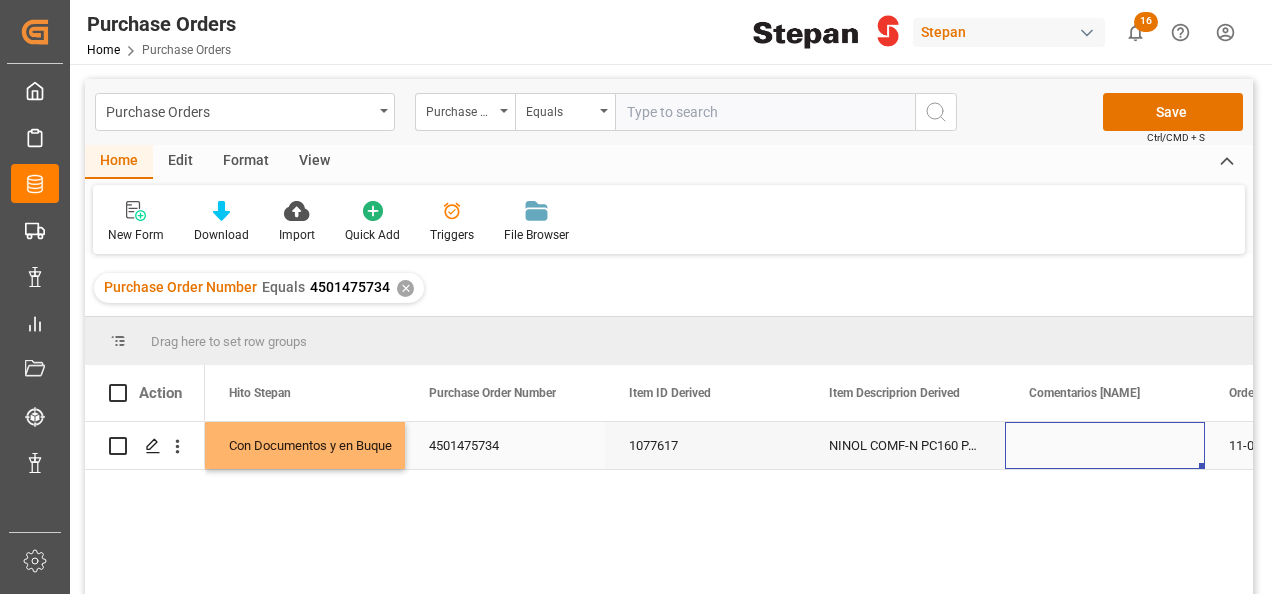 scroll, scrollTop: 0, scrollLeft: 158, axis: horizontal 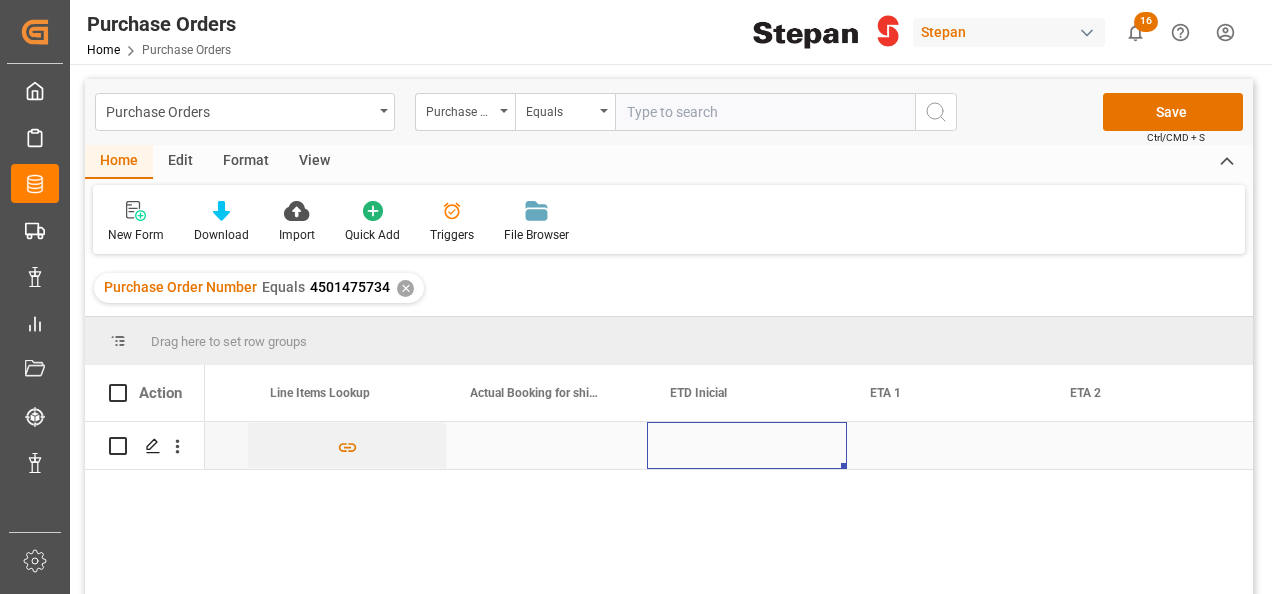 click at bounding box center (747, 445) 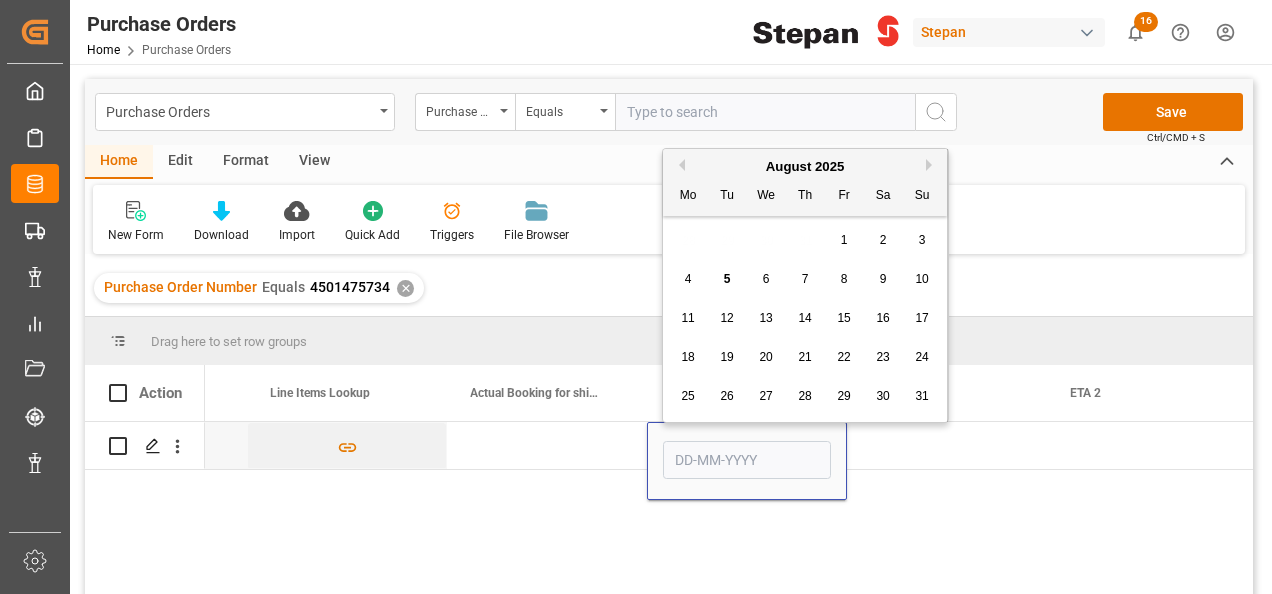 click on "Previous Month" at bounding box center (679, 165) 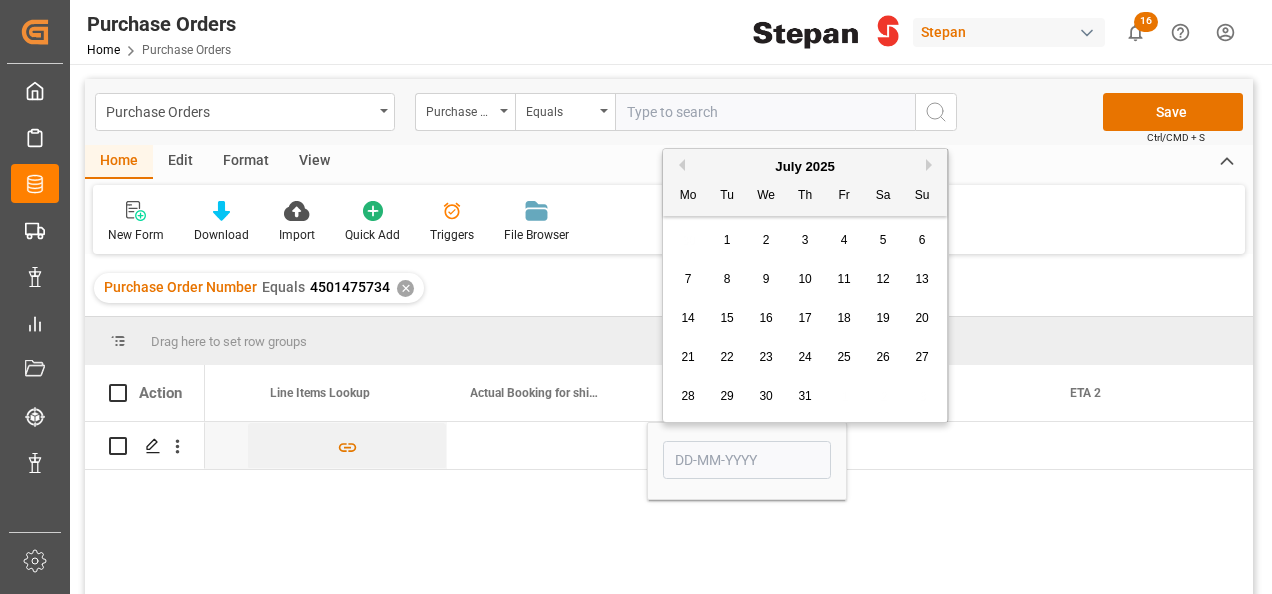 click on "Previous Month" at bounding box center [679, 165] 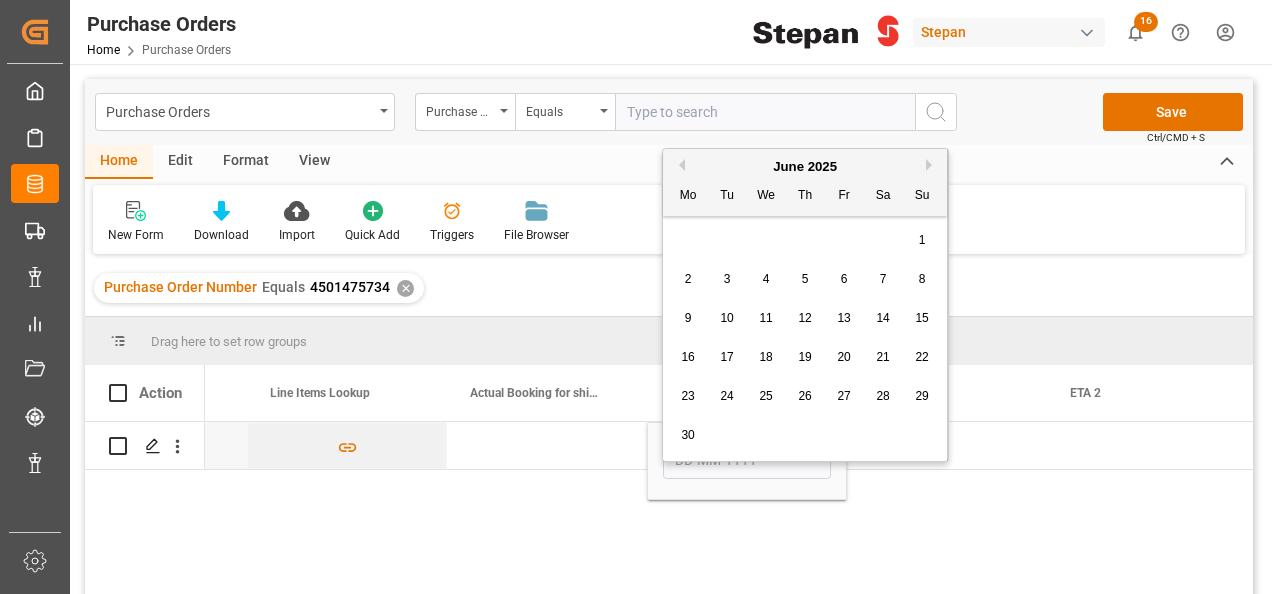 click on "29" at bounding box center (922, 397) 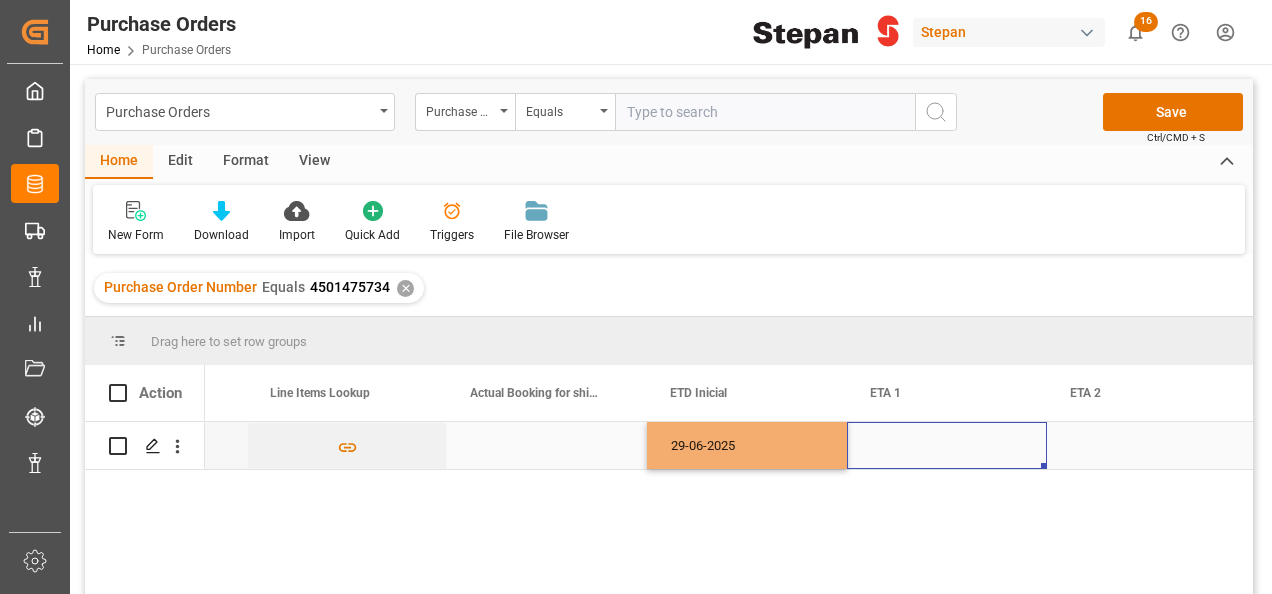 click at bounding box center [947, 445] 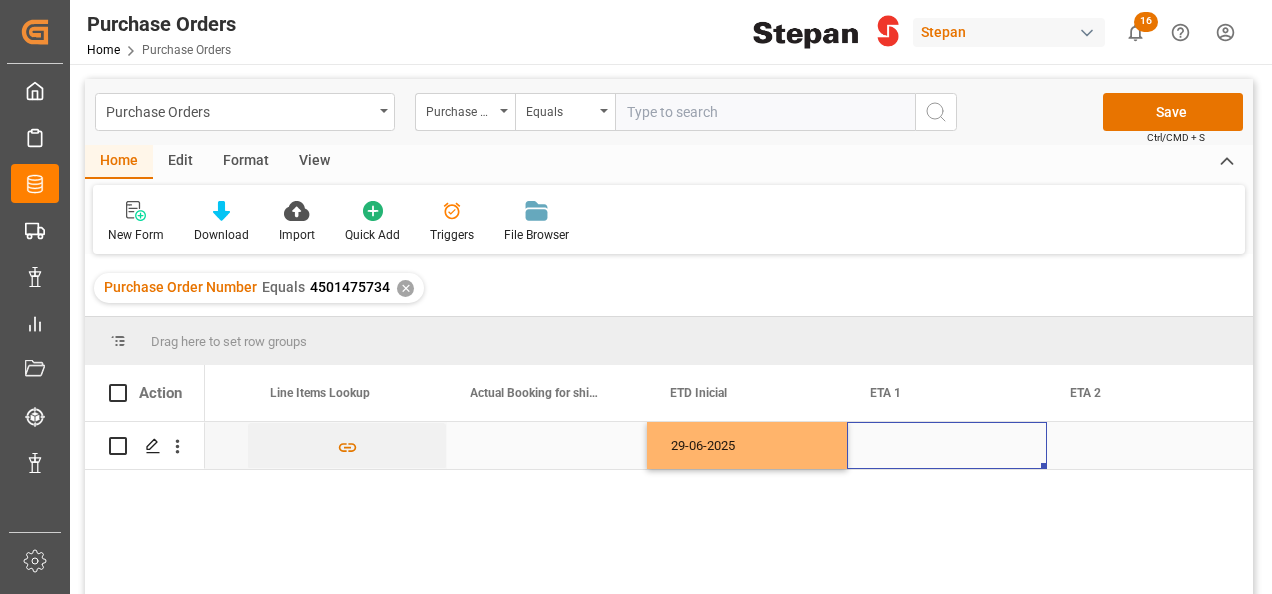 click at bounding box center (947, 445) 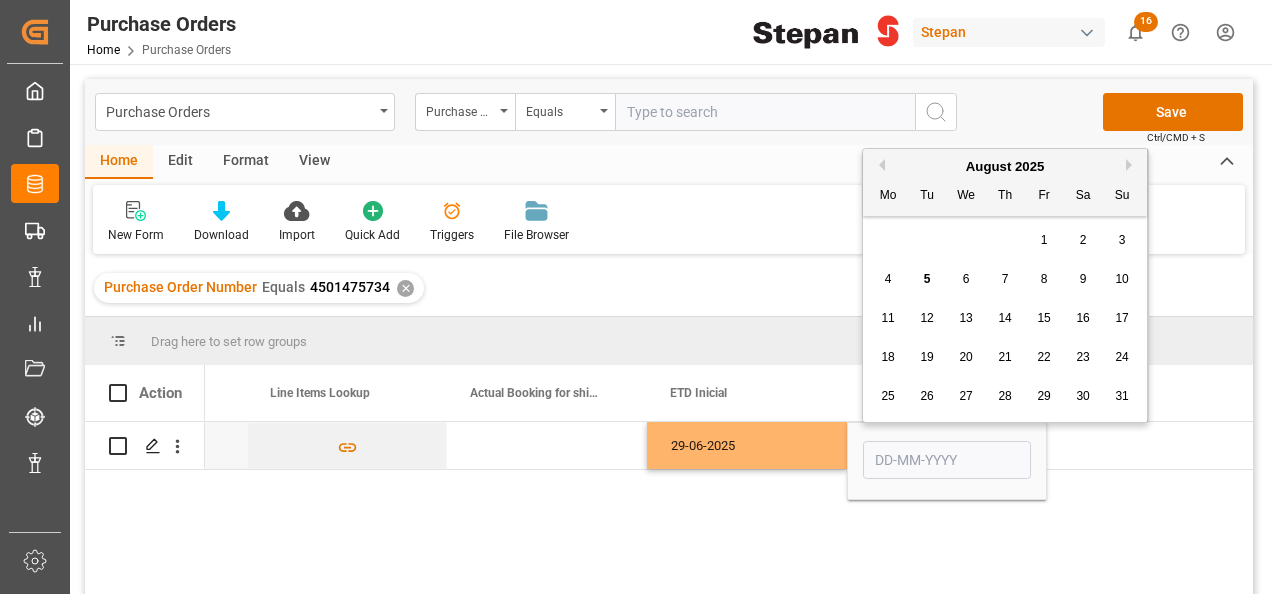 click on "August 2025" at bounding box center [1005, 167] 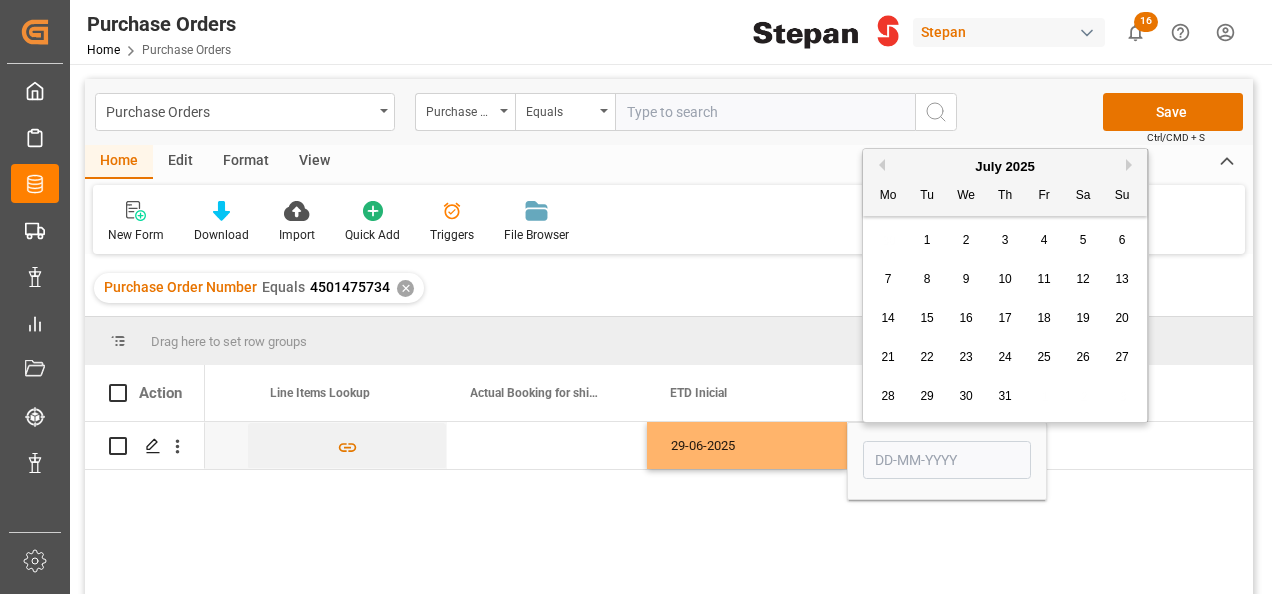 click on "24" at bounding box center (1004, 357) 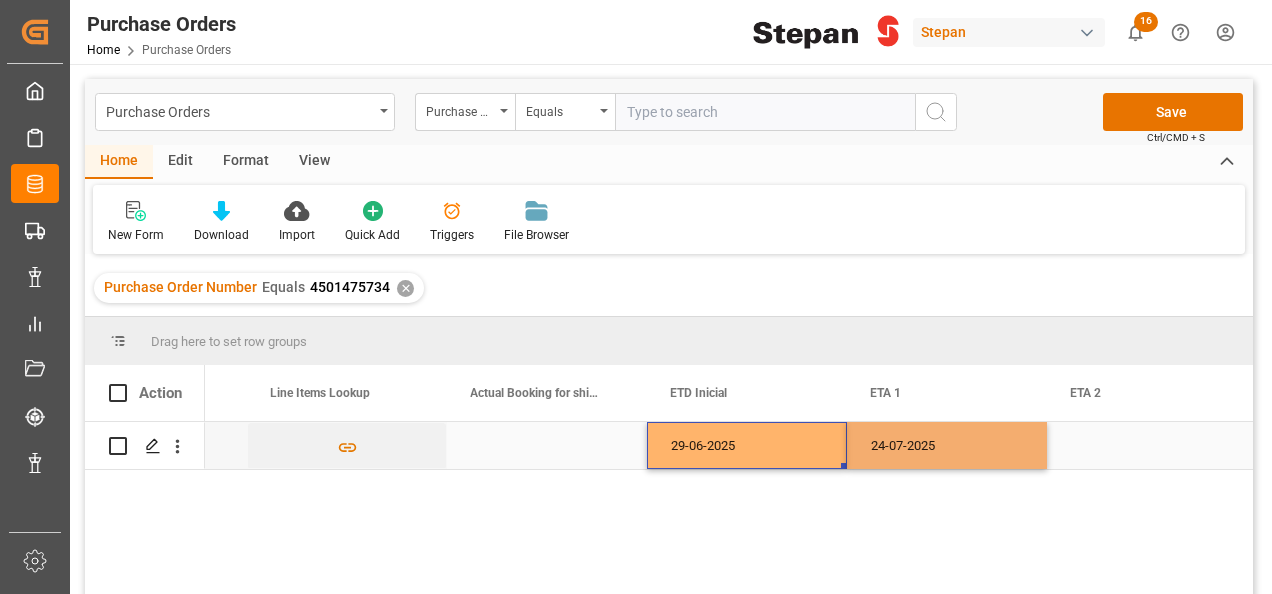 click on "29-06-2025" at bounding box center (747, 445) 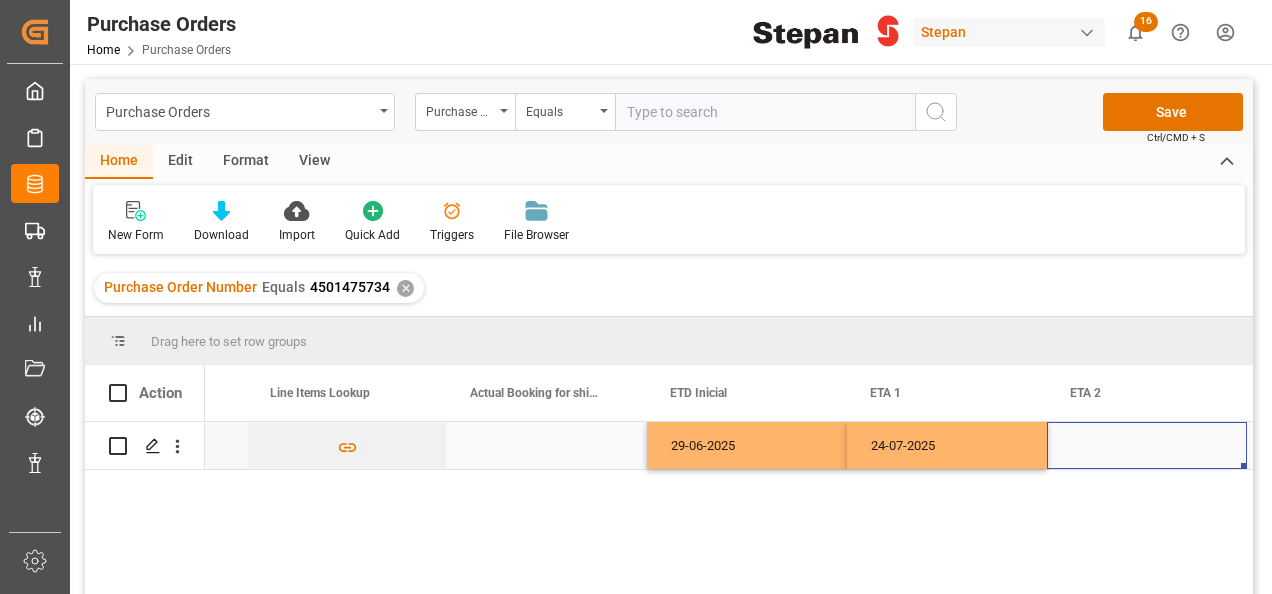 scroll, scrollTop: 0, scrollLeft: 2358, axis: horizontal 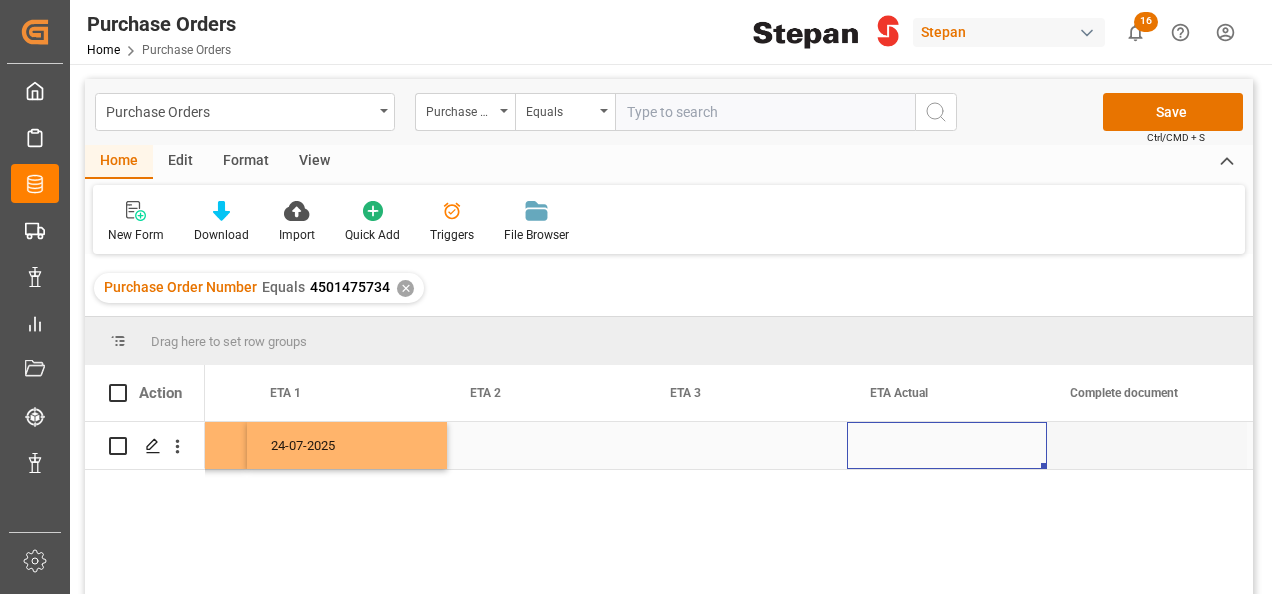 click at bounding box center [947, 445] 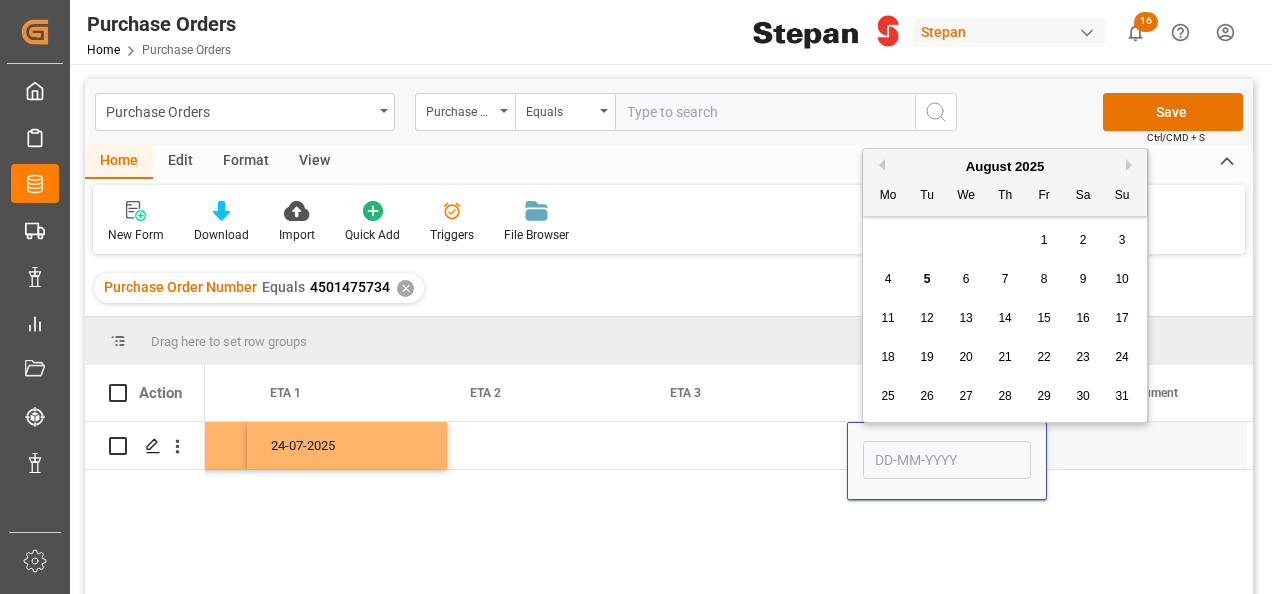 click on "4" at bounding box center (888, 279) 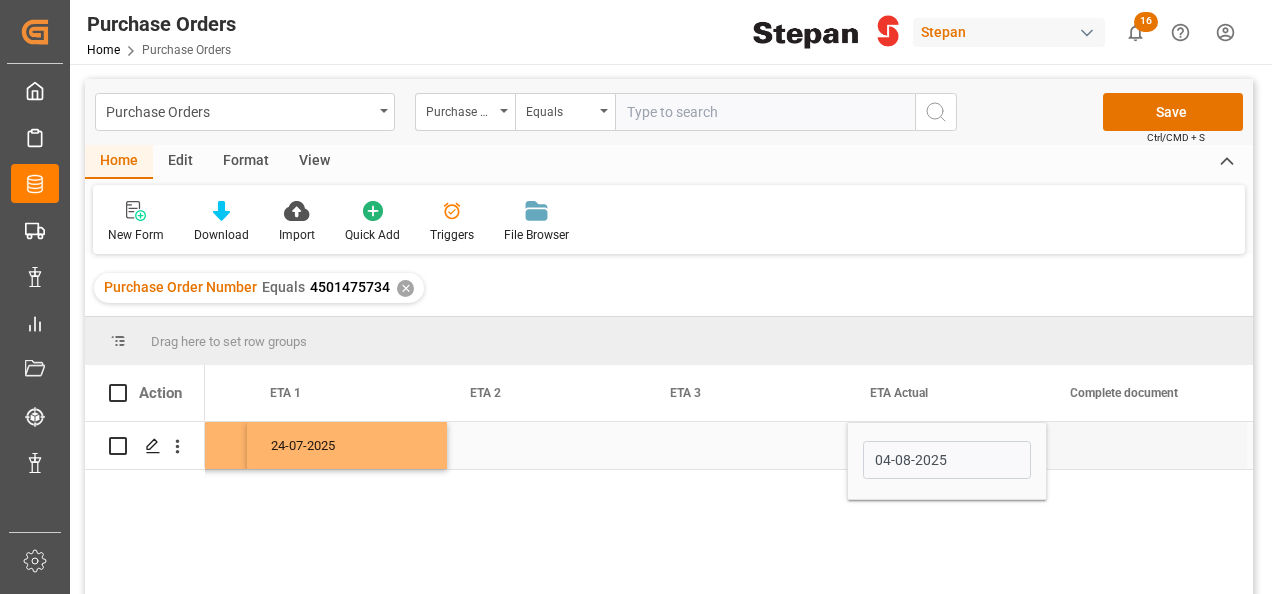 click at bounding box center [747, 445] 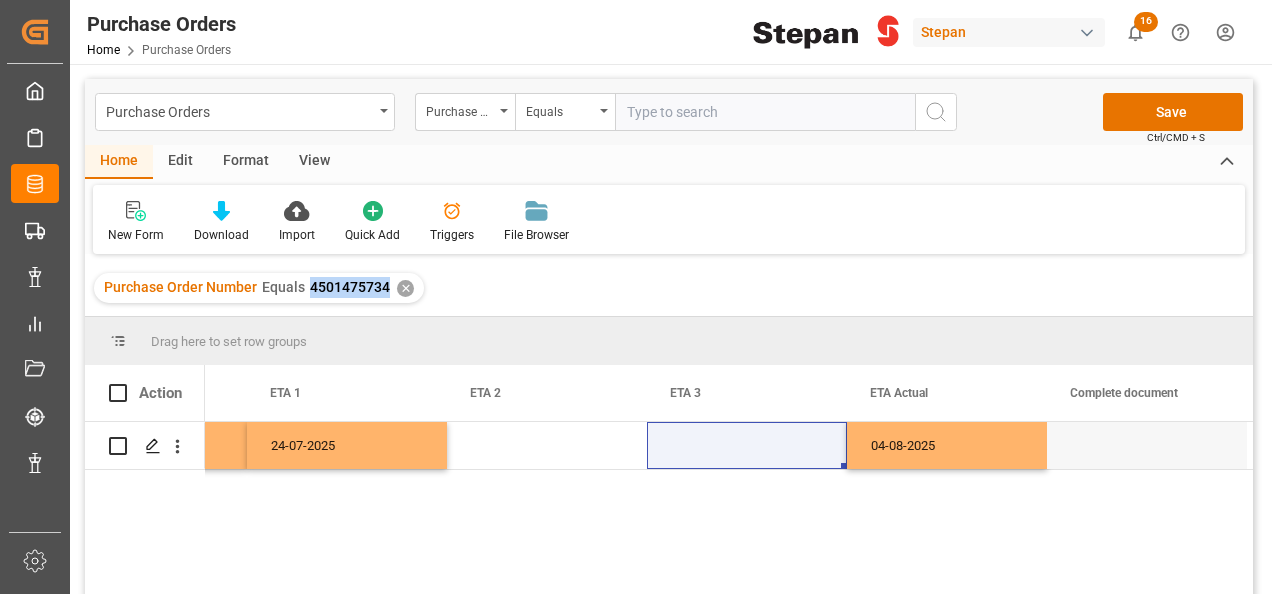 drag, startPoint x: 308, startPoint y: 288, endPoint x: 382, endPoint y: 302, distance: 75.31268 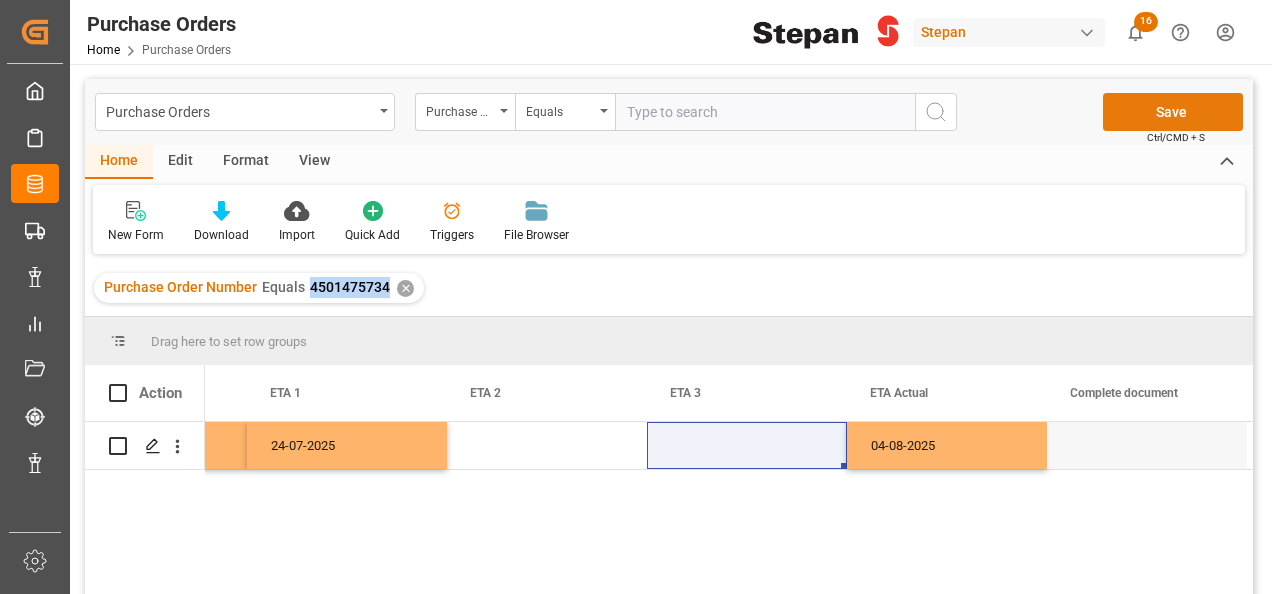 click on "Save" at bounding box center [1173, 112] 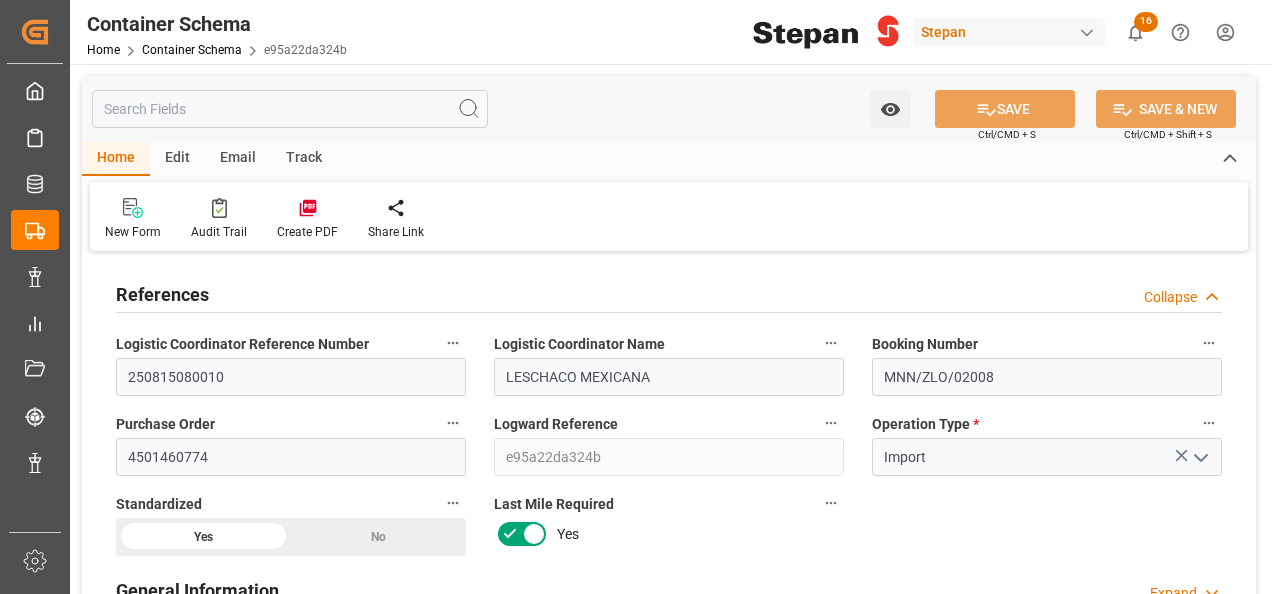 scroll, scrollTop: 0, scrollLeft: 0, axis: both 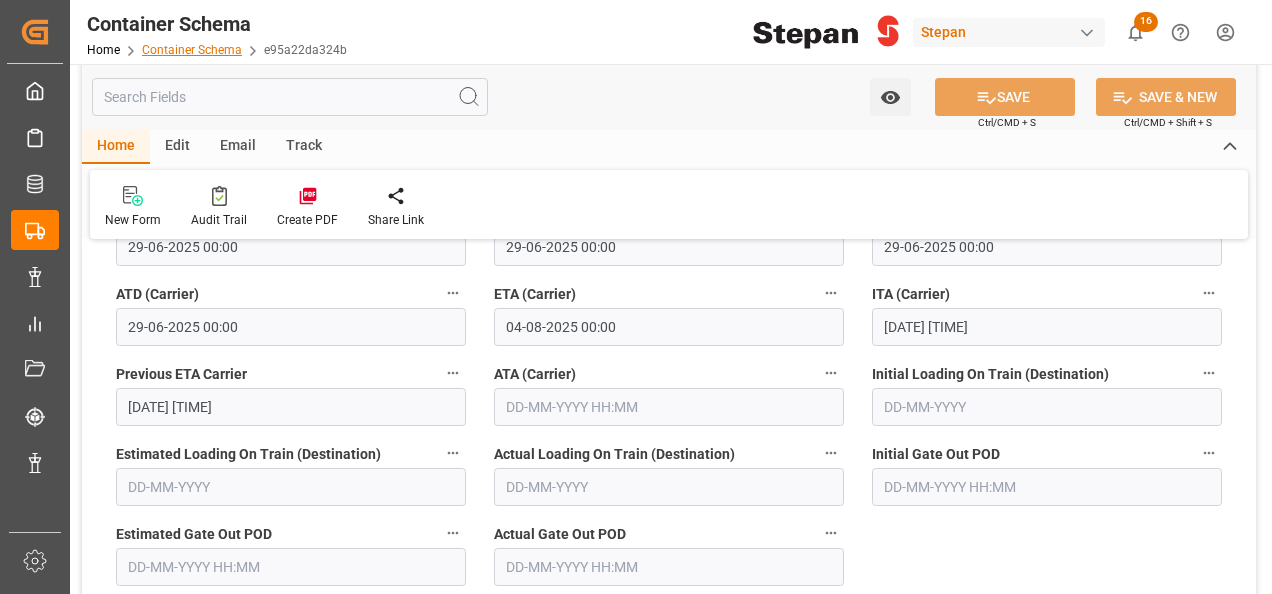 click on "Container Schema" at bounding box center [192, 50] 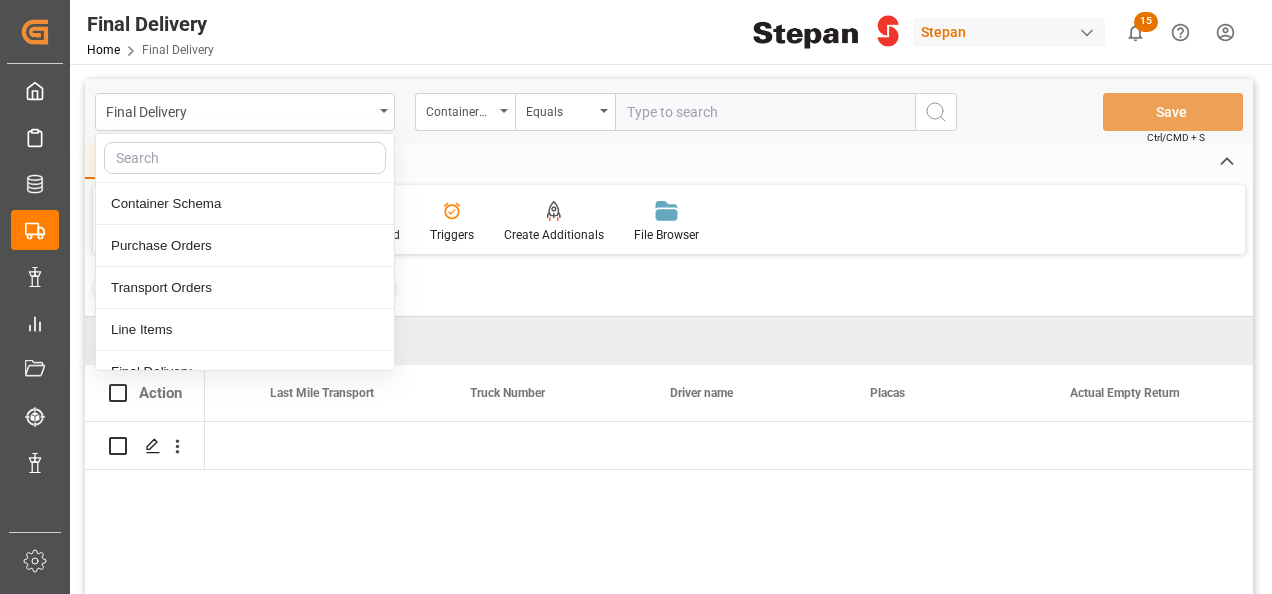 scroll, scrollTop: 0, scrollLeft: 0, axis: both 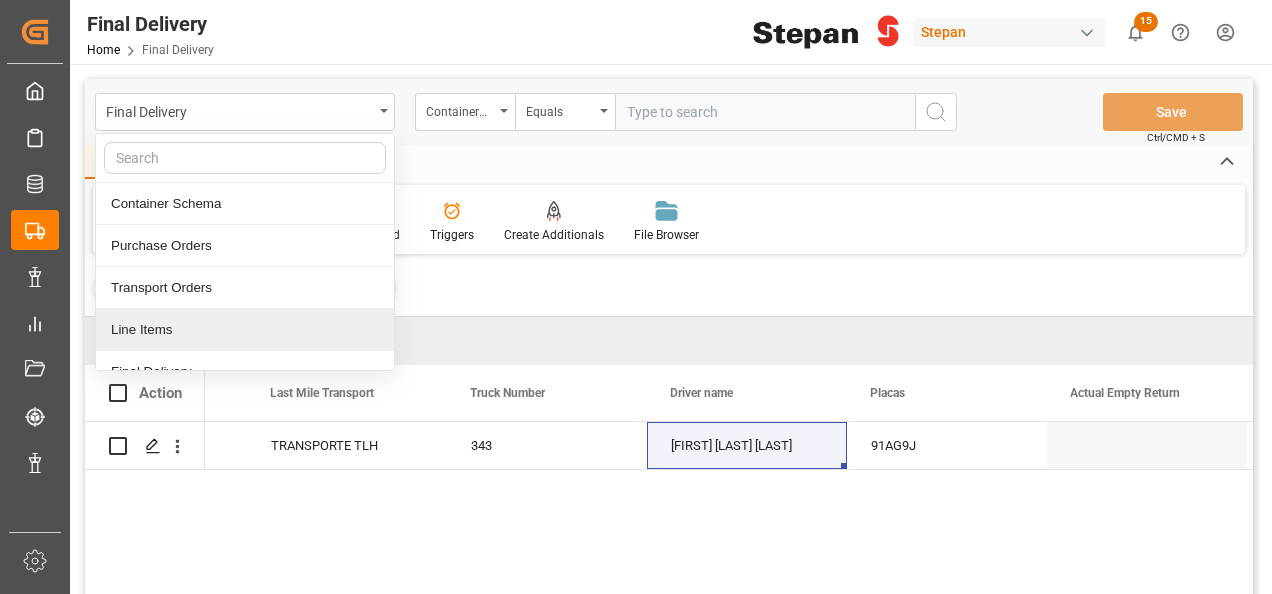 click on "Line Items" at bounding box center [245, 330] 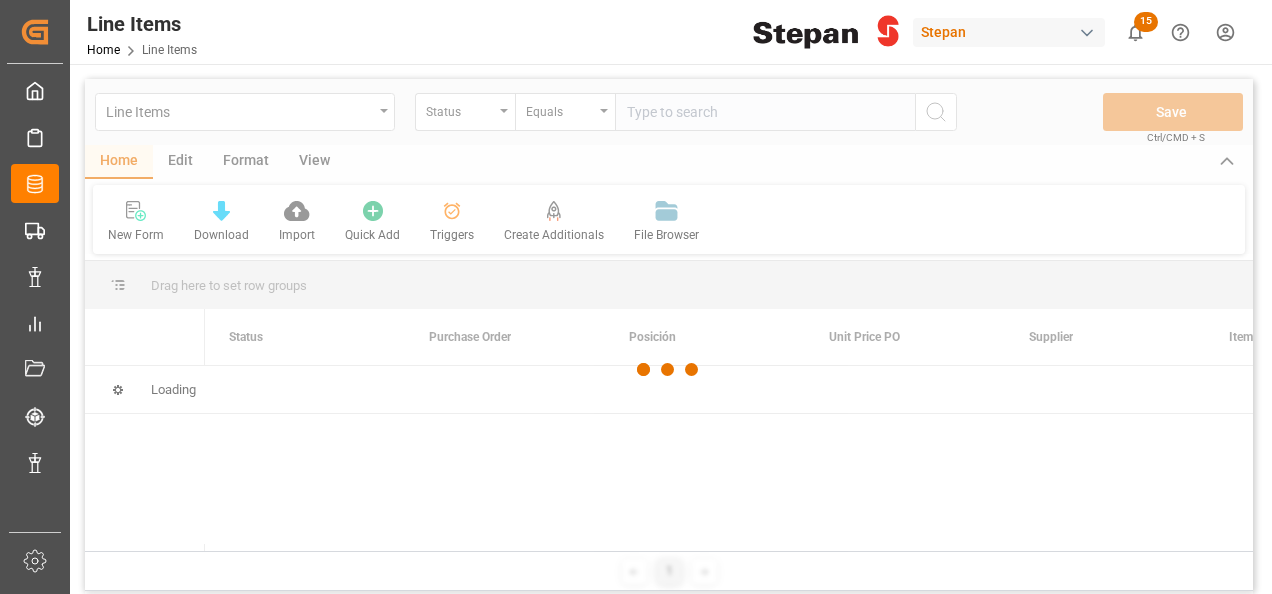 scroll, scrollTop: 0, scrollLeft: 0, axis: both 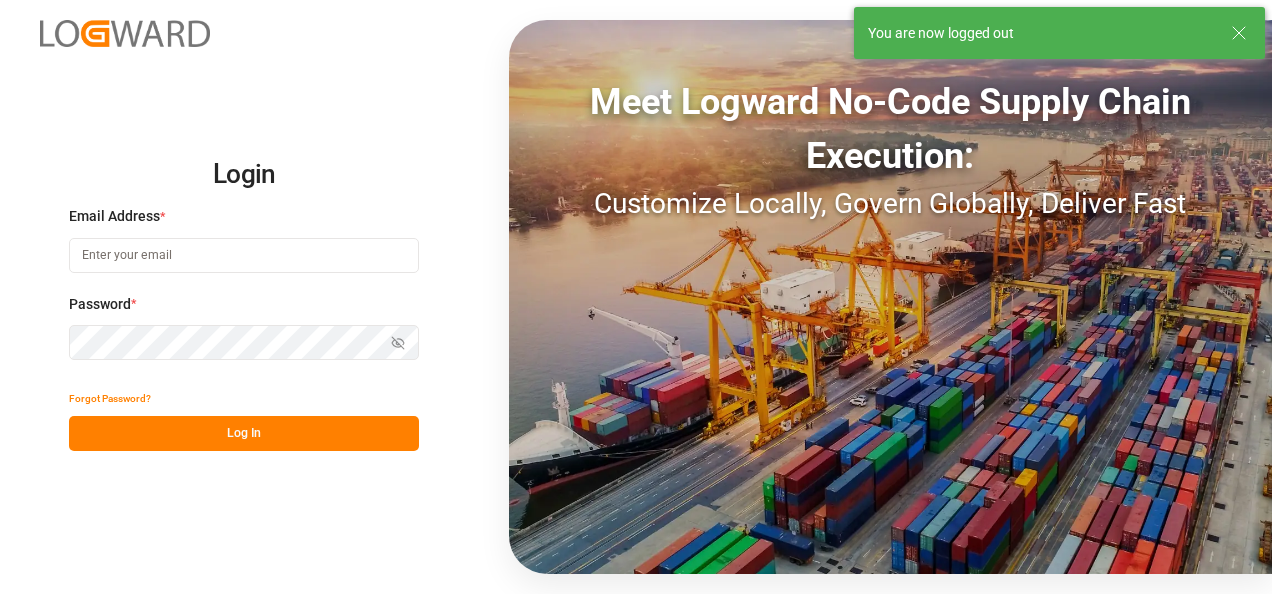 type on "[EMAIL]" 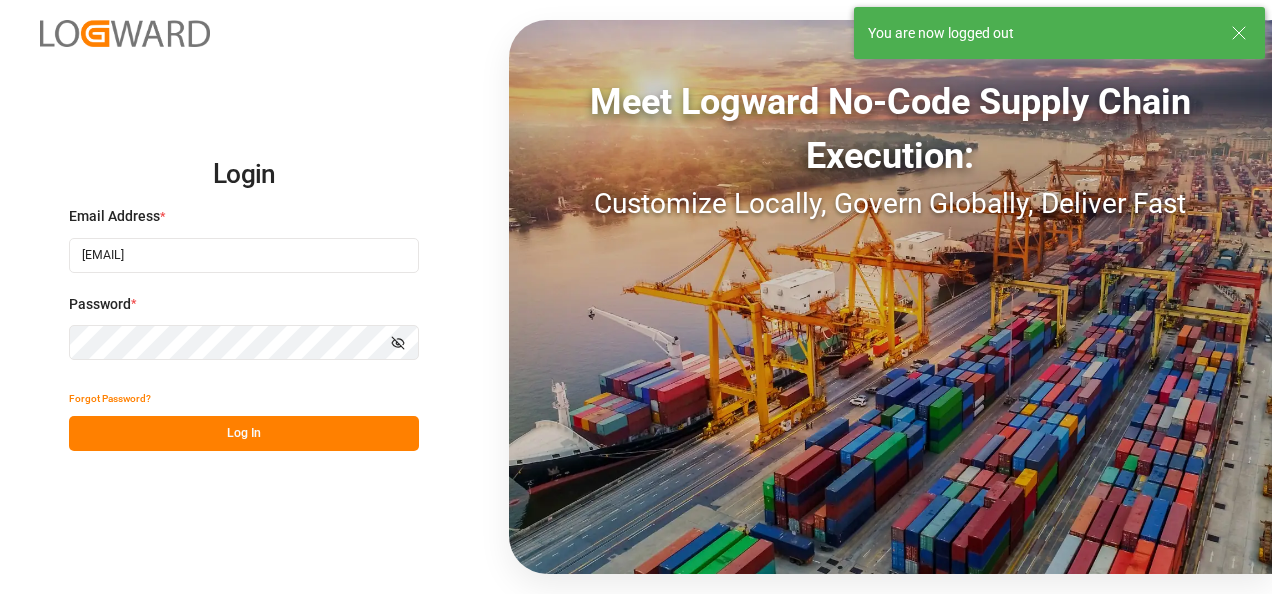 click on "Log In" at bounding box center (244, 433) 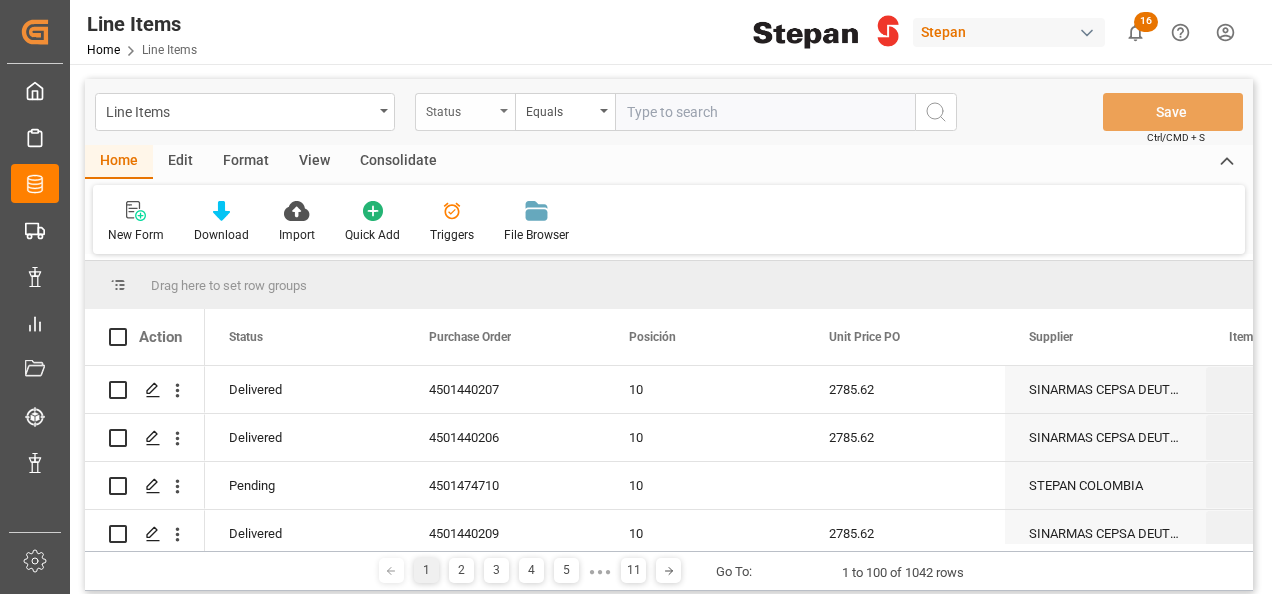 click at bounding box center (504, 111) 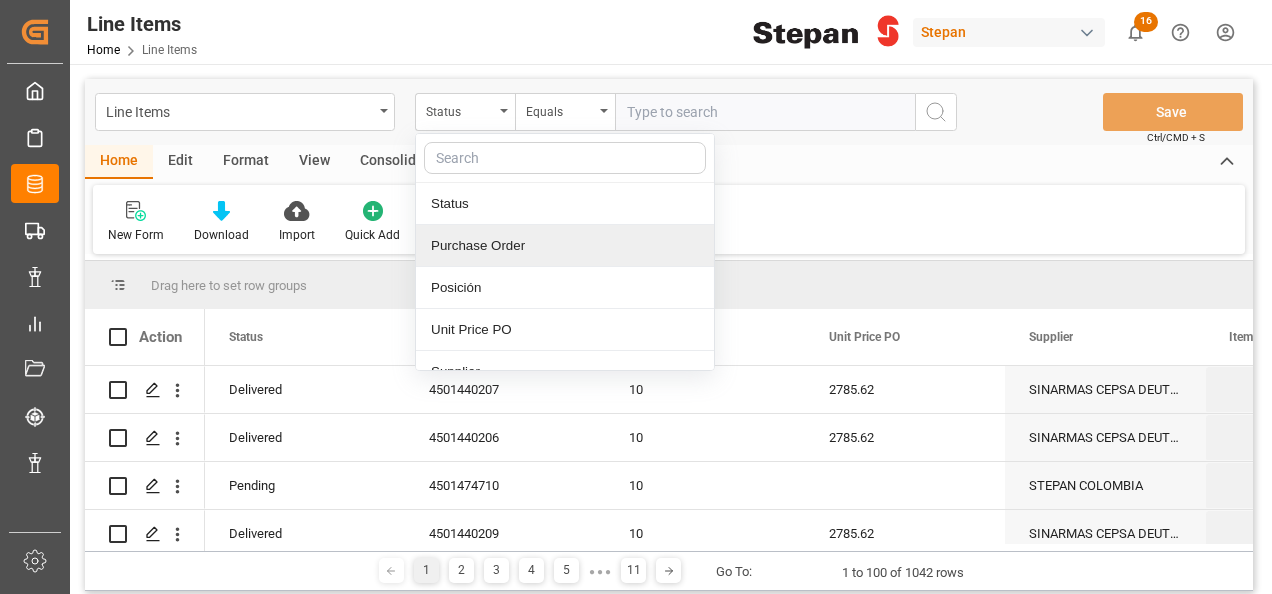 click on "Purchase Order" at bounding box center (565, 246) 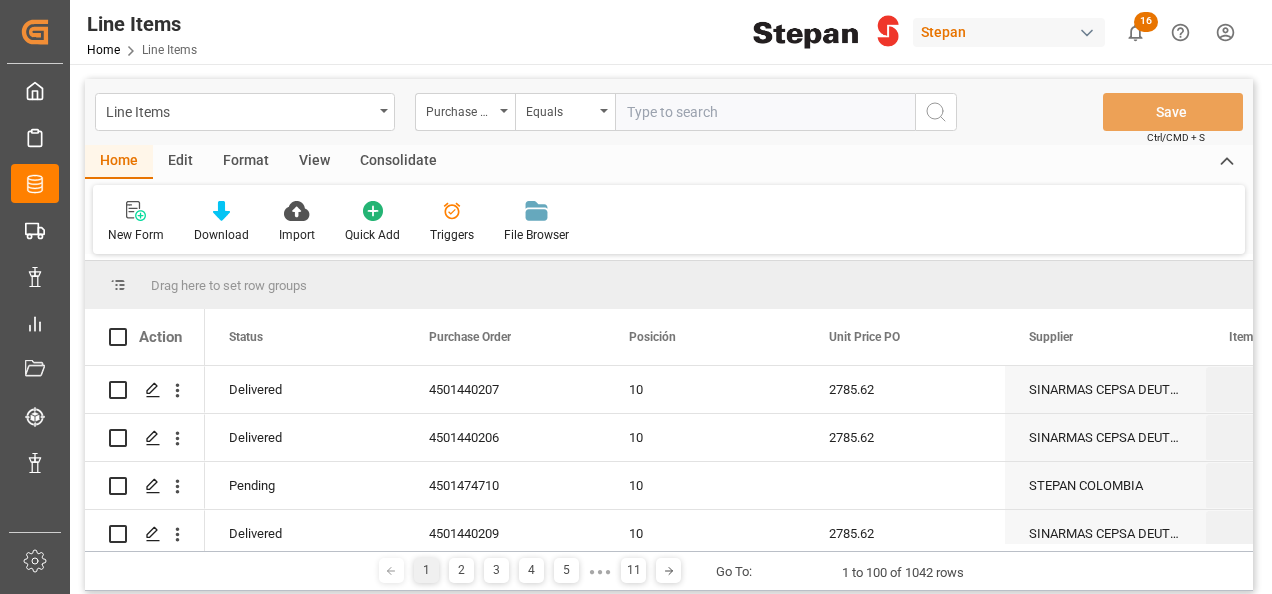 click at bounding box center [765, 112] 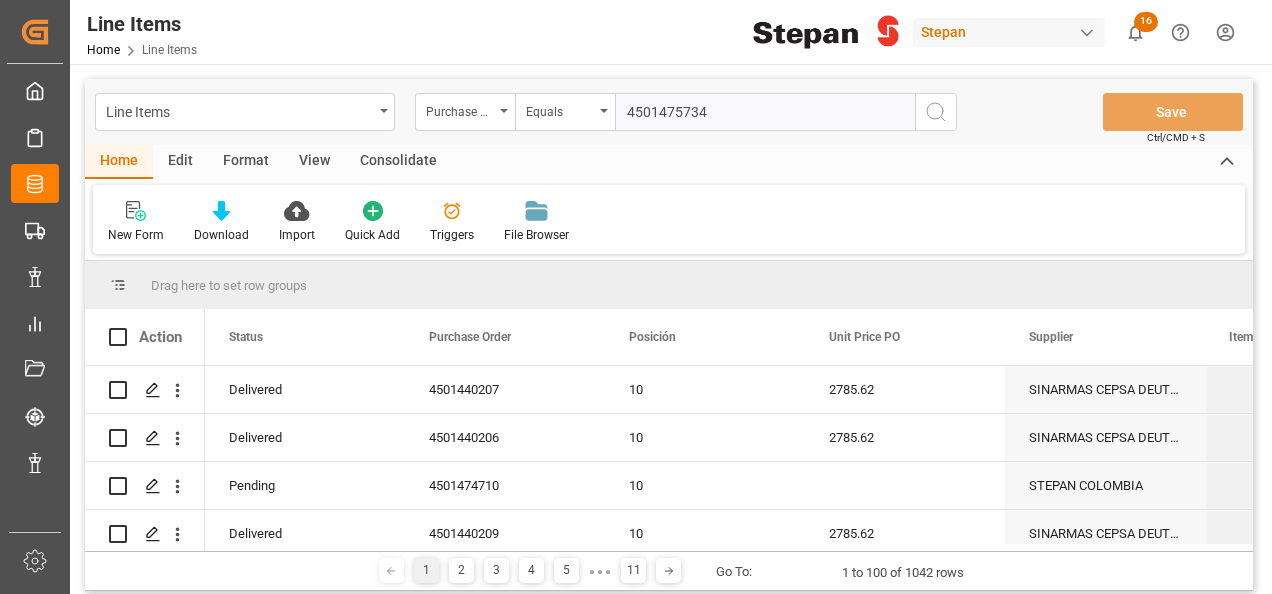 type on "4501475734" 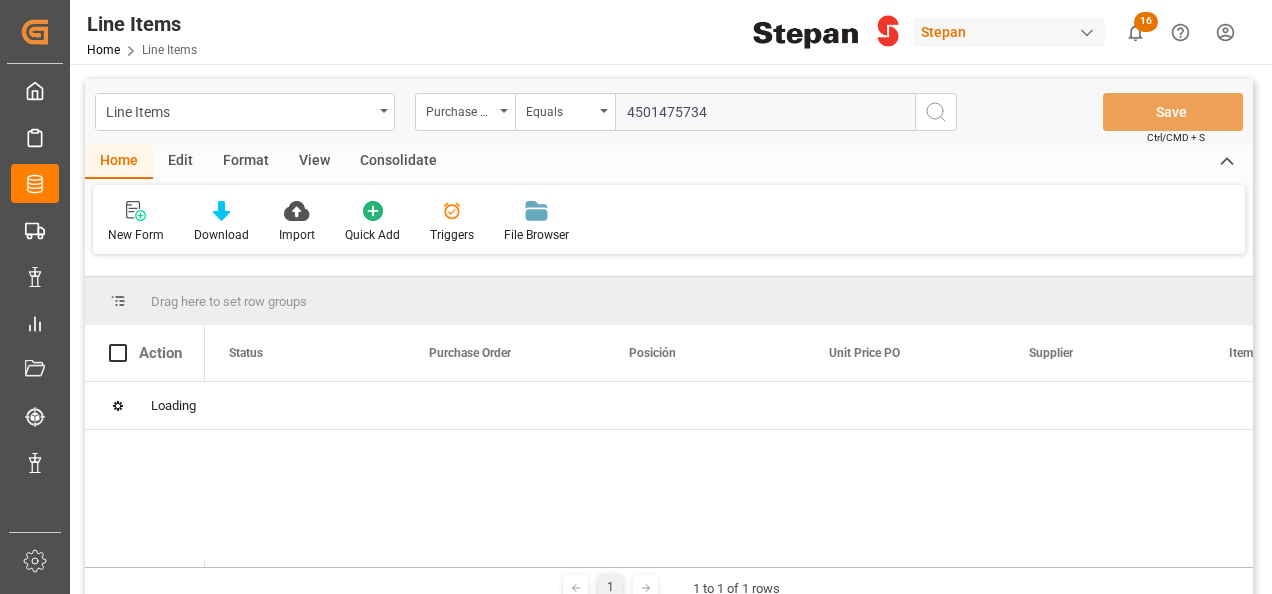 type 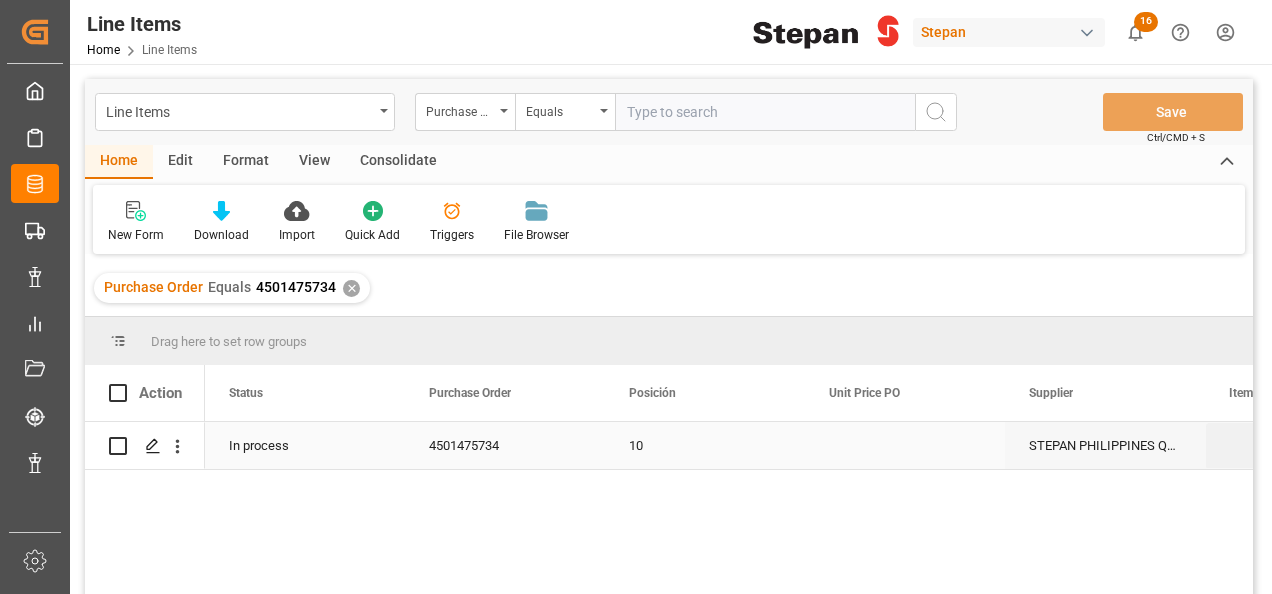 click on "In process" at bounding box center [305, 445] 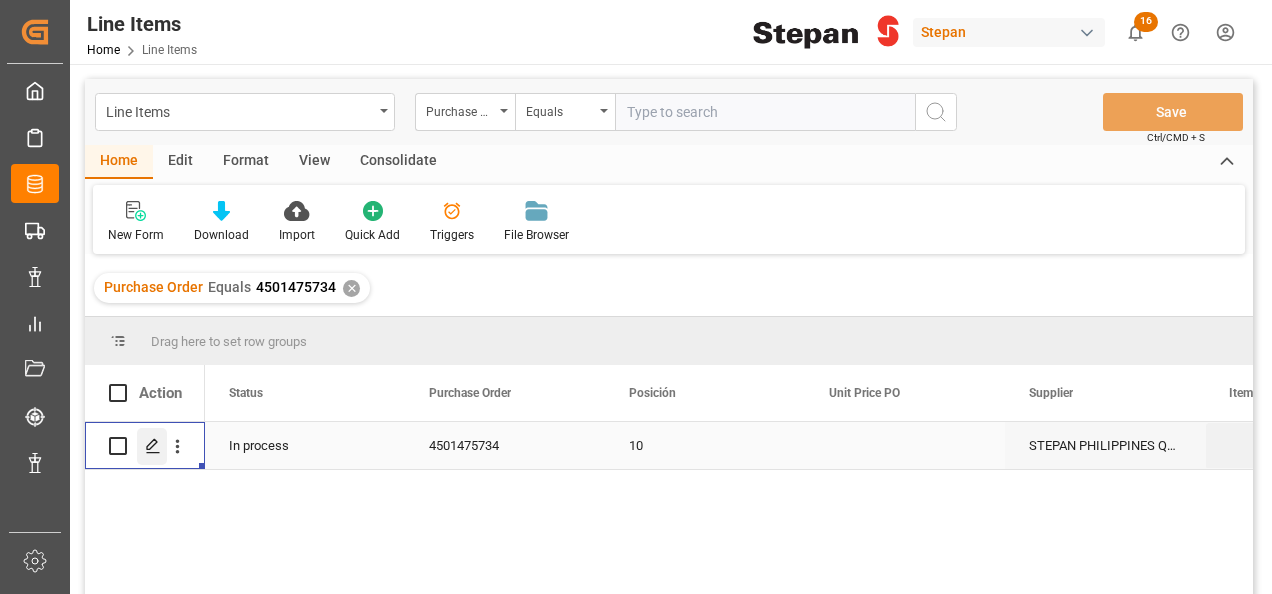 click 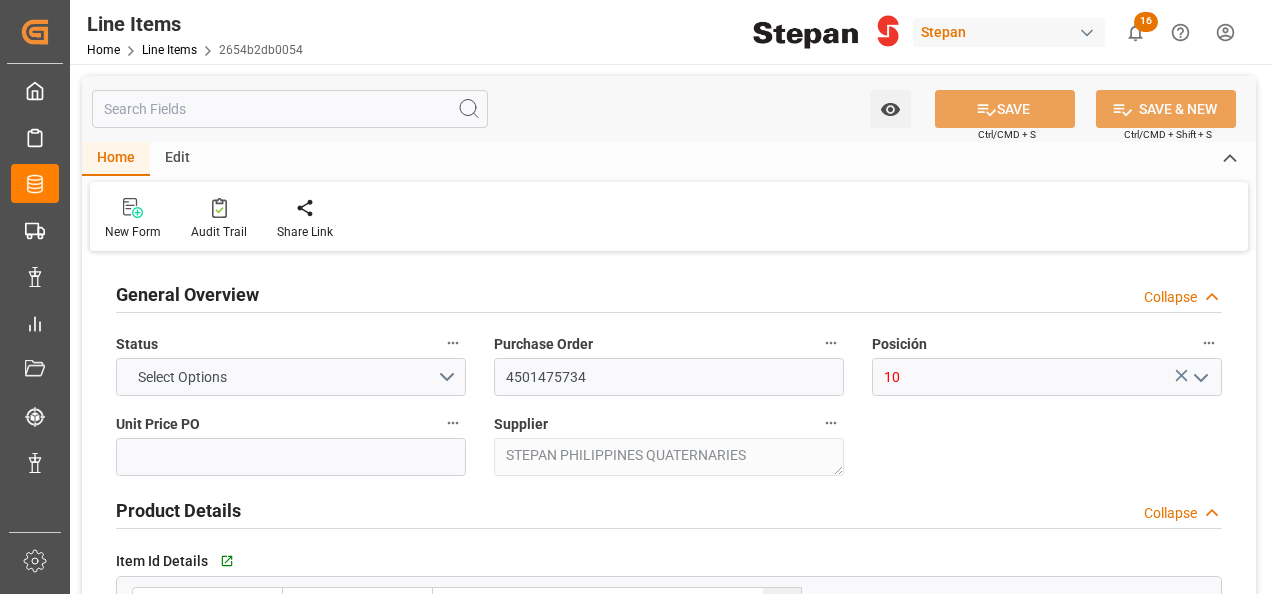 type on "12161900" 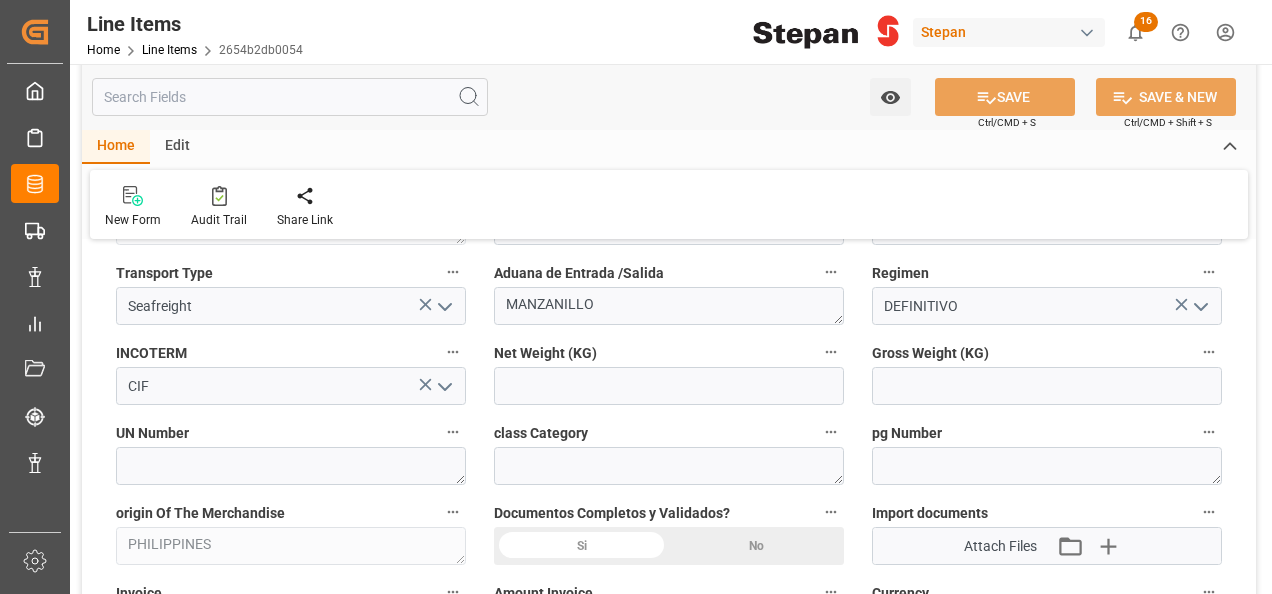 scroll, scrollTop: 1000, scrollLeft: 0, axis: vertical 